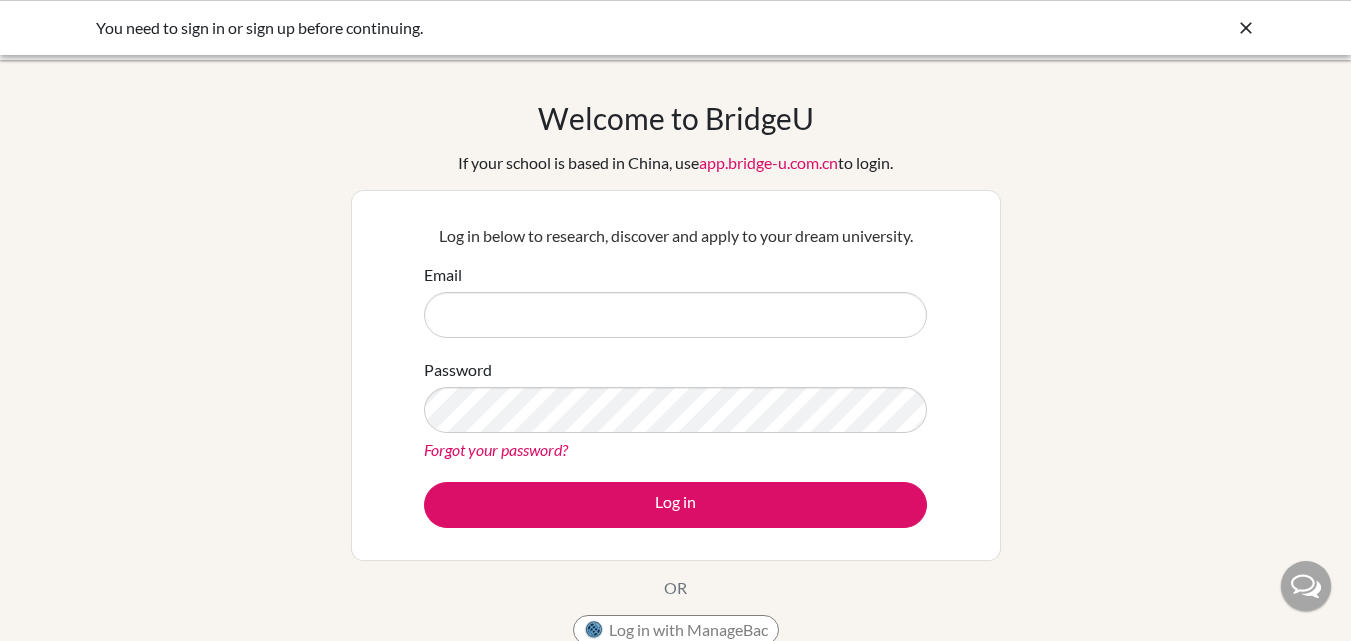 scroll, scrollTop: 0, scrollLeft: 0, axis: both 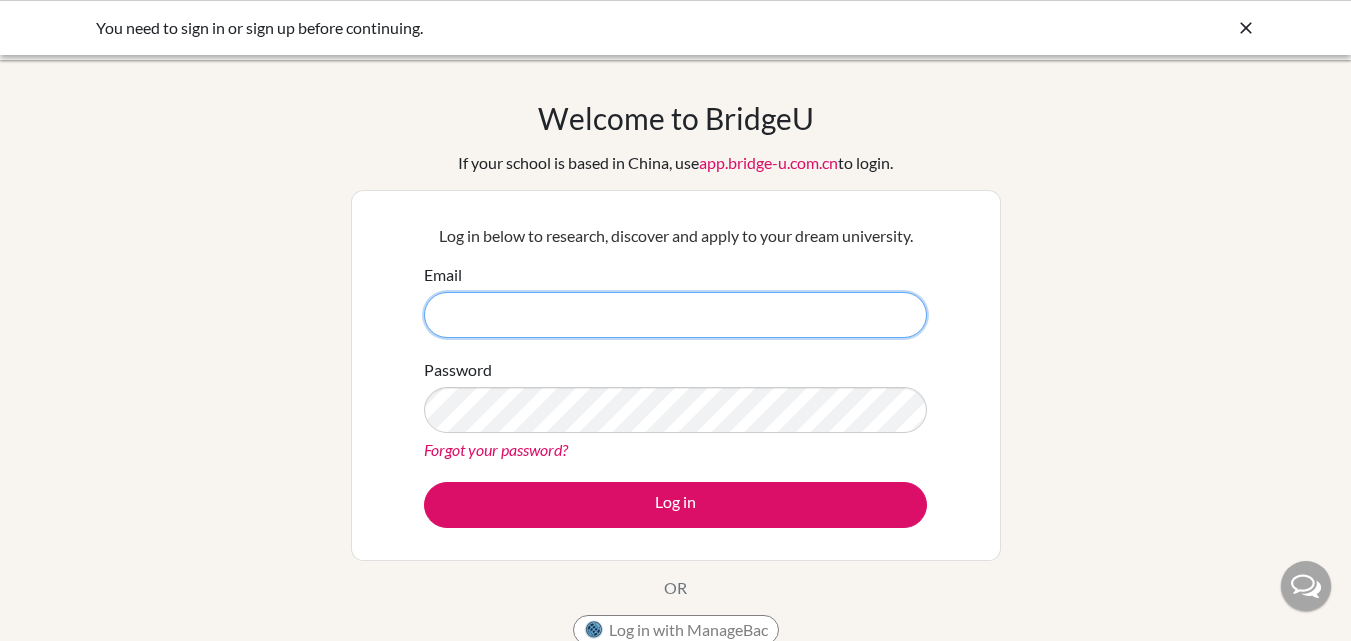 click on "Email" at bounding box center [675, 315] 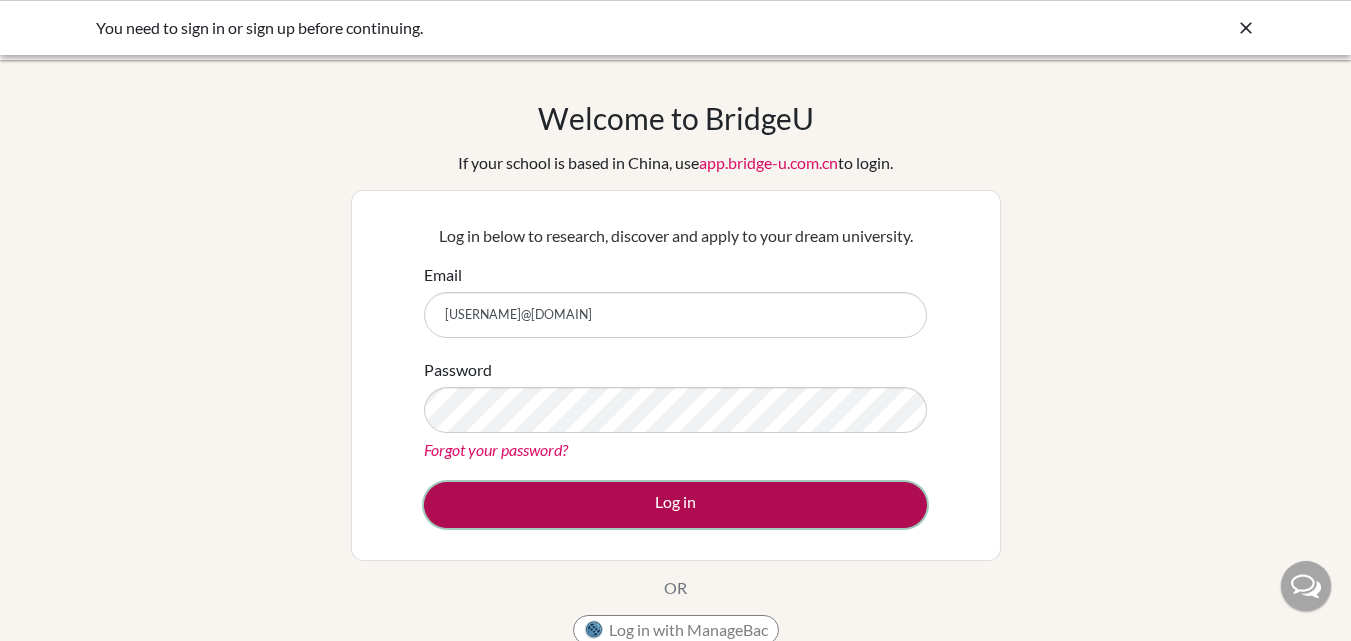 click on "Log in" at bounding box center [675, 505] 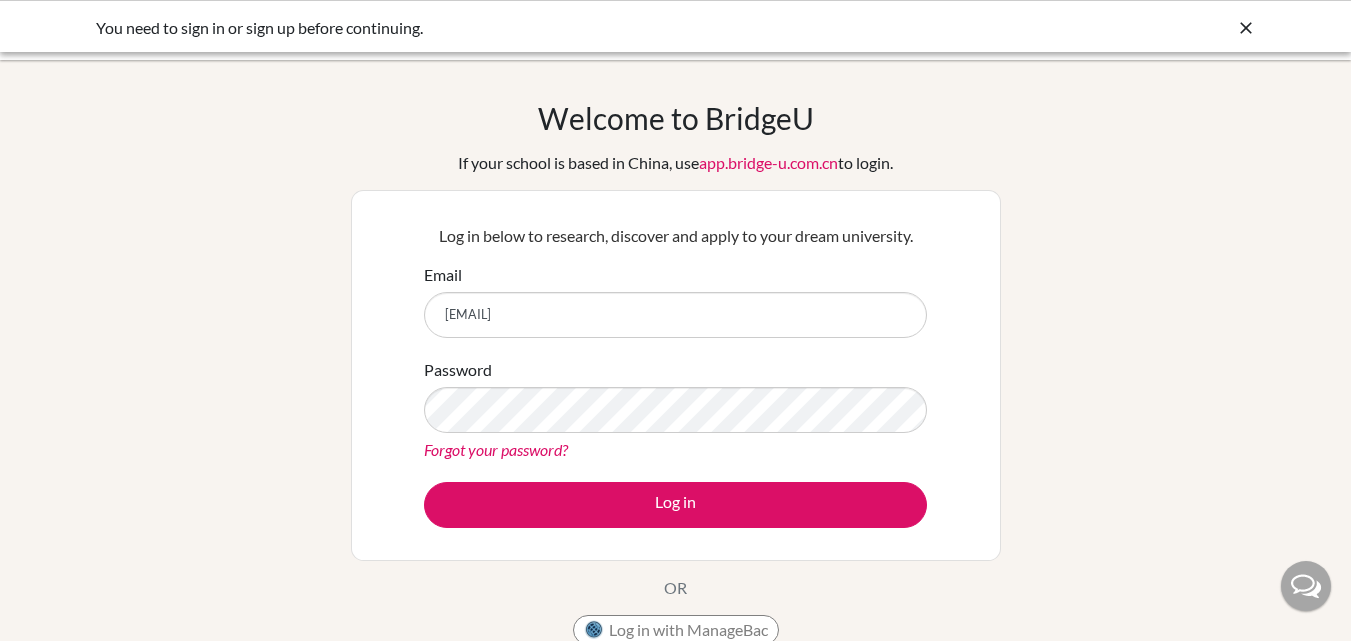 scroll, scrollTop: 0, scrollLeft: 0, axis: both 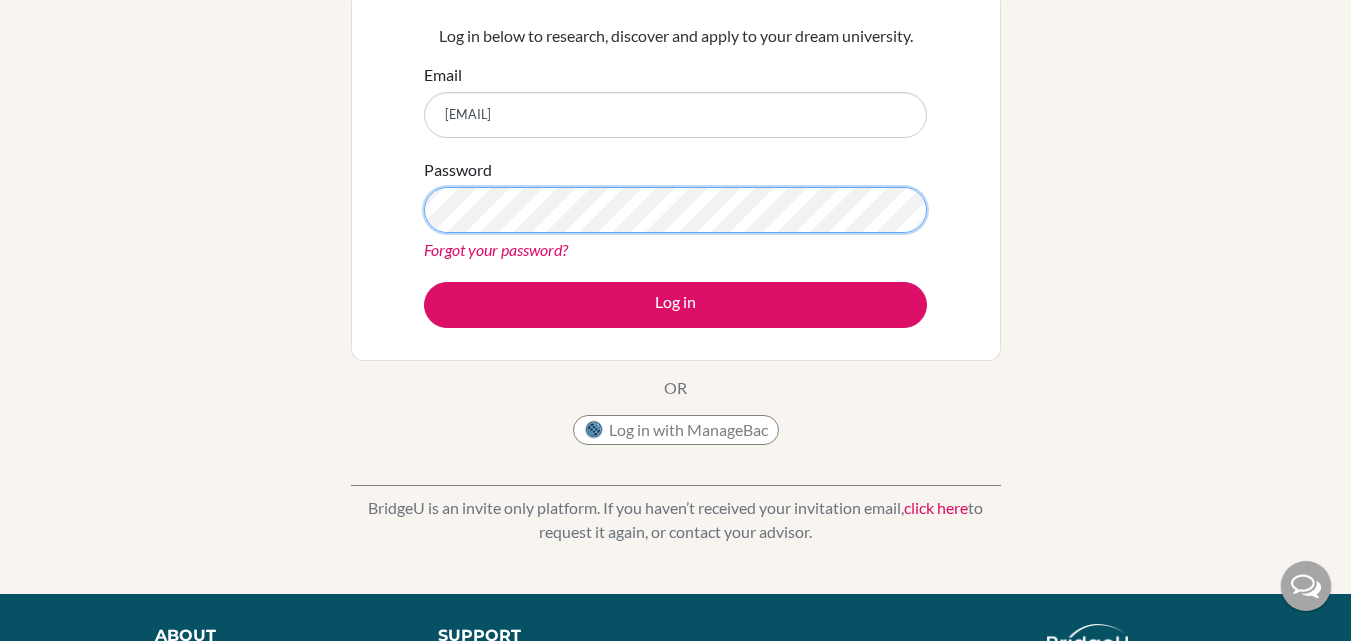 click on "Log in" at bounding box center (675, 305) 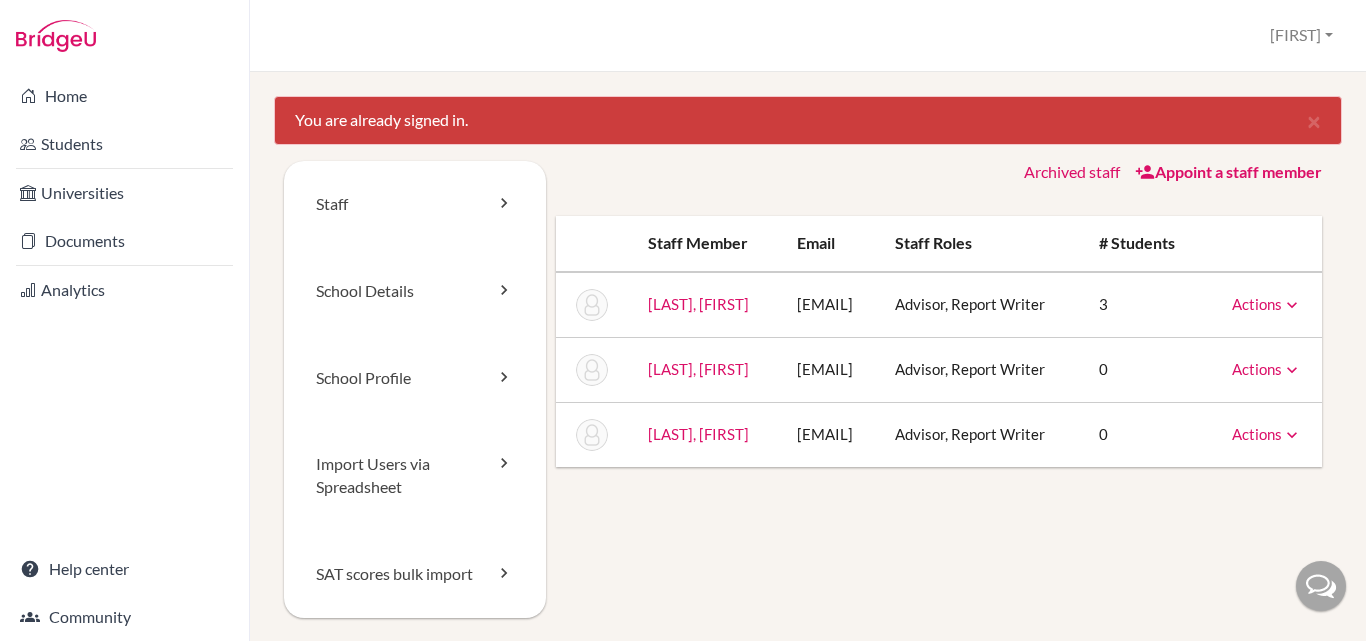 scroll, scrollTop: 0, scrollLeft: 0, axis: both 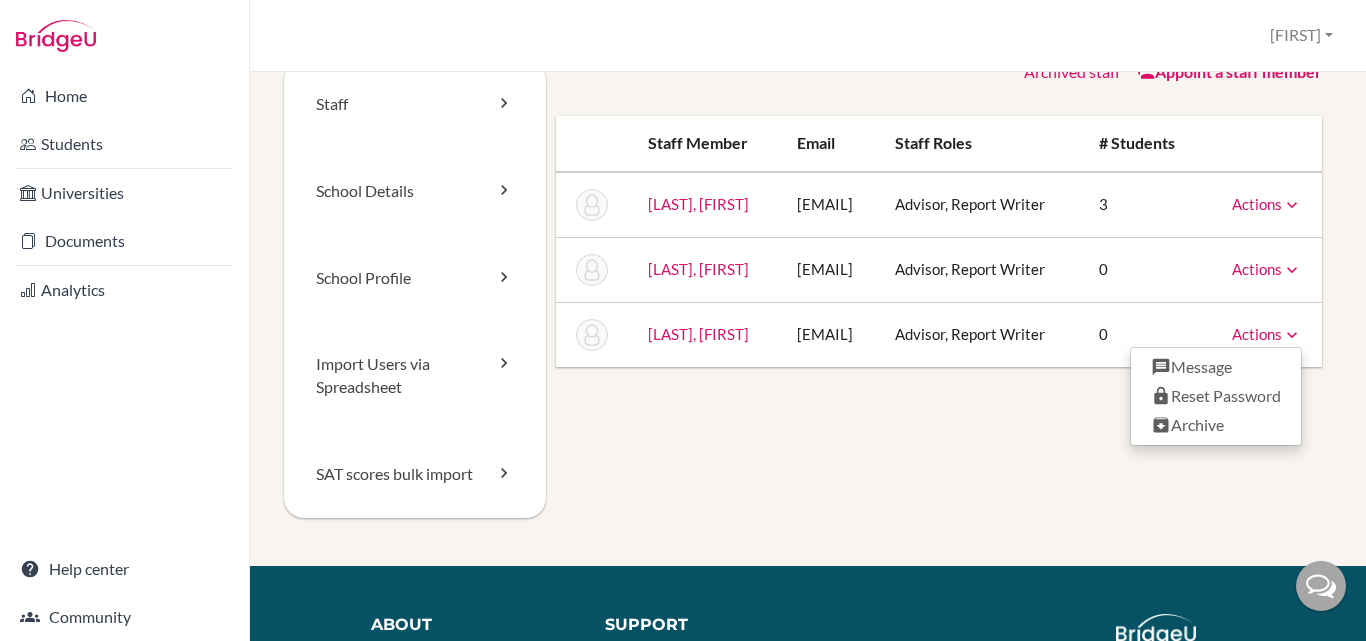 click on "Staff
School Details
School Profile
Import Users via Spreadsheet
SAT scores bulk import
Archived staff
Appoint a staff member
Staff member
Email
Staff roles
# students
Murjani, Vandana
vandana.murjani@emeraldheights.edu.in
Advisor, Report Writer
3
Actions
Reset Password
Pande, Sunita
sunita.pande@emeraldheights.edu.in
Advisor, Report Writer
0
Actions
Message
Reset Password
Archive
Ramani, Kanishka
kanishka.ramani@emeraldheights.edu.in
Advisor, Report Writer
0
Actions
Message
Reset Password
Archive" at bounding box center [808, 313] 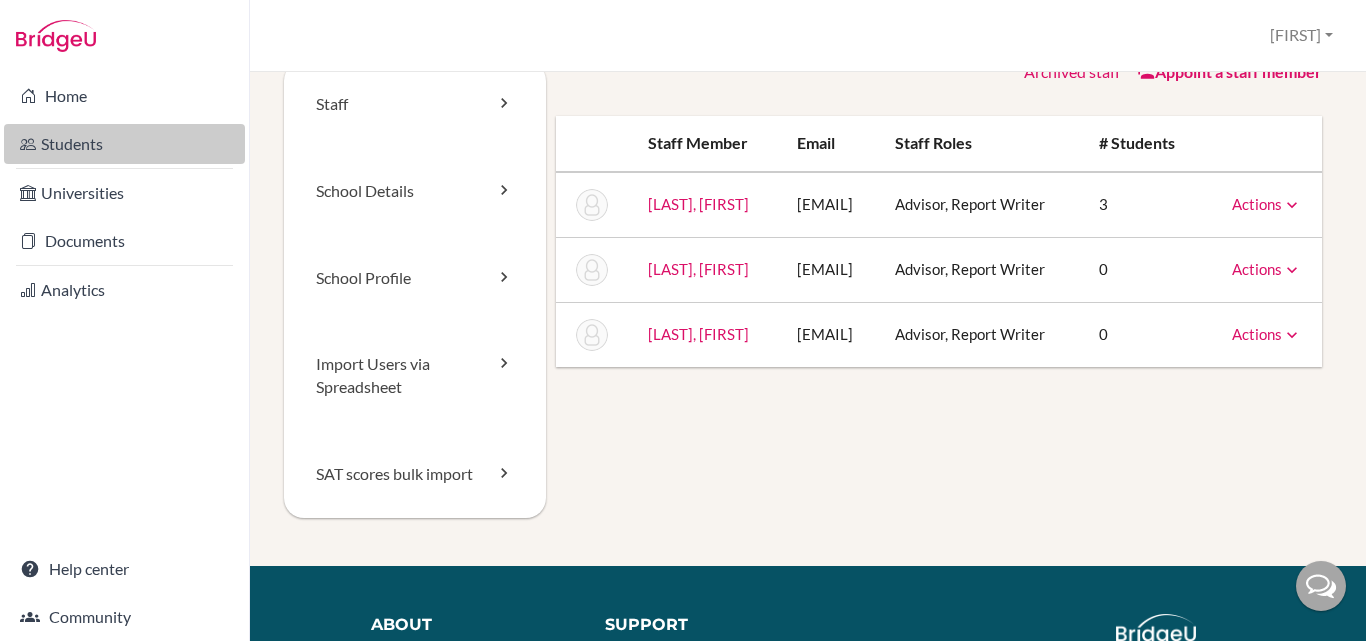 click on "Students" at bounding box center [124, 144] 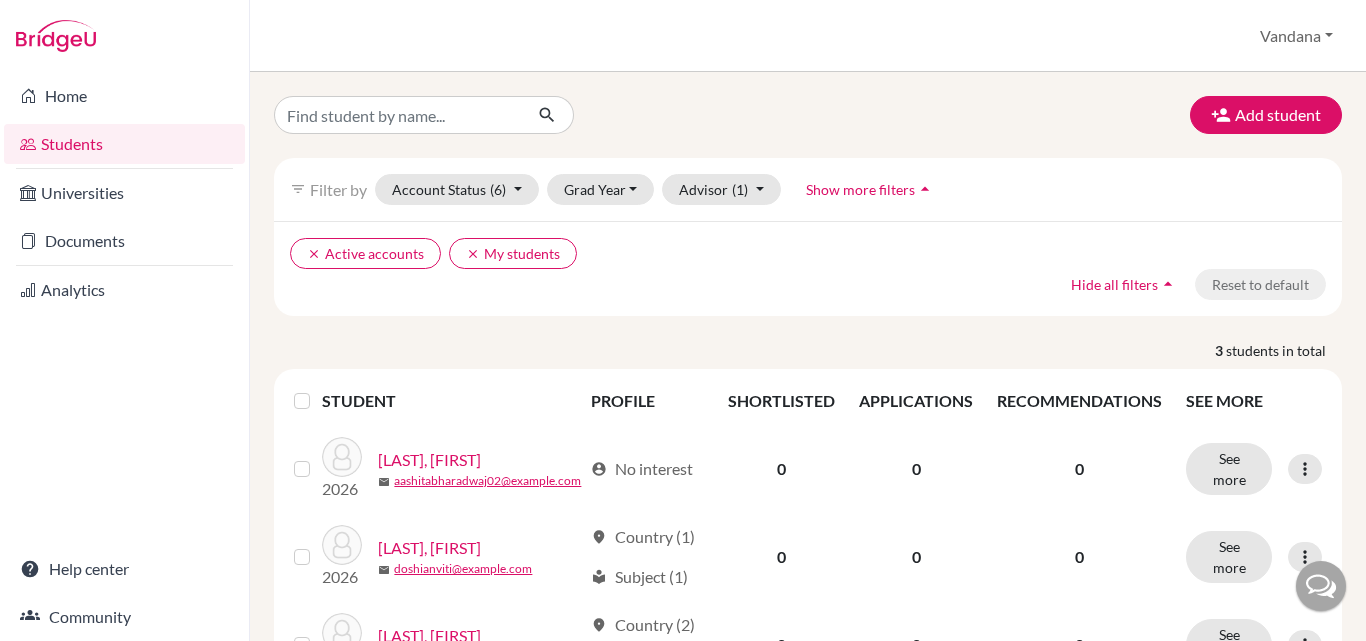 scroll, scrollTop: 0, scrollLeft: 0, axis: both 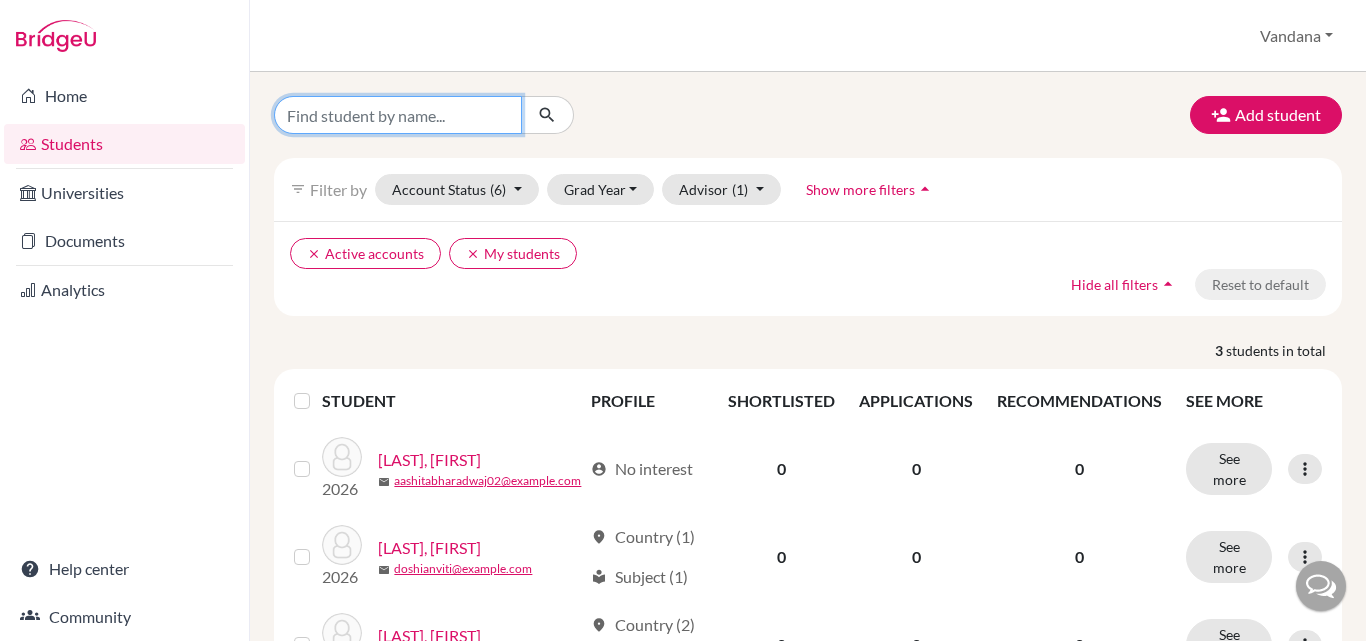 click at bounding box center (398, 115) 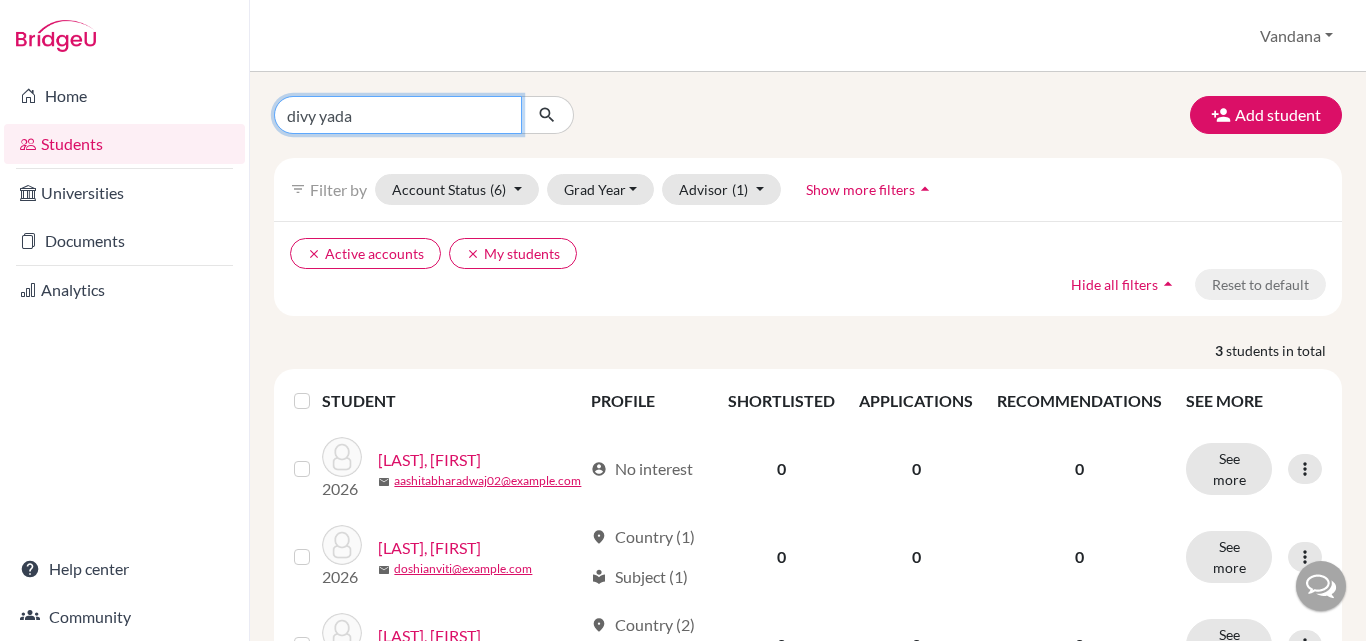 type on "divy yadav" 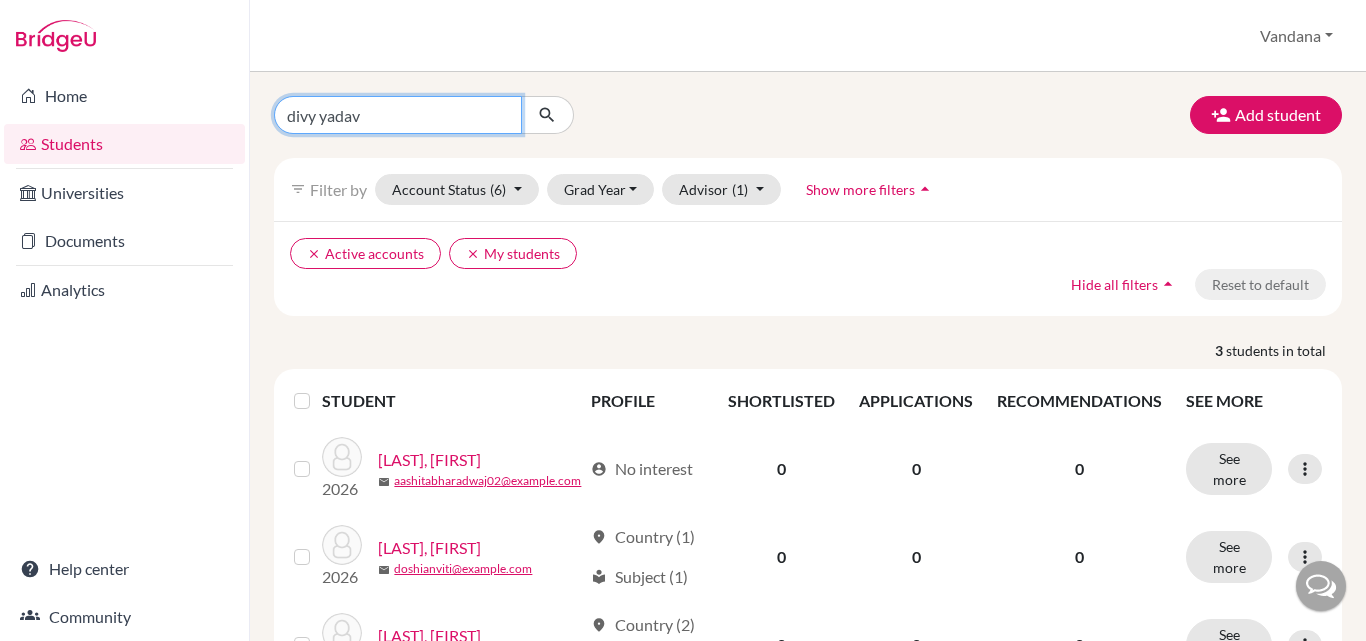 click at bounding box center (547, 115) 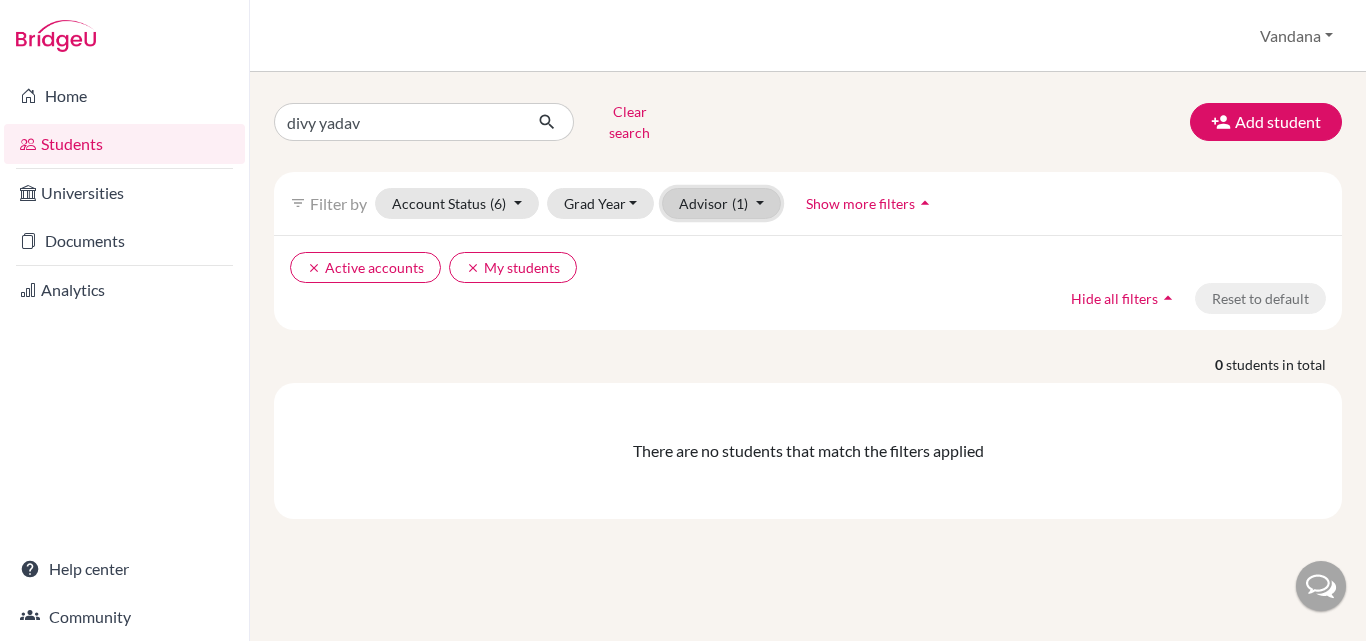 click on "Advisor (1)" at bounding box center [721, 203] 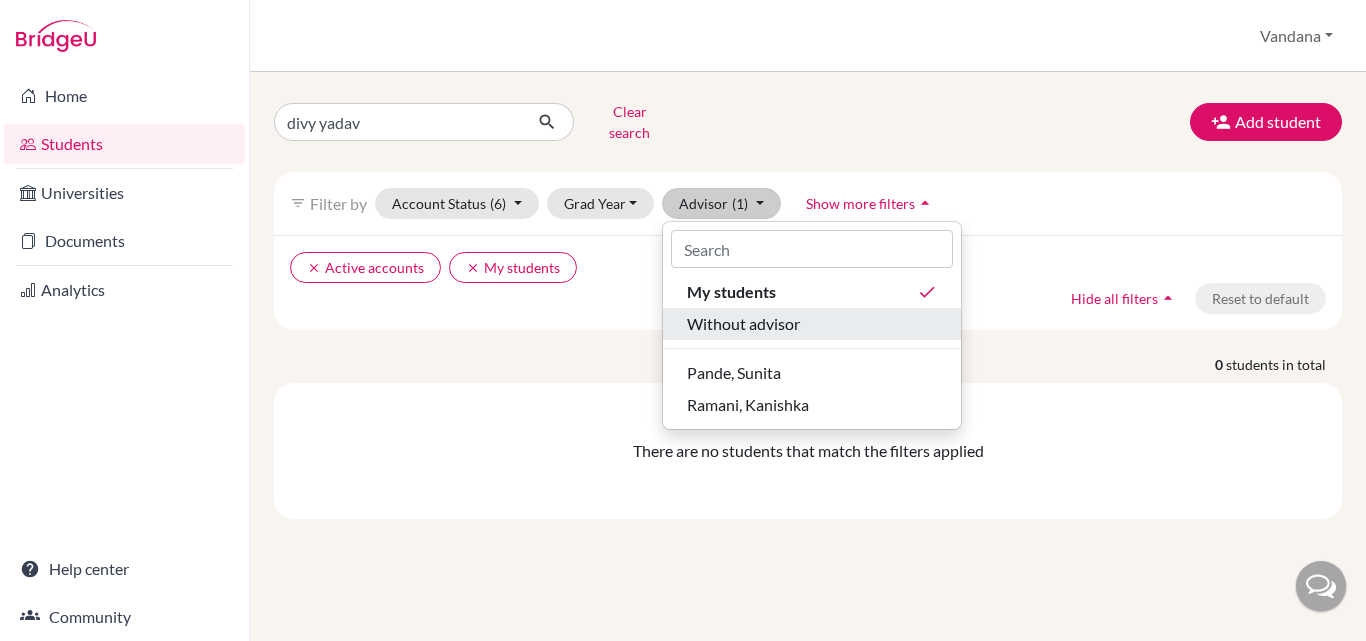 click on "Without advisor" at bounding box center [743, 324] 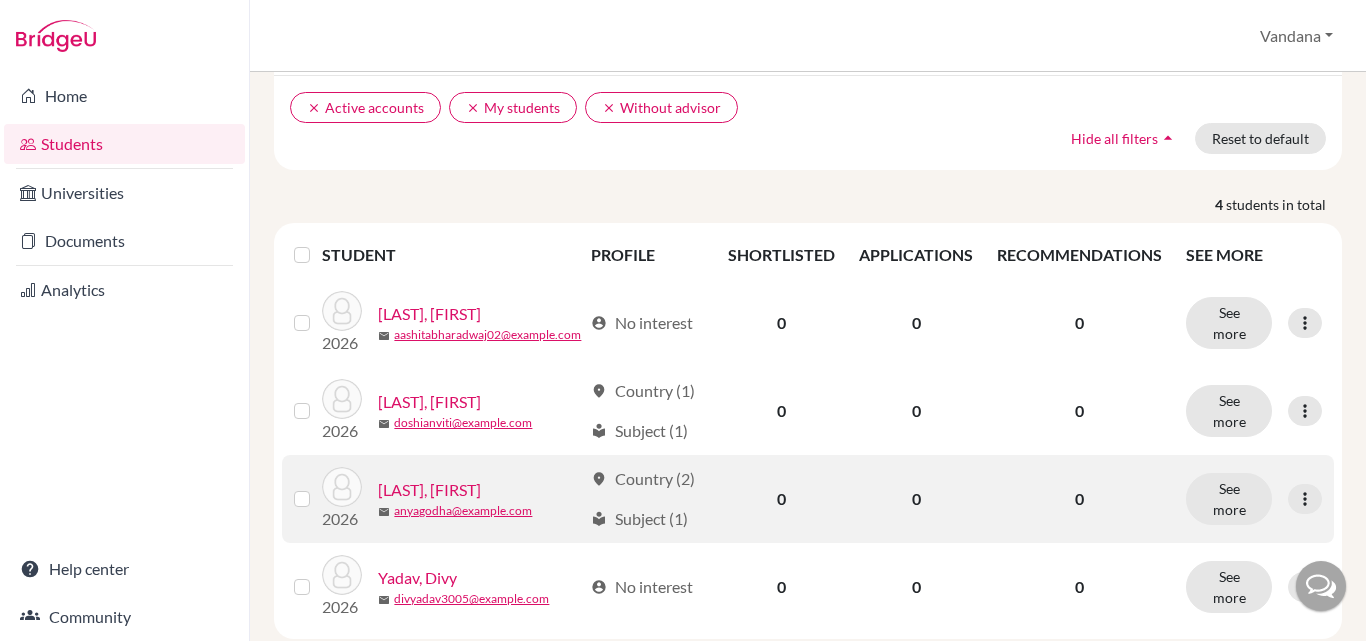scroll, scrollTop: 192, scrollLeft: 0, axis: vertical 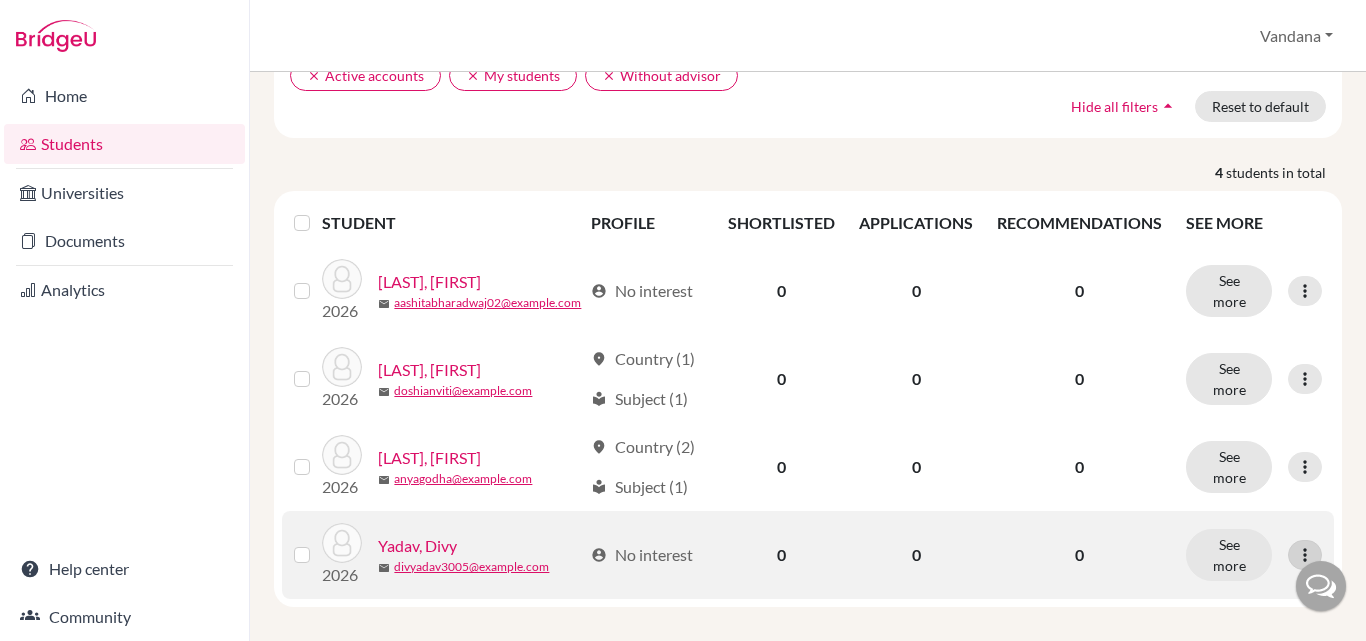click at bounding box center (1305, 555) 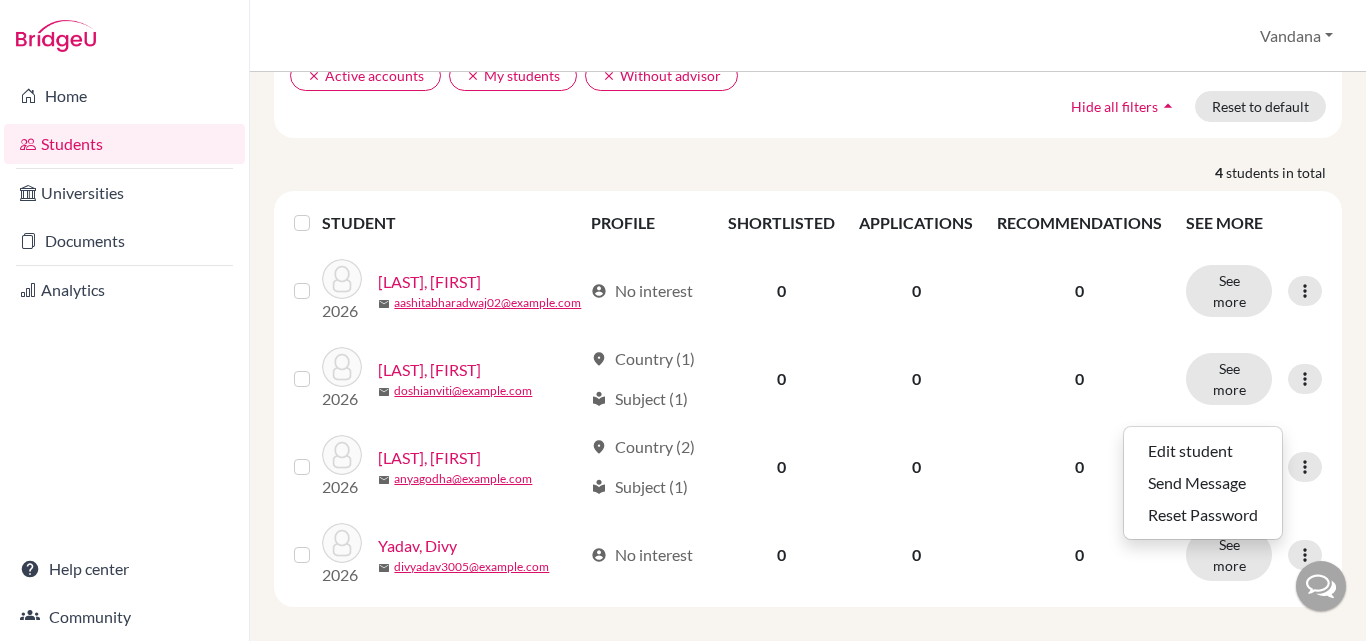 click on "divy yadav Clear search Add student filter_list Filter by Account Status (6) Active accounts done Archived accounts Registered Unregistered Grad Year 2026 Advisor (2) My students done Without advisor done Pande, Sunita Ramani, Kanishka Show more filters arrow_drop_up clear Active accounts clear My students clear Without advisor Hide all filters arrow_drop_up Reset to default 4 students in total STUDENT PROFILE SHORTLISTED APPLICATIONS RECOMMENDATIONS SEE MORE 2026 BHARADWAJ, AASHITA mail aashitabharadwaj02@example.com account_circle No interest 0 0 0 See more Edit student Send Message Reset Password 2026 DOSHI, ANVITI mail doshianviti@example.com location_on Country (1) local_library Subject (1) 0 0 0 See more Edit student Send Message Reset Password 2026 GODHA, ANYA mail anyagodha@example.com location_on Country (2) local_library Subject (1) 0 0 0 See more Edit student Send Message Reset Password 2026 Yadav, Divy mail divyadav3005@example.com account_circle No interest 0 0 0 See more Edit student Send Message" at bounding box center (808, 356) 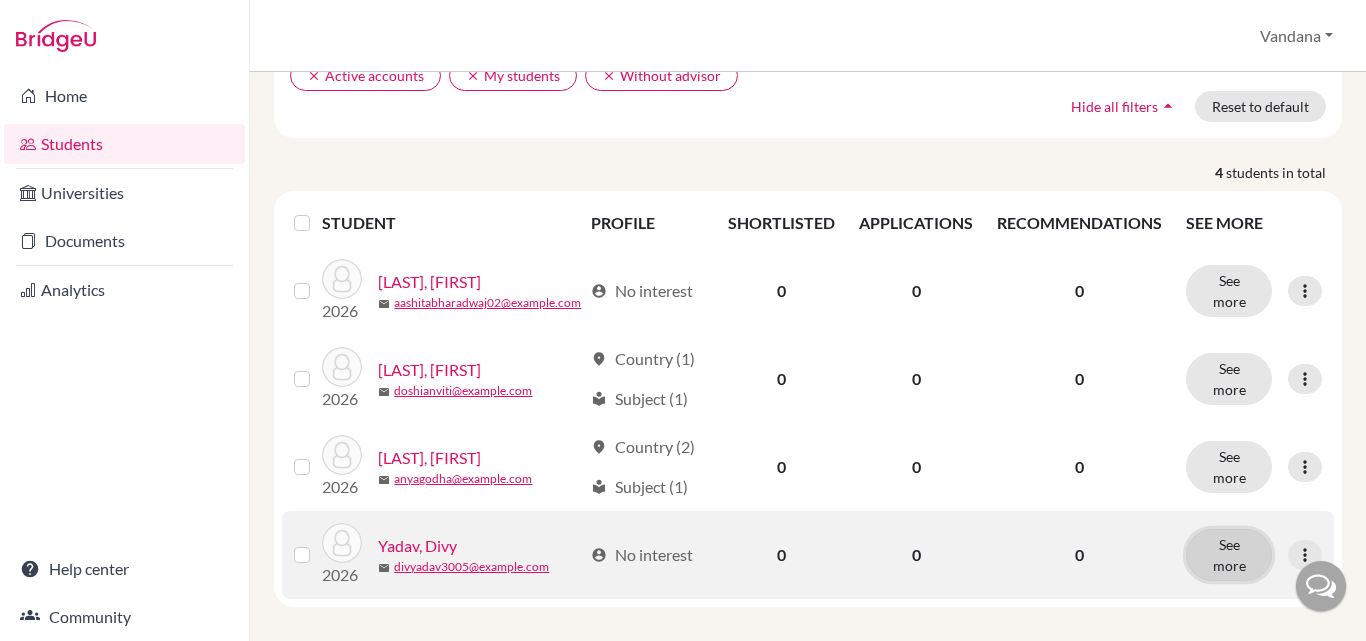 click on "See more" at bounding box center [1229, 555] 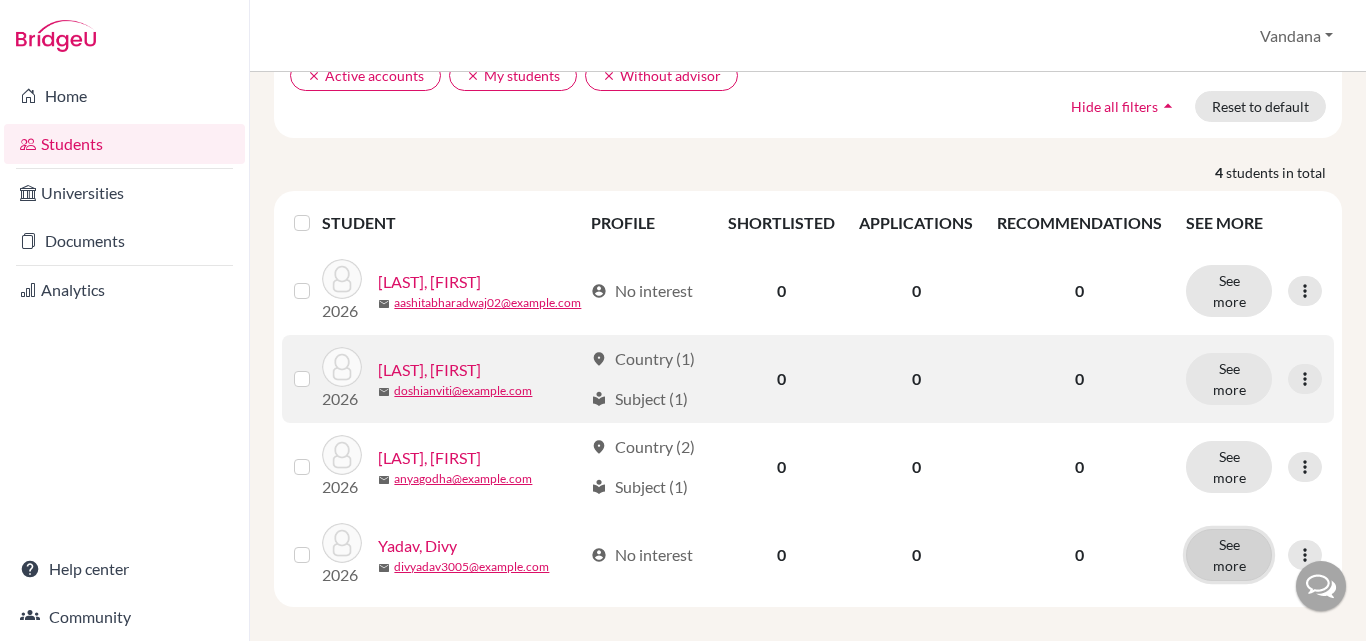 scroll, scrollTop: 0, scrollLeft: 0, axis: both 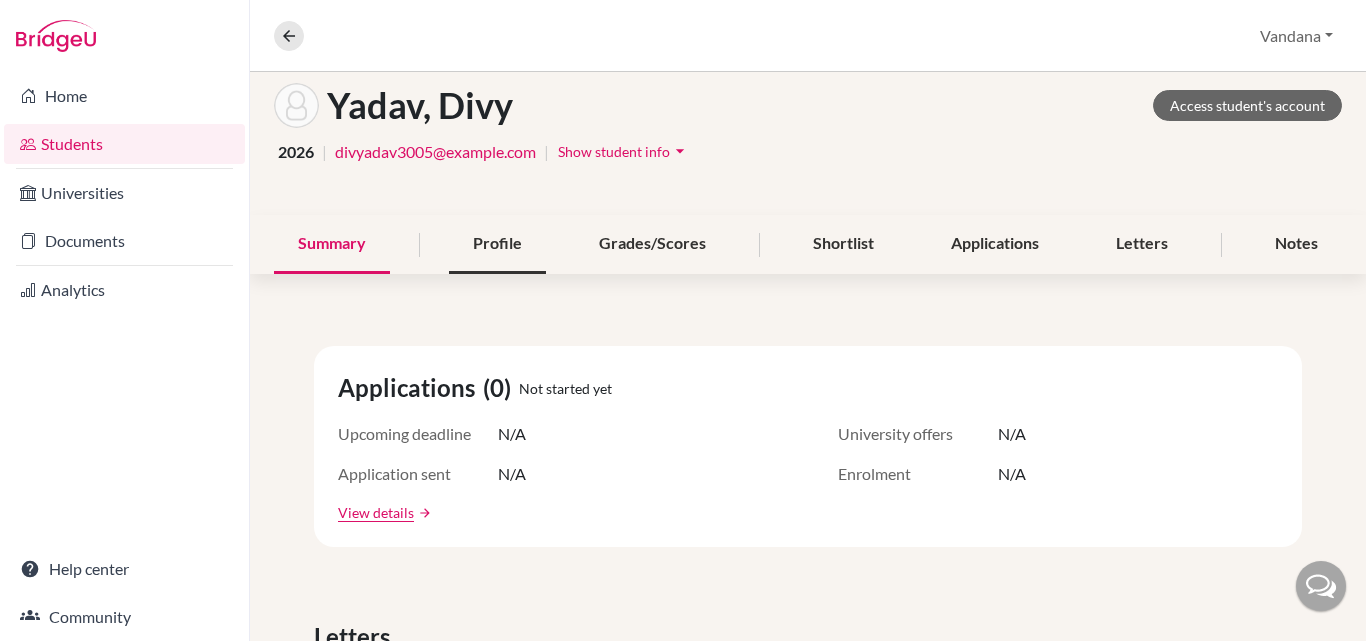 click on "Profile" at bounding box center (497, 244) 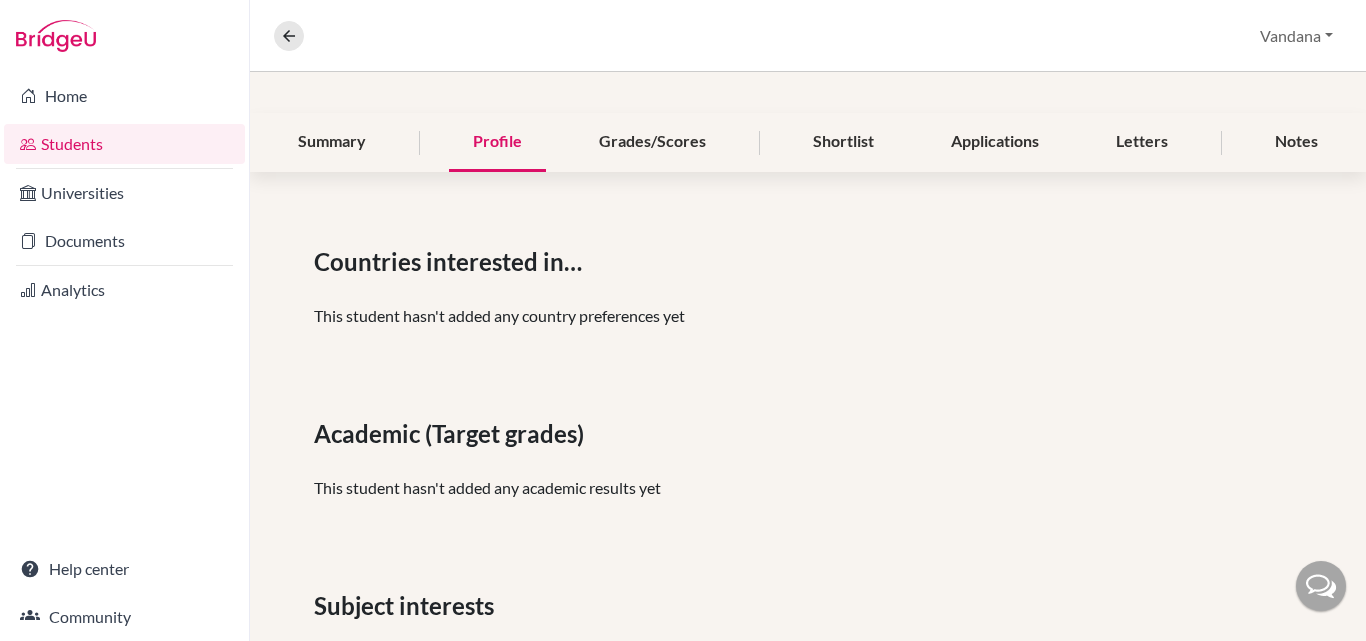 scroll, scrollTop: 0, scrollLeft: 0, axis: both 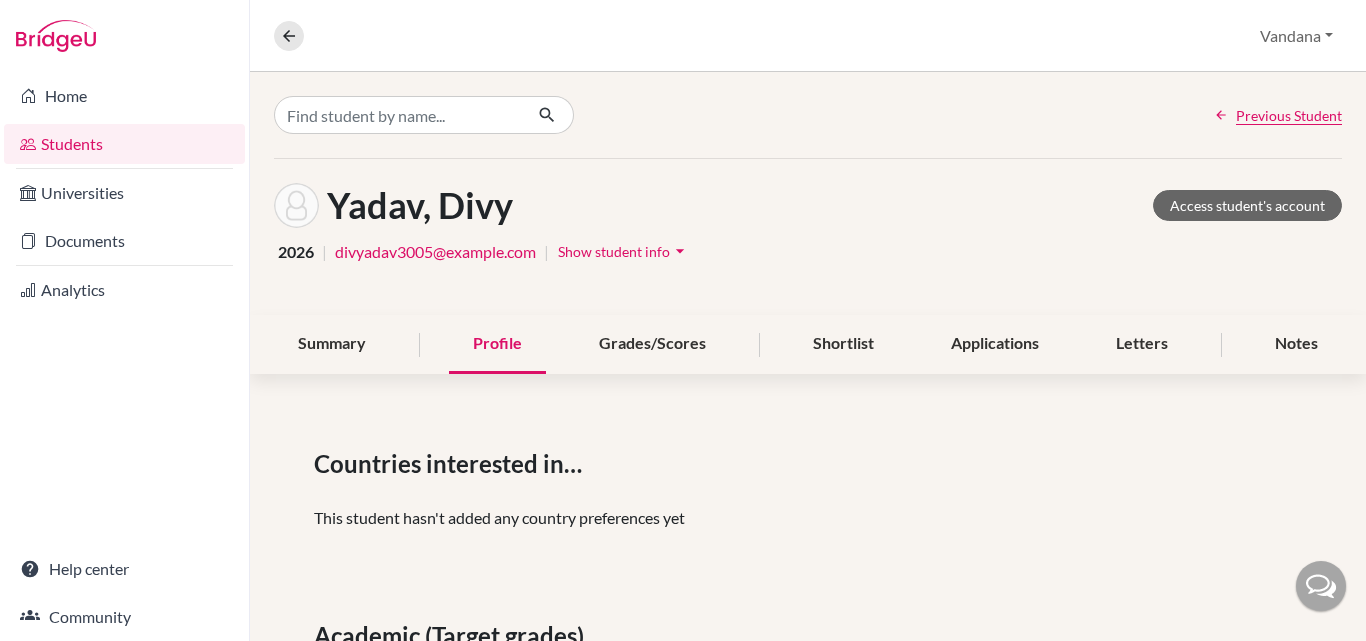 click on "Show student info" at bounding box center [614, 251] 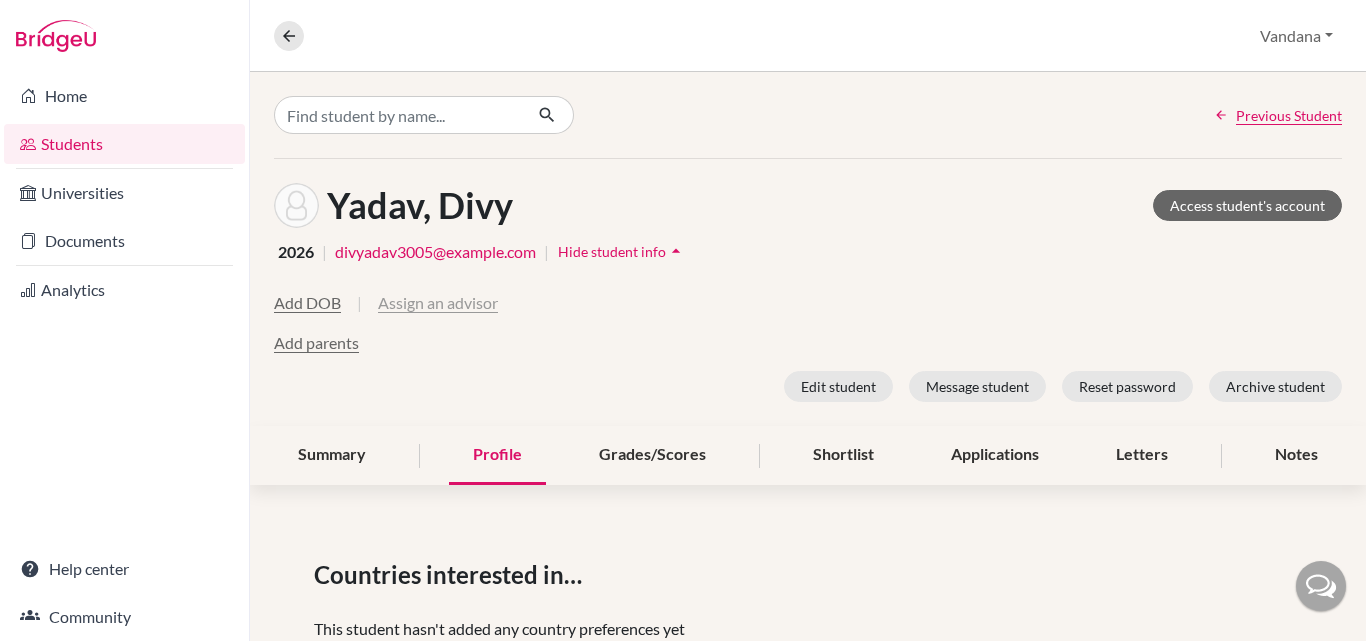 click on "Assign an advisor" at bounding box center [438, 303] 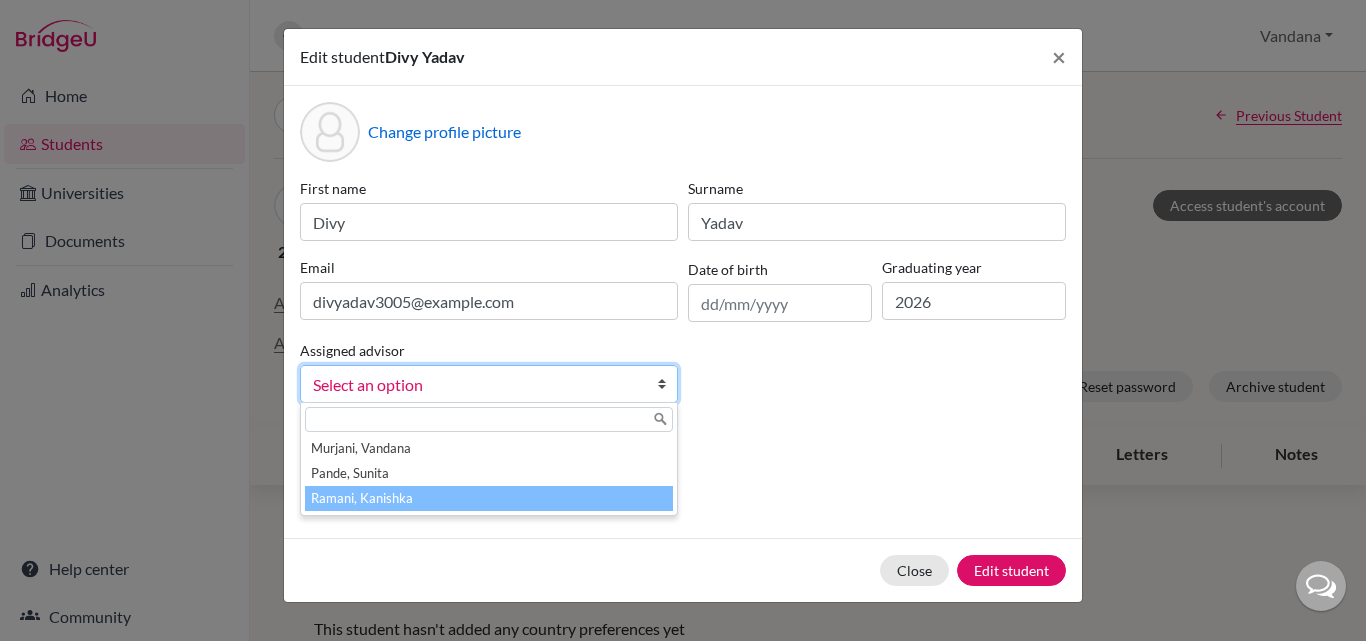 click on "Ramani, Kanishka" at bounding box center [489, 498] 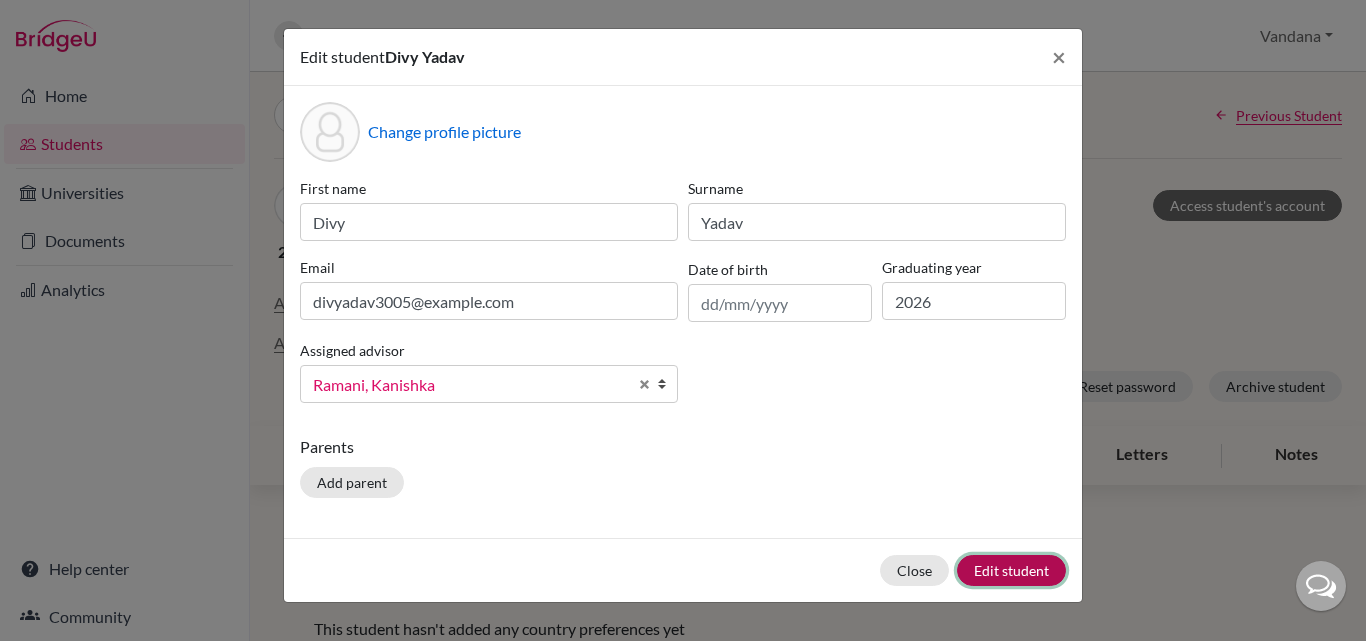 click on "Edit student" at bounding box center (1011, 570) 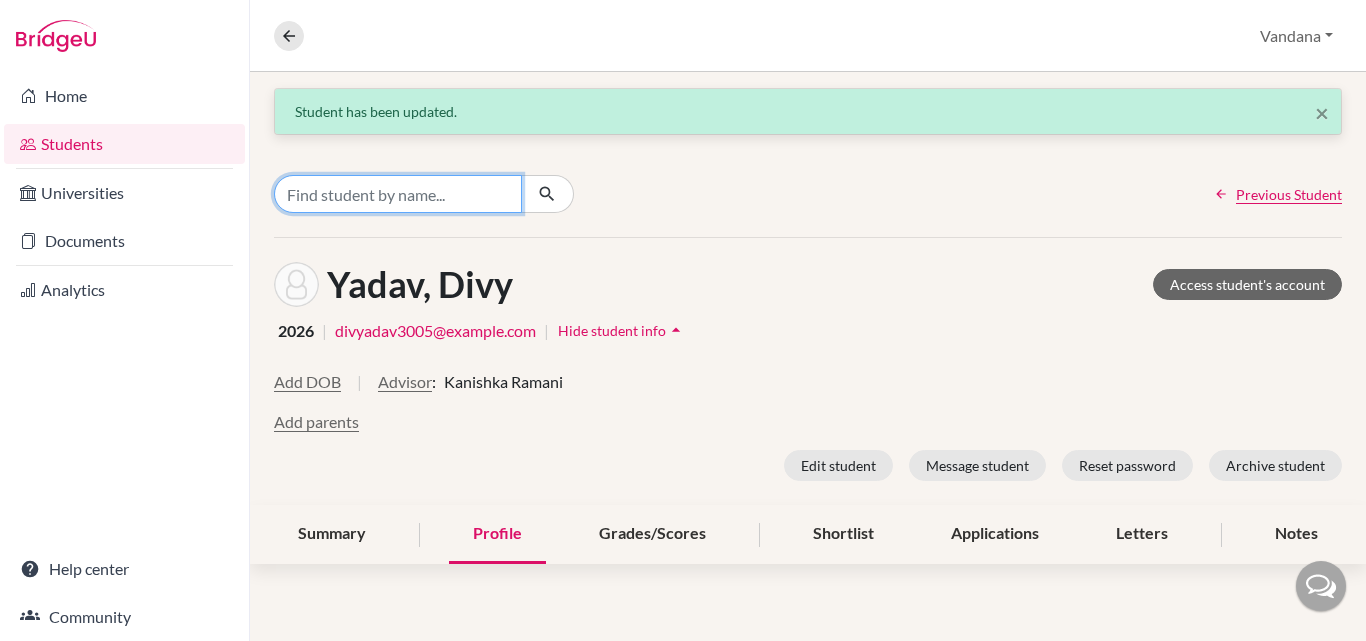 click at bounding box center [398, 194] 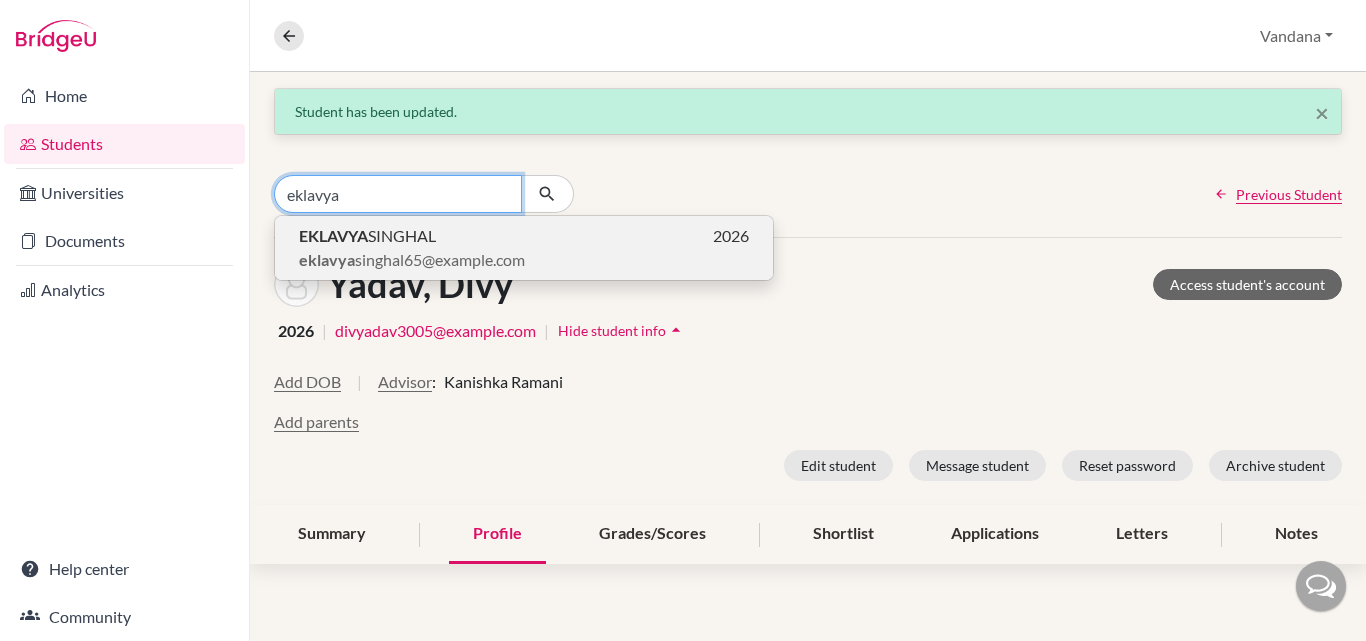 type on "eklavya" 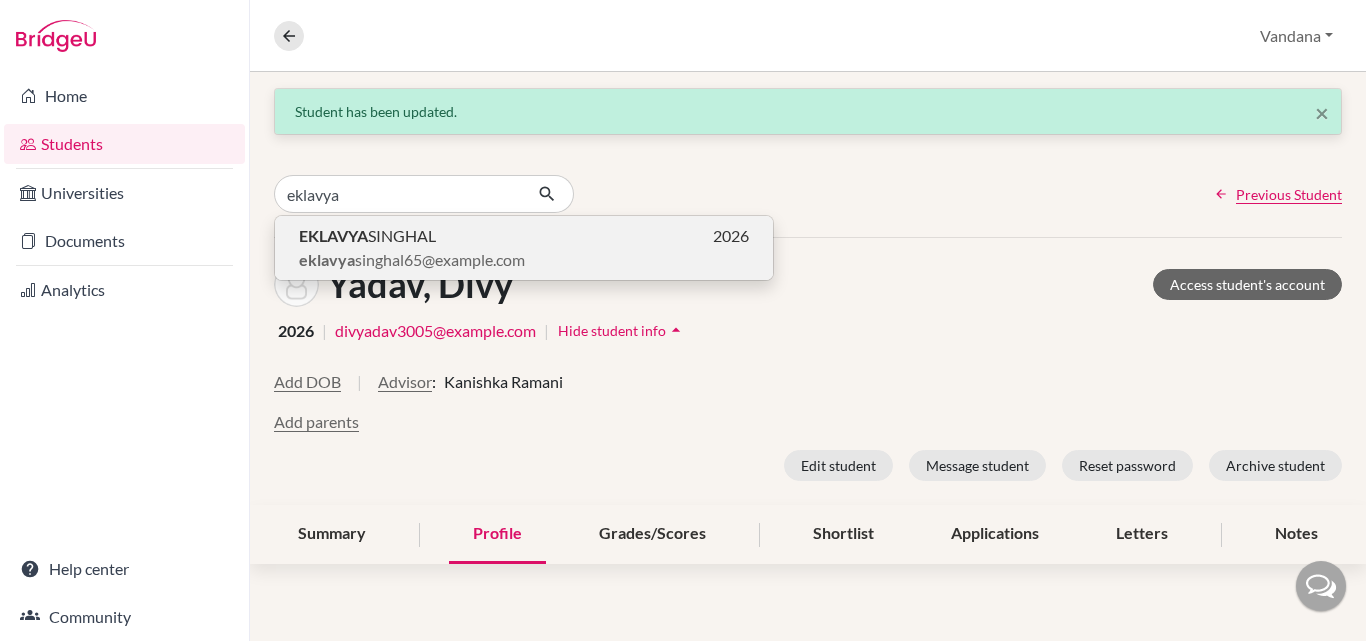 click on "EKLAVYA   SINGHAL" at bounding box center [367, 236] 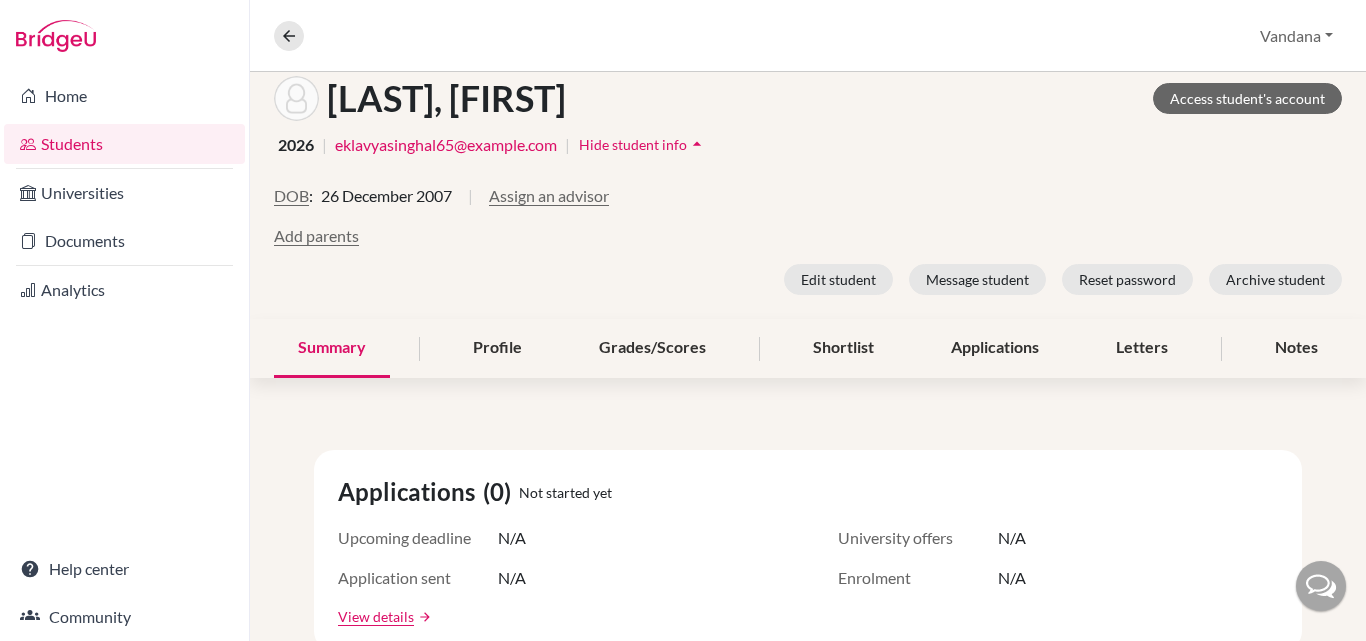 scroll, scrollTop: 200, scrollLeft: 0, axis: vertical 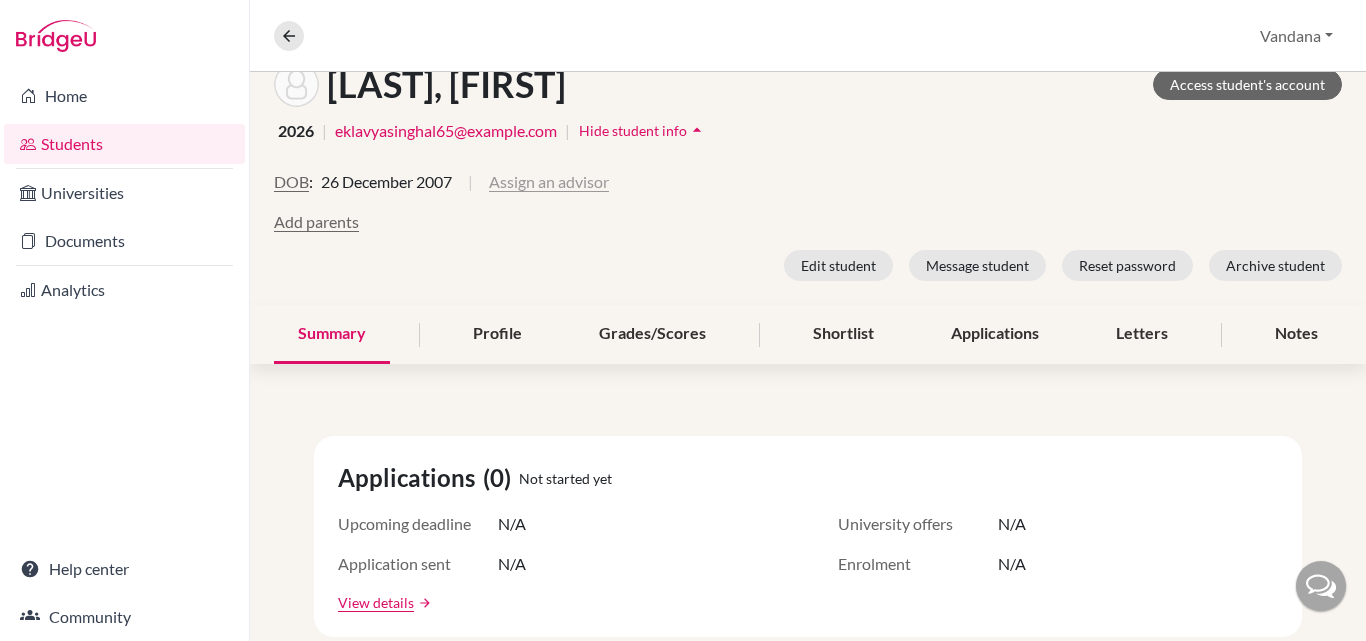 click on "Assign an advisor" at bounding box center (549, 182) 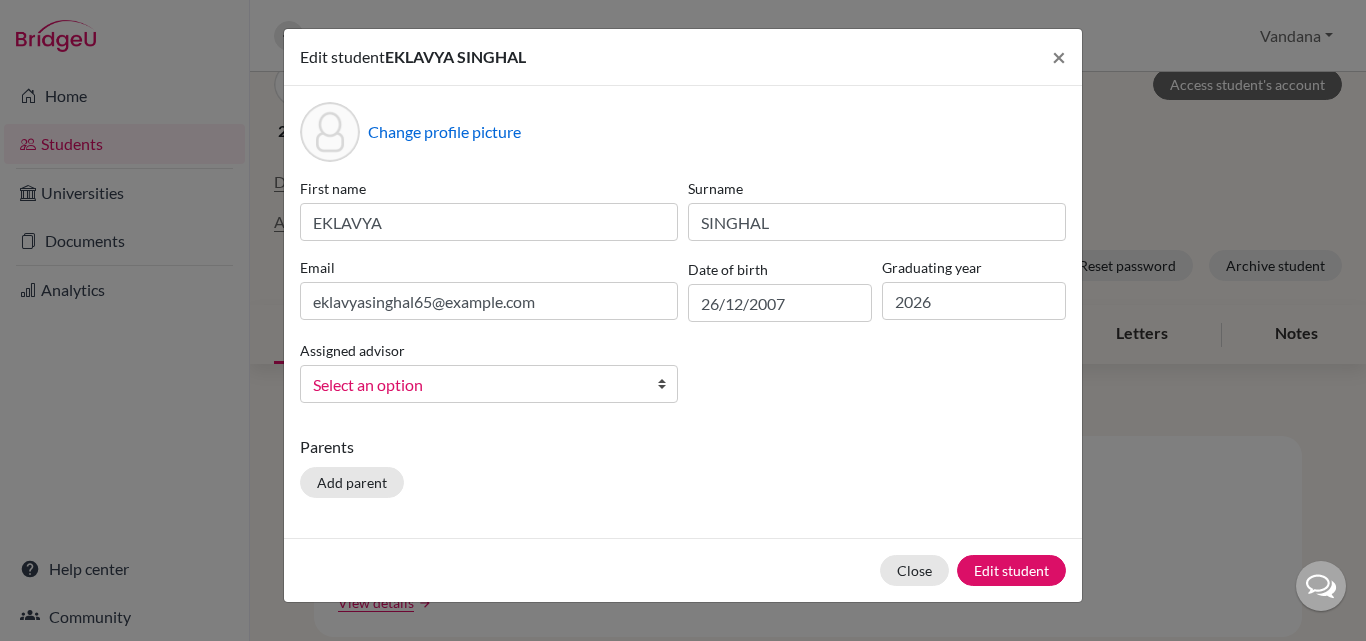click on "Select an option" at bounding box center (476, 385) 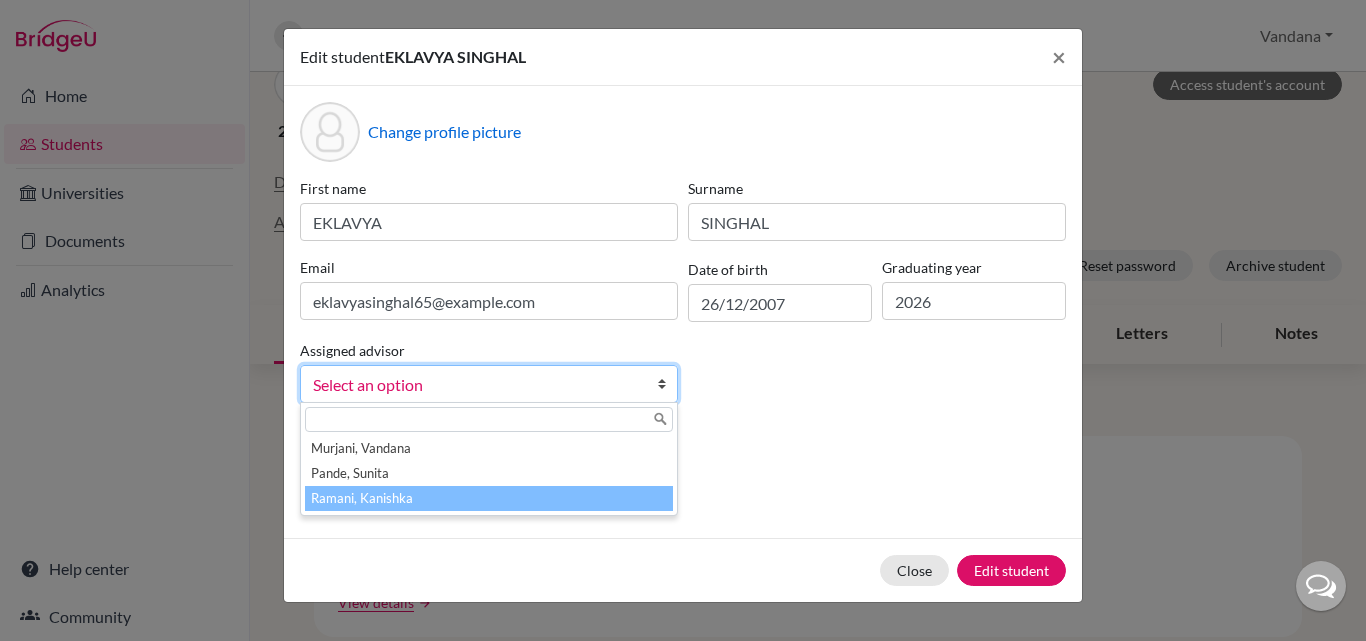 click on "[LAST], [FIRST]" at bounding box center [489, 498] 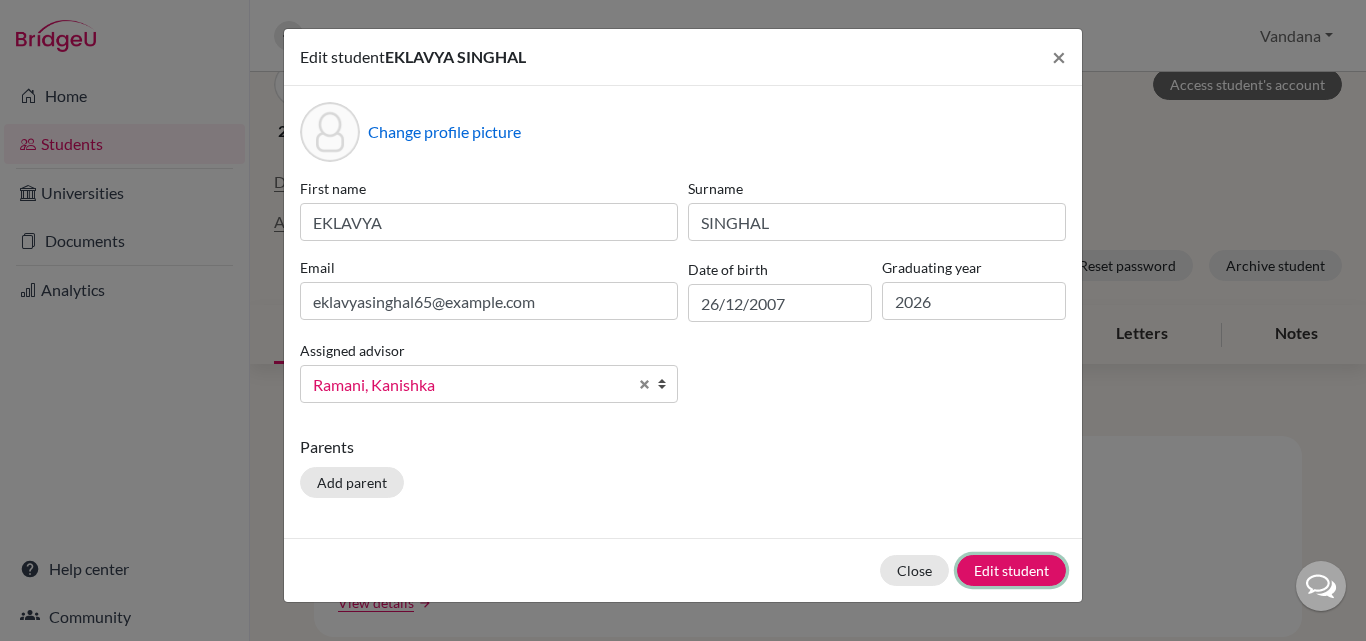 click on "Edit student" at bounding box center (1011, 570) 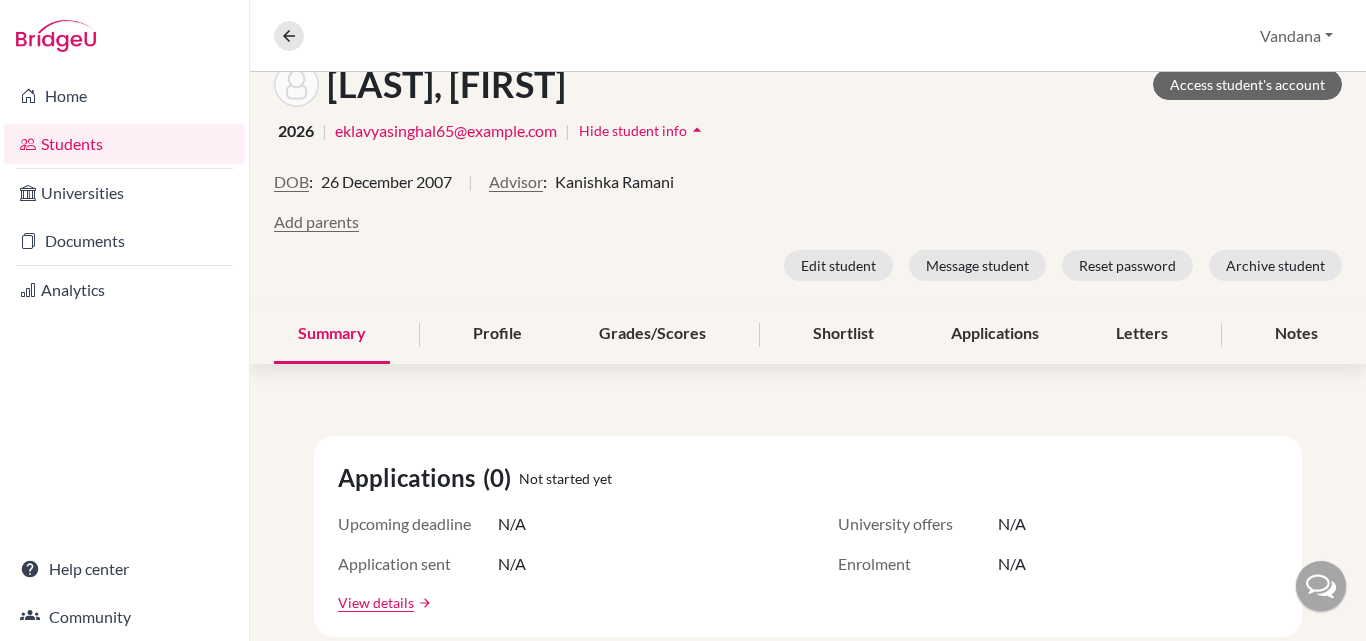scroll, scrollTop: 0, scrollLeft: 0, axis: both 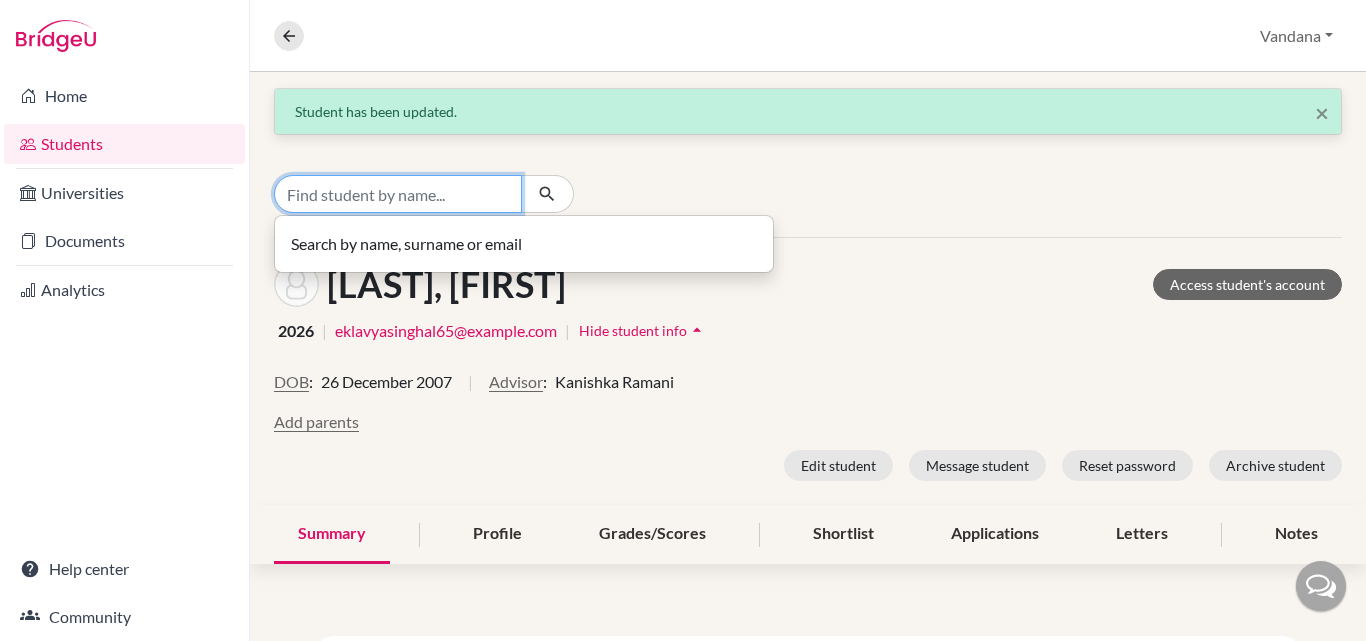 click at bounding box center [398, 194] 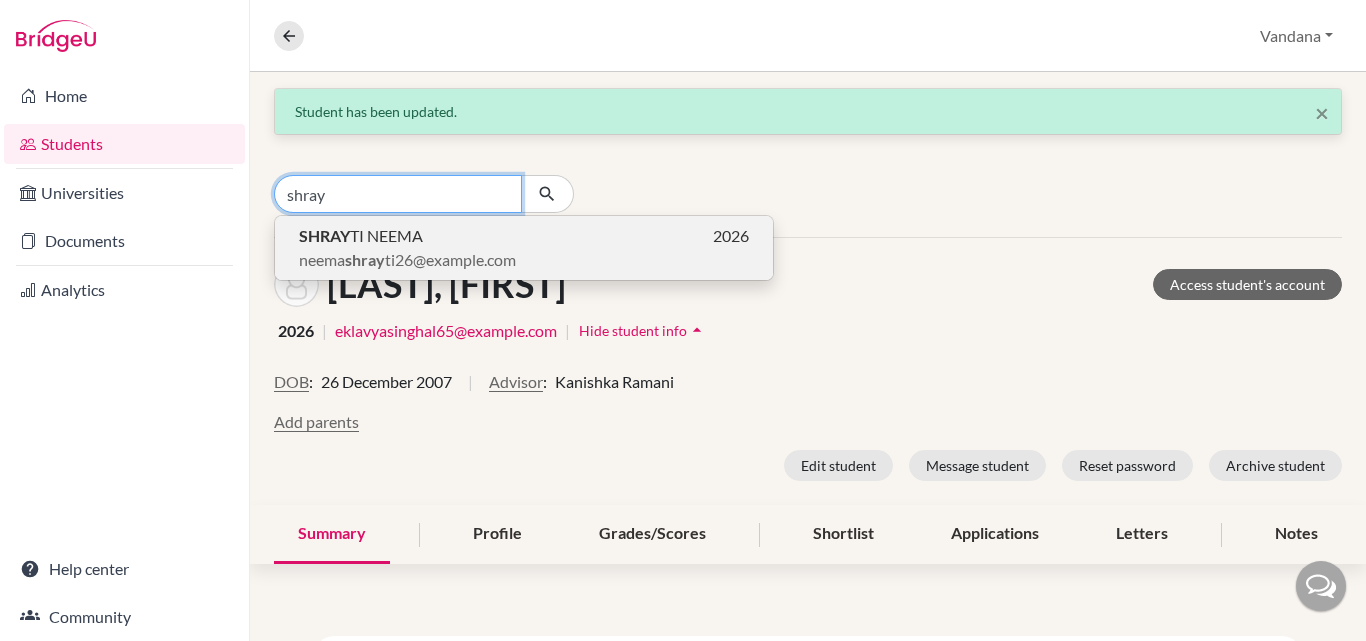 type on "shray" 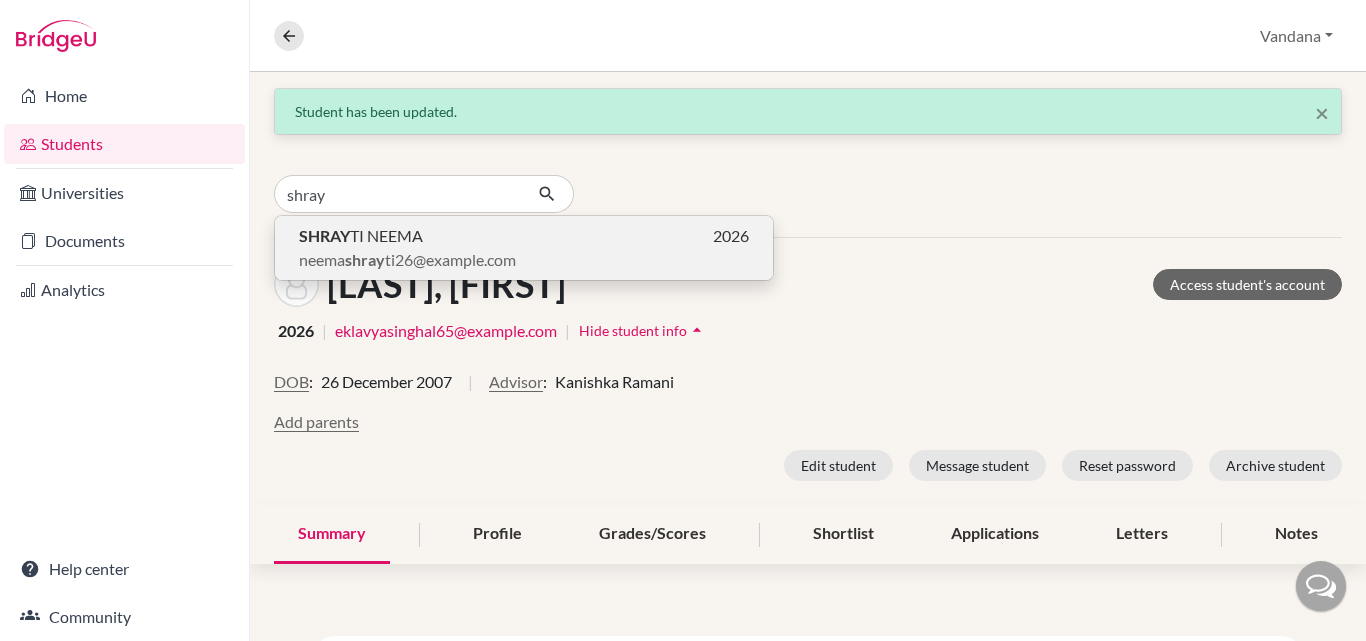 click on "SHRAY TI  NEEMA" at bounding box center (361, 236) 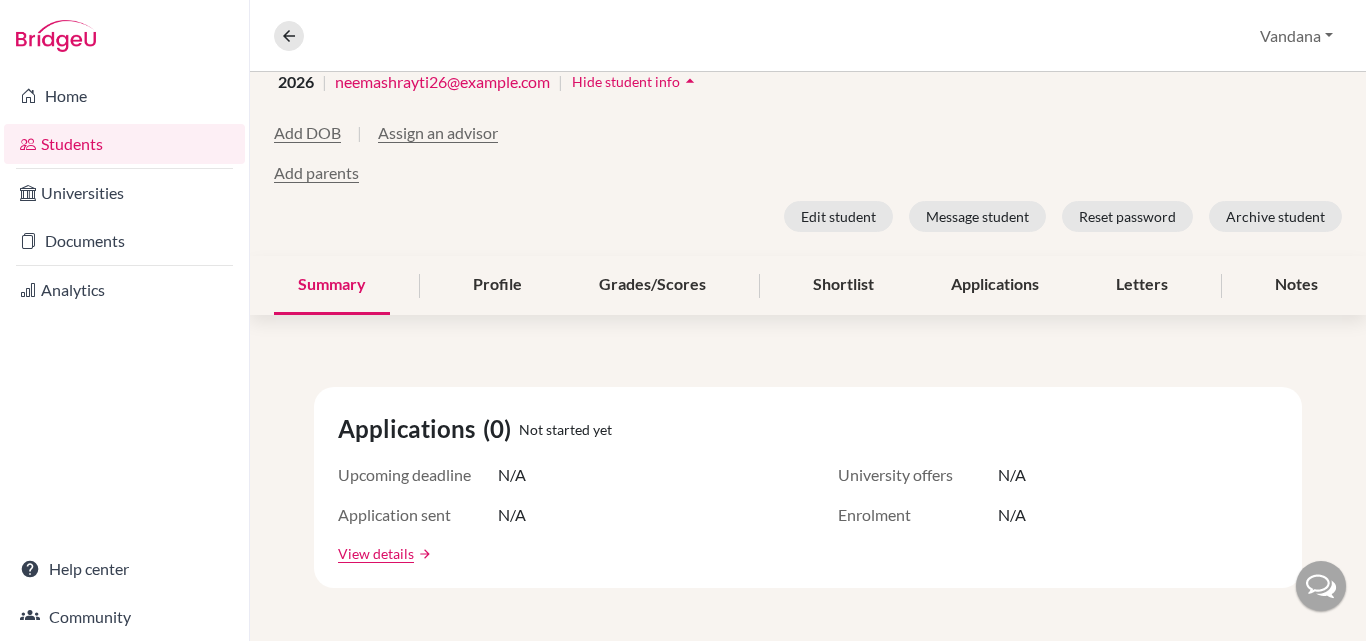 scroll, scrollTop: 200, scrollLeft: 0, axis: vertical 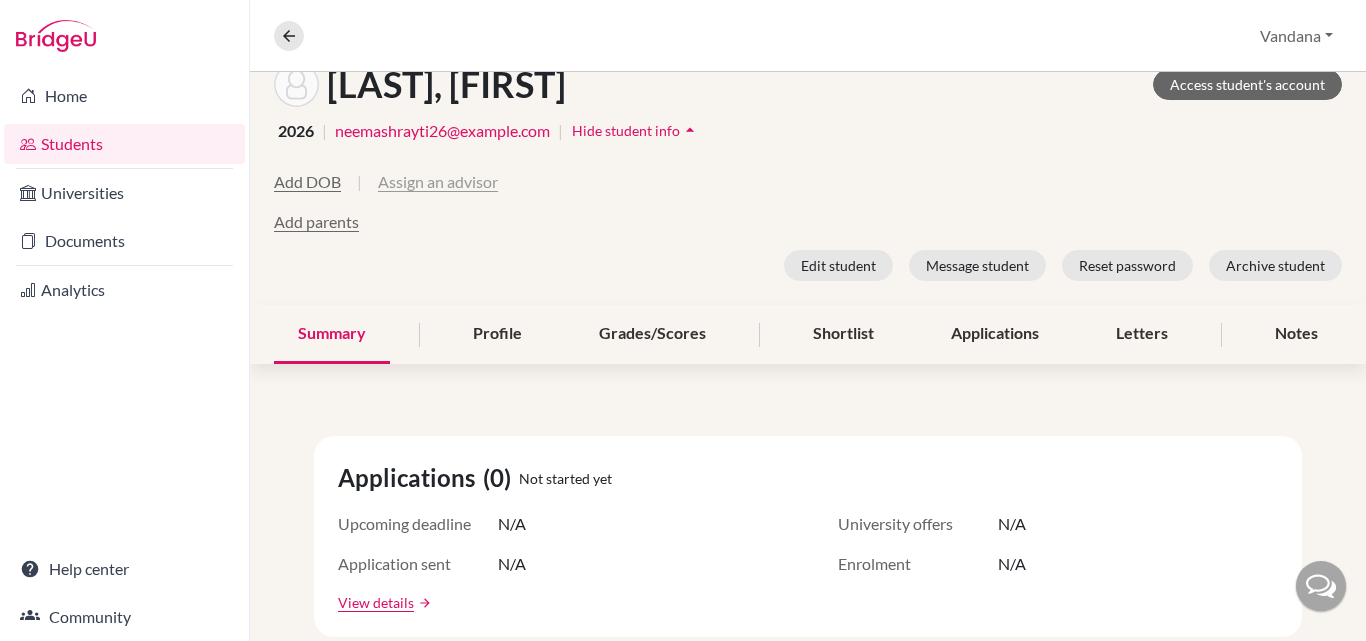 click on "Assign an advisor" at bounding box center [438, 182] 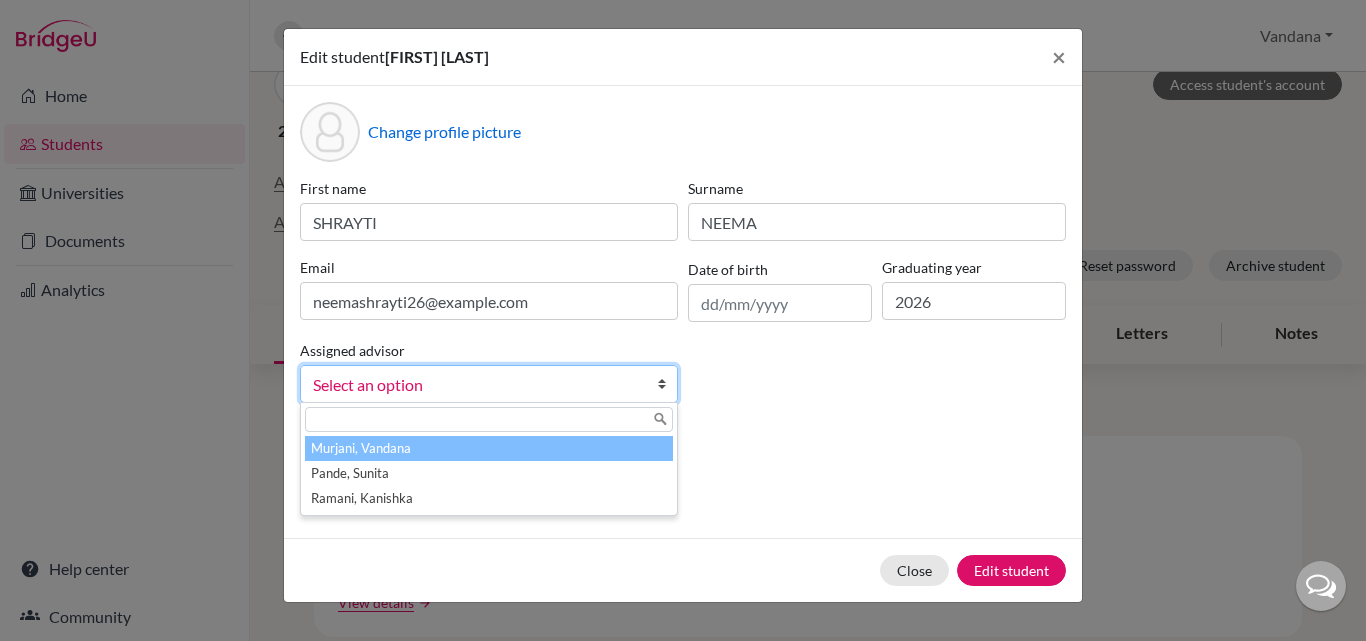 click on "Select an option" at bounding box center [476, 385] 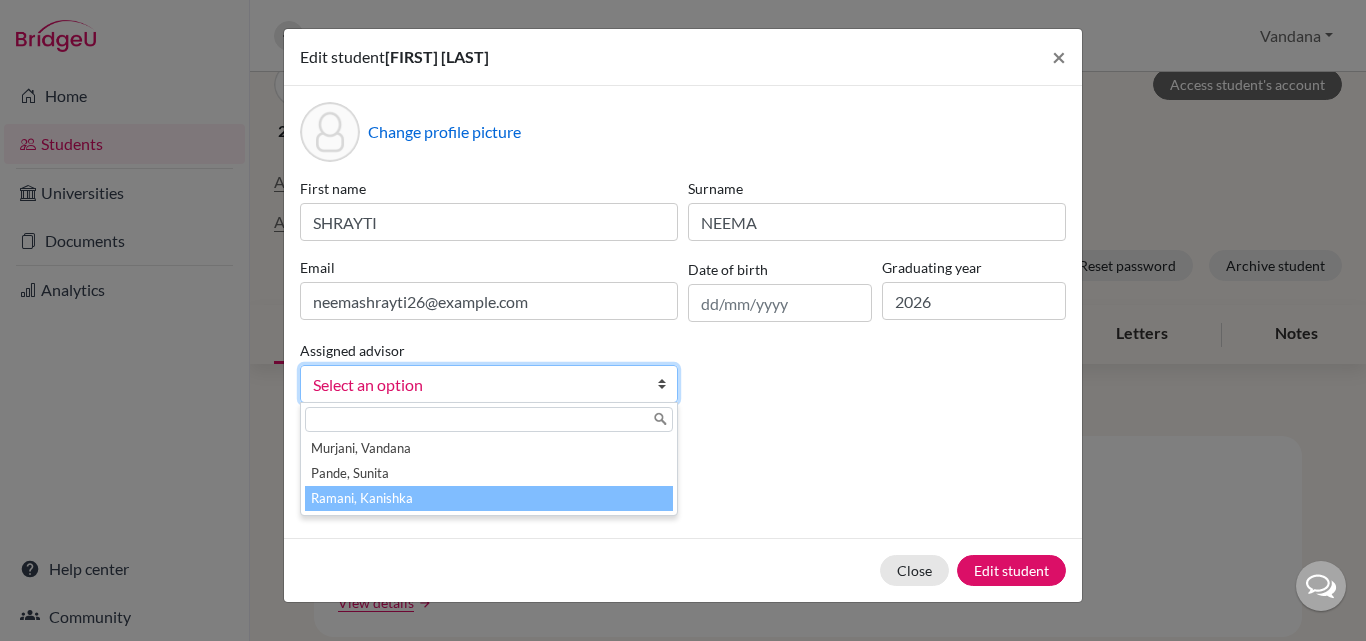 click on "Ramani, Kanishka" at bounding box center [489, 498] 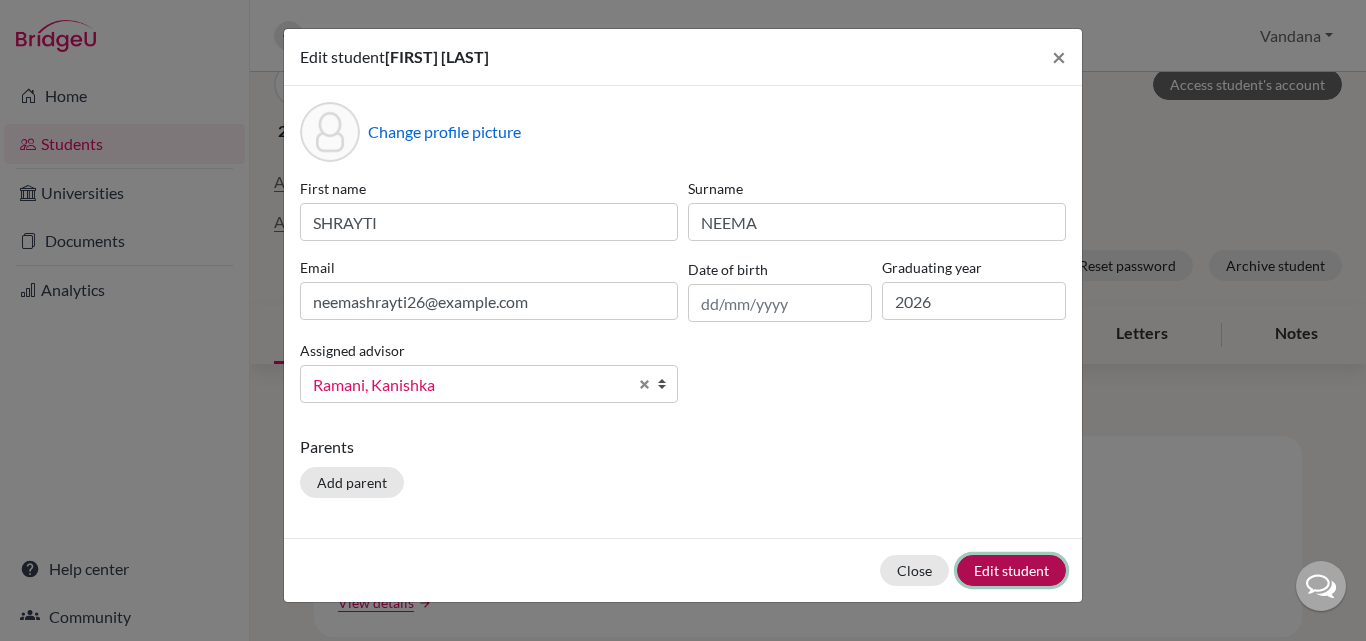 click on "Edit student" at bounding box center [1011, 570] 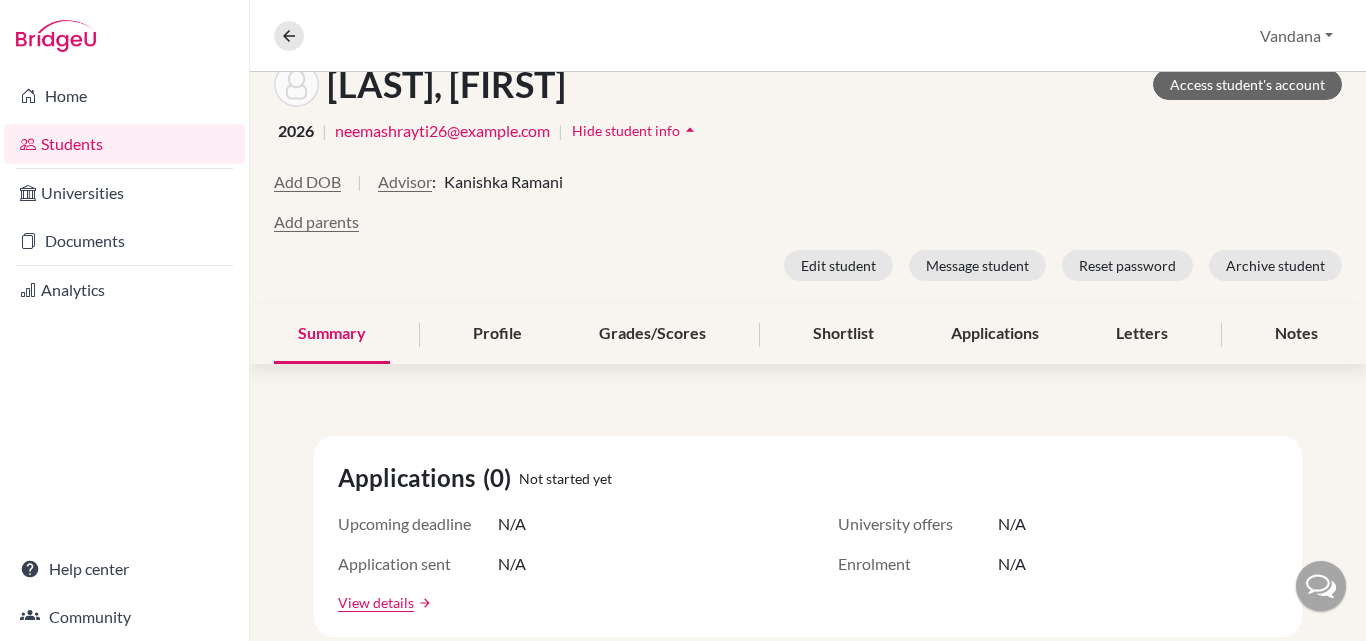 scroll, scrollTop: 0, scrollLeft: 0, axis: both 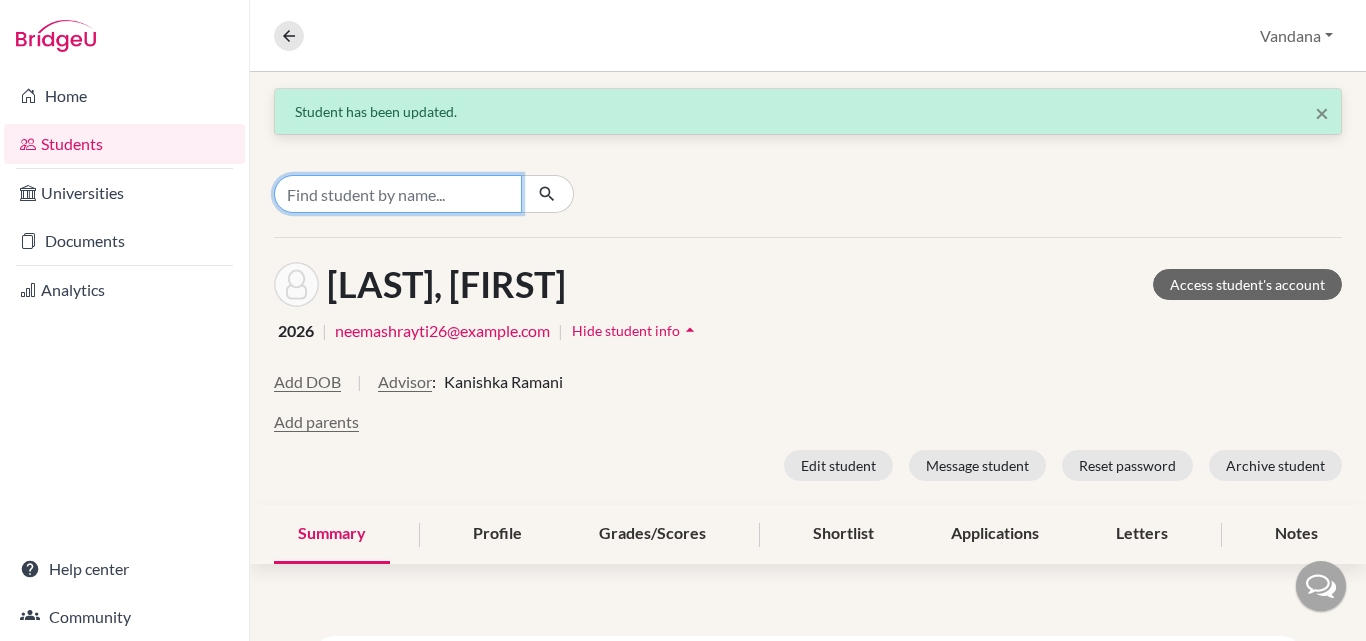 click at bounding box center (398, 194) 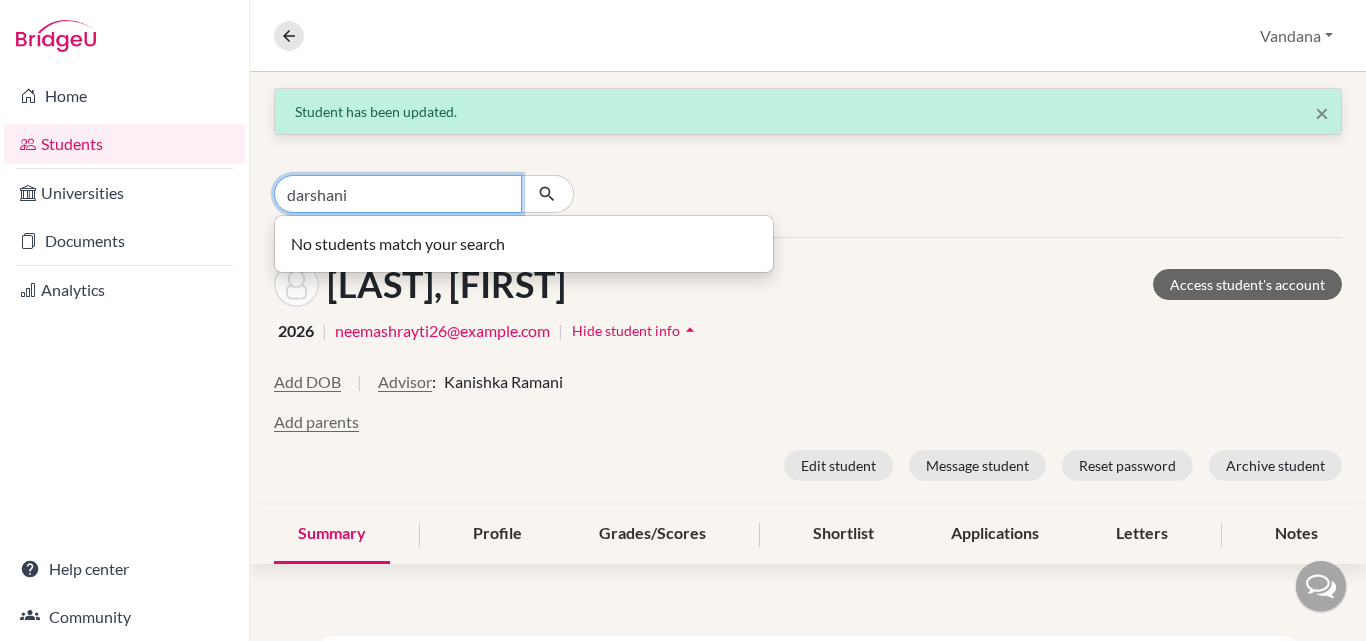 drag, startPoint x: 404, startPoint y: 185, endPoint x: 255, endPoint y: 191, distance: 149.12076 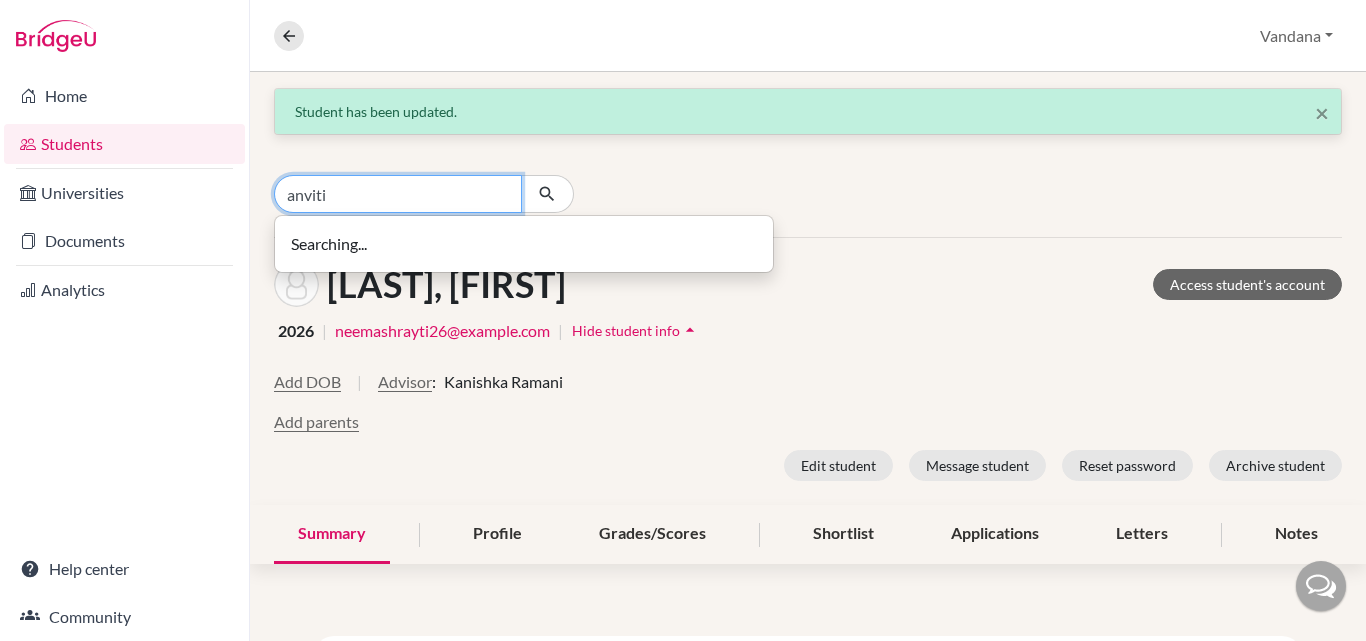type on "anviti" 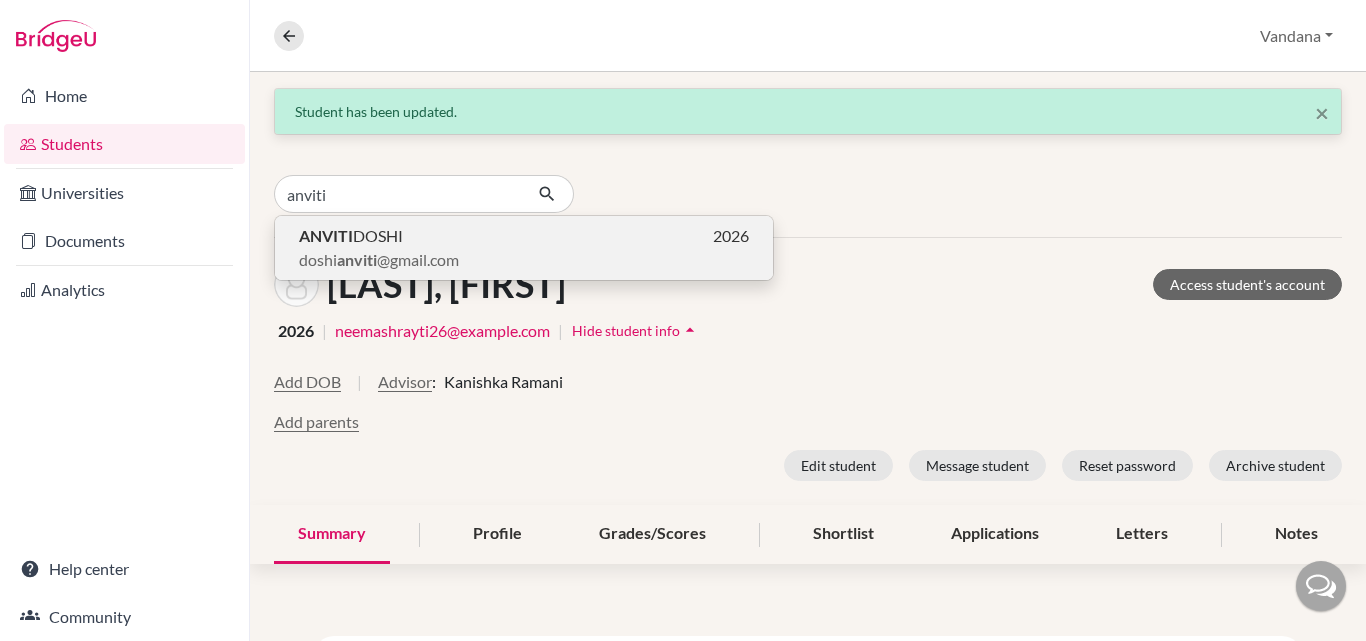 click on "anviti" at bounding box center (357, 259) 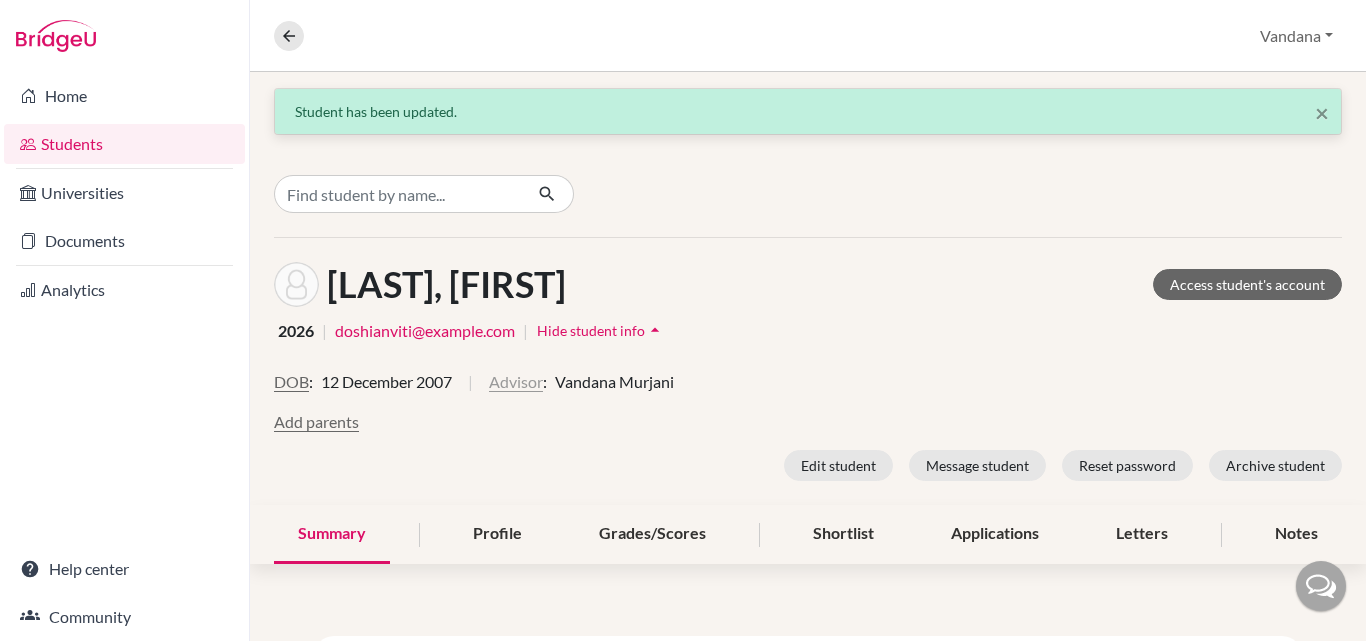 click on "Advisor" at bounding box center [516, 382] 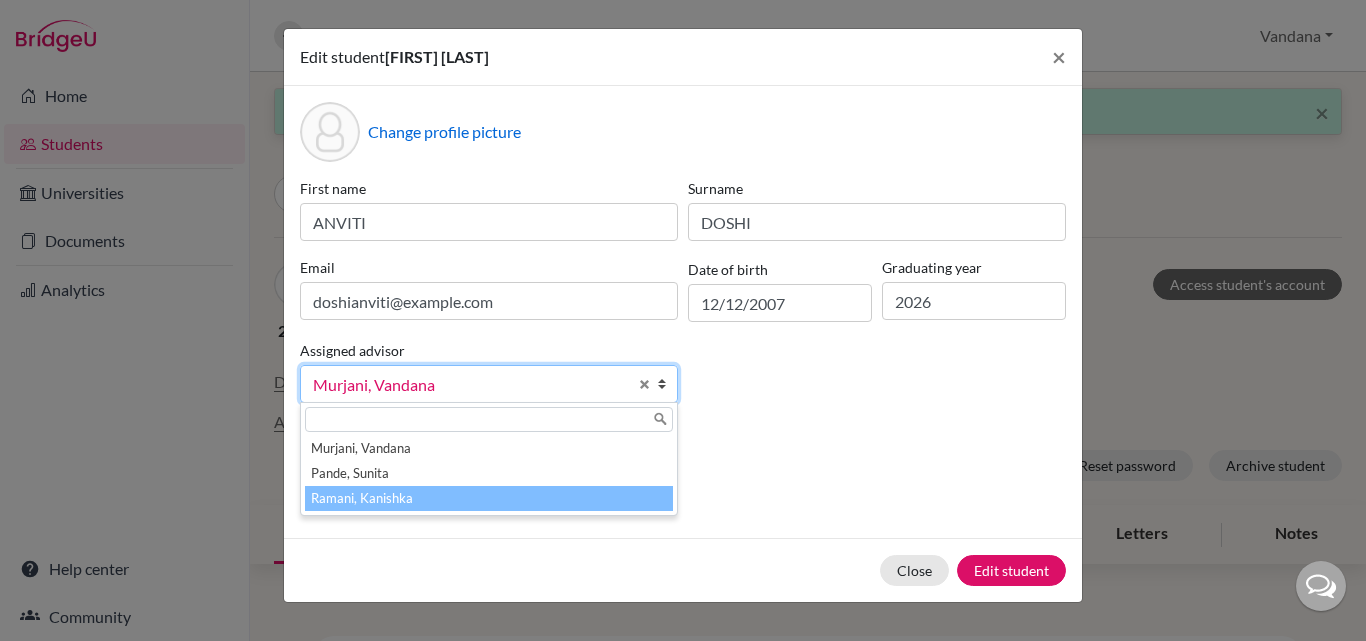 click on "Ramani, Kanishka" at bounding box center (489, 498) 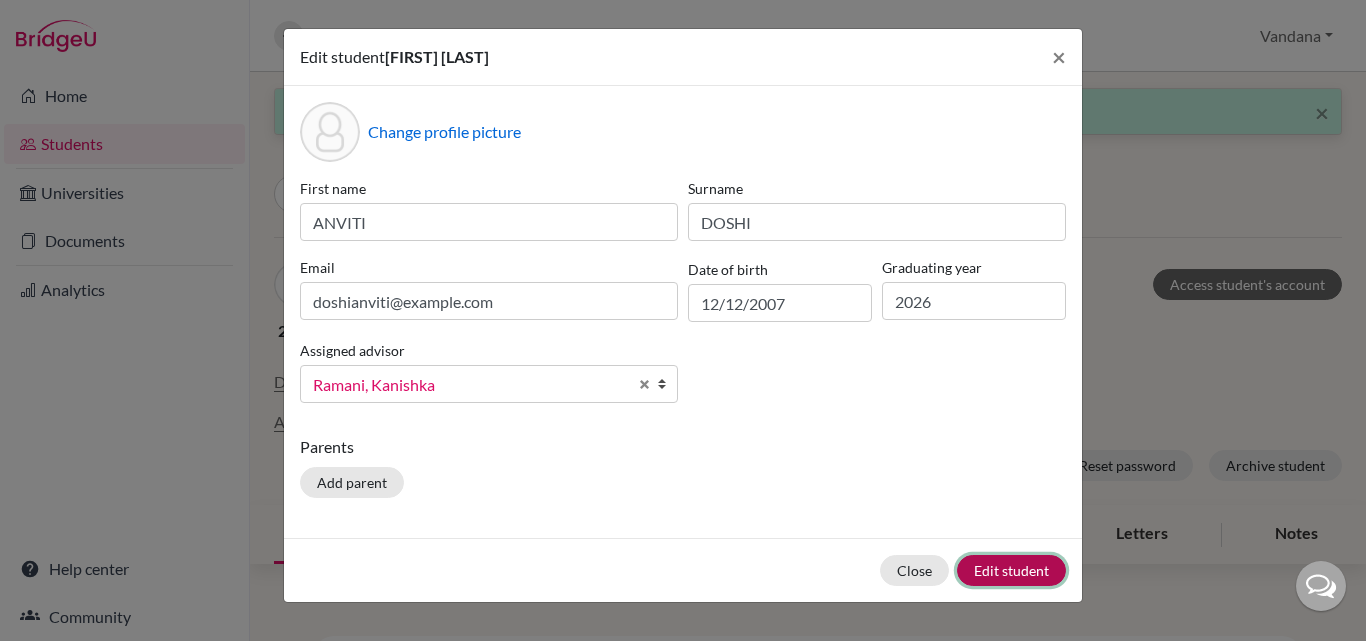 click on "Edit student" at bounding box center [1011, 570] 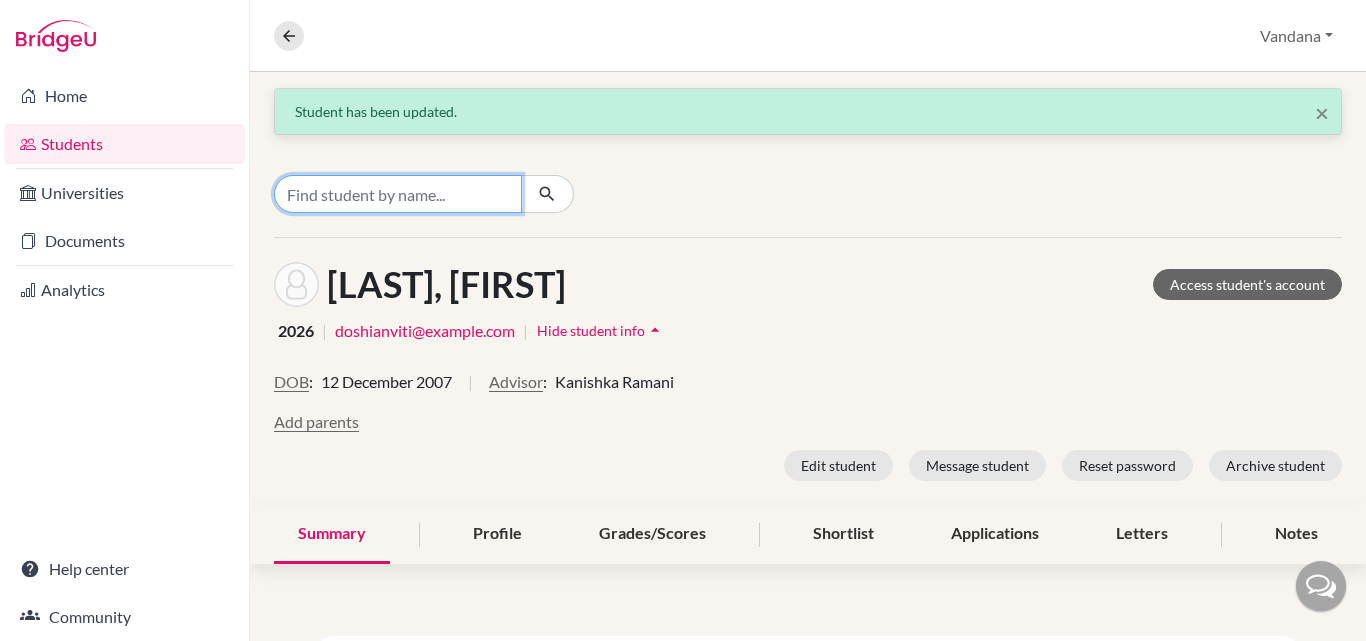 click at bounding box center [398, 194] 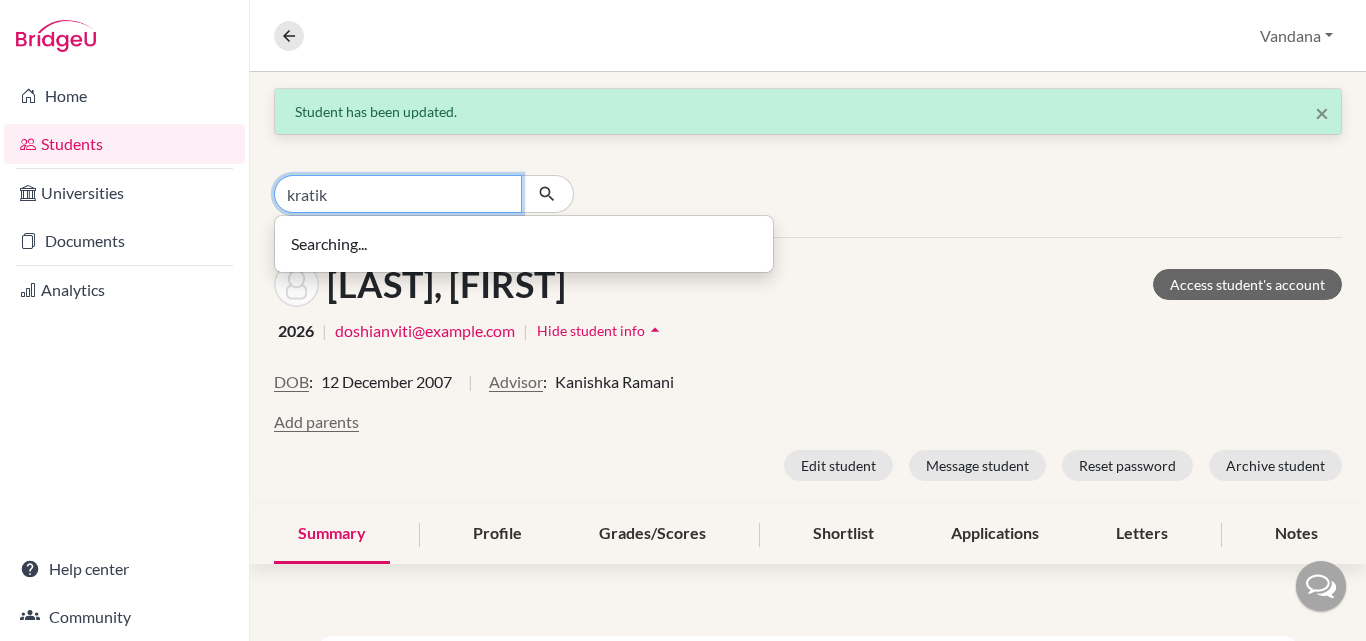 type on "kratika" 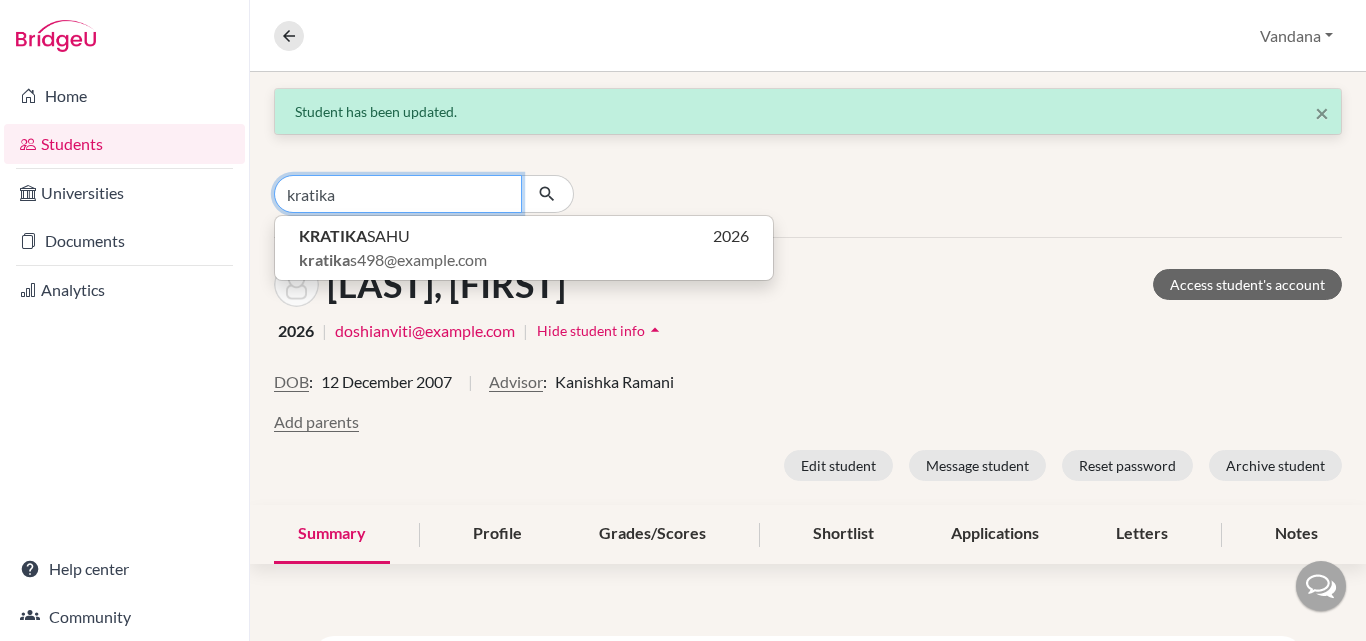 click on "kratika" at bounding box center (398, 194) 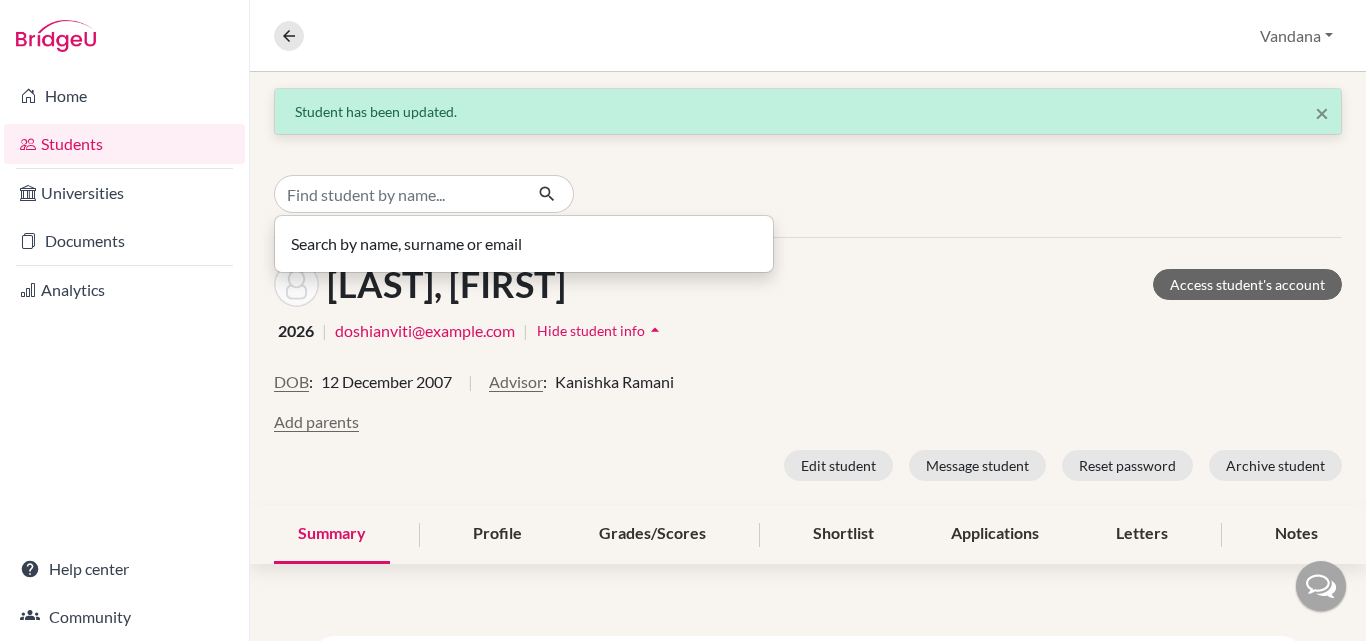 click on "Search by name, surname or email" 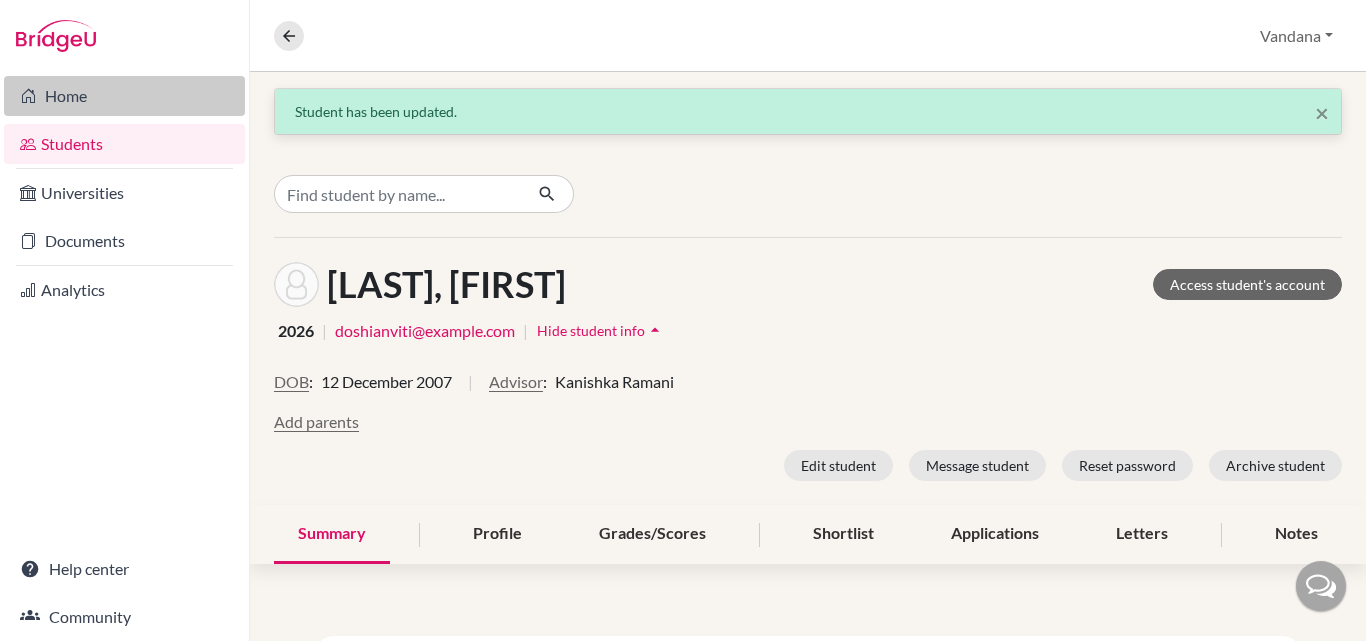 click on "Home" at bounding box center (124, 96) 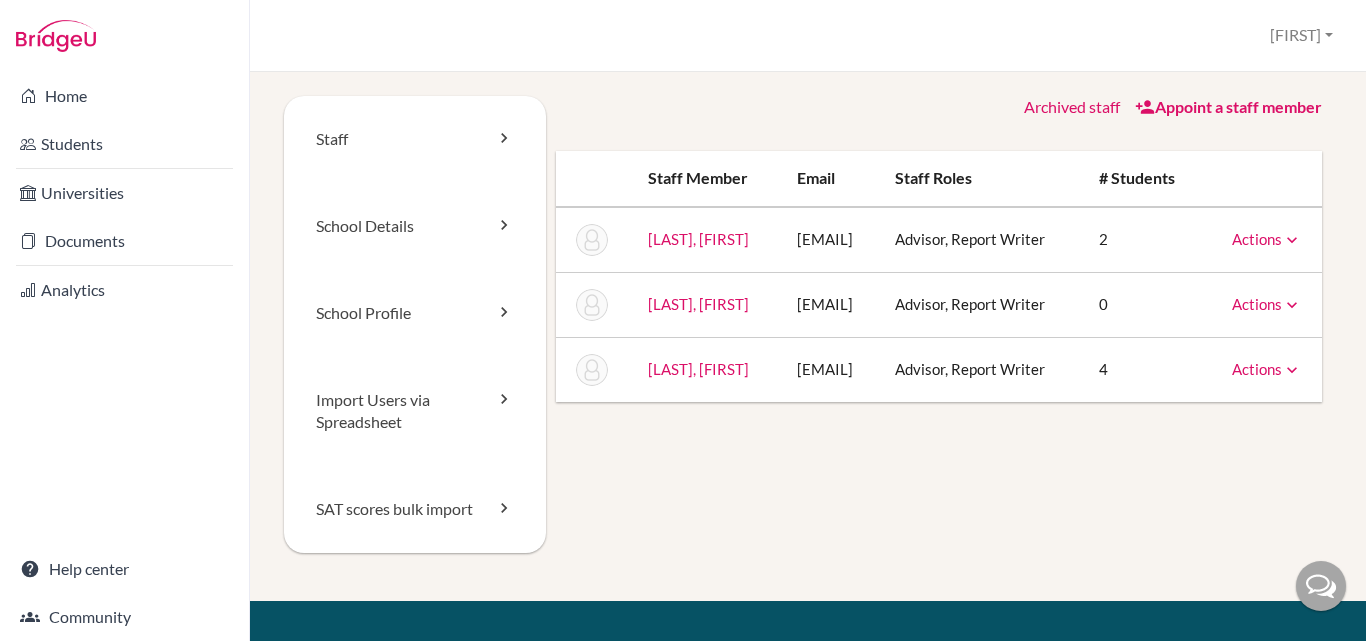 scroll, scrollTop: 0, scrollLeft: 0, axis: both 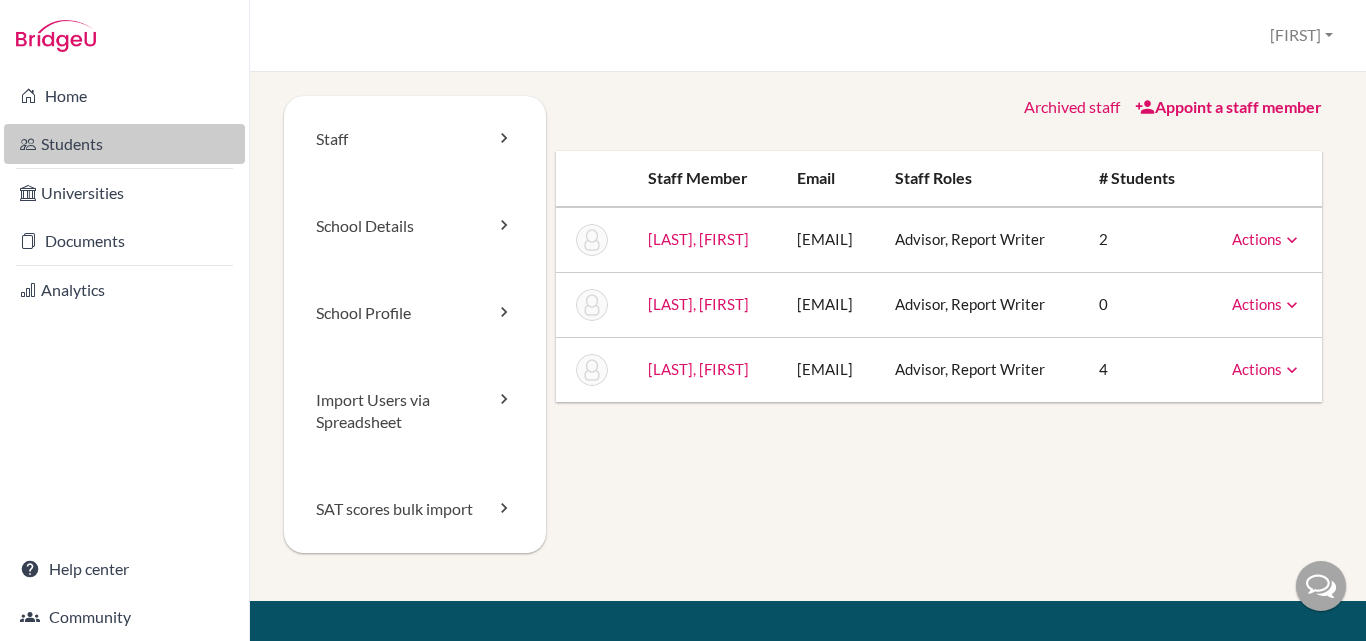 click on "Students" at bounding box center [124, 144] 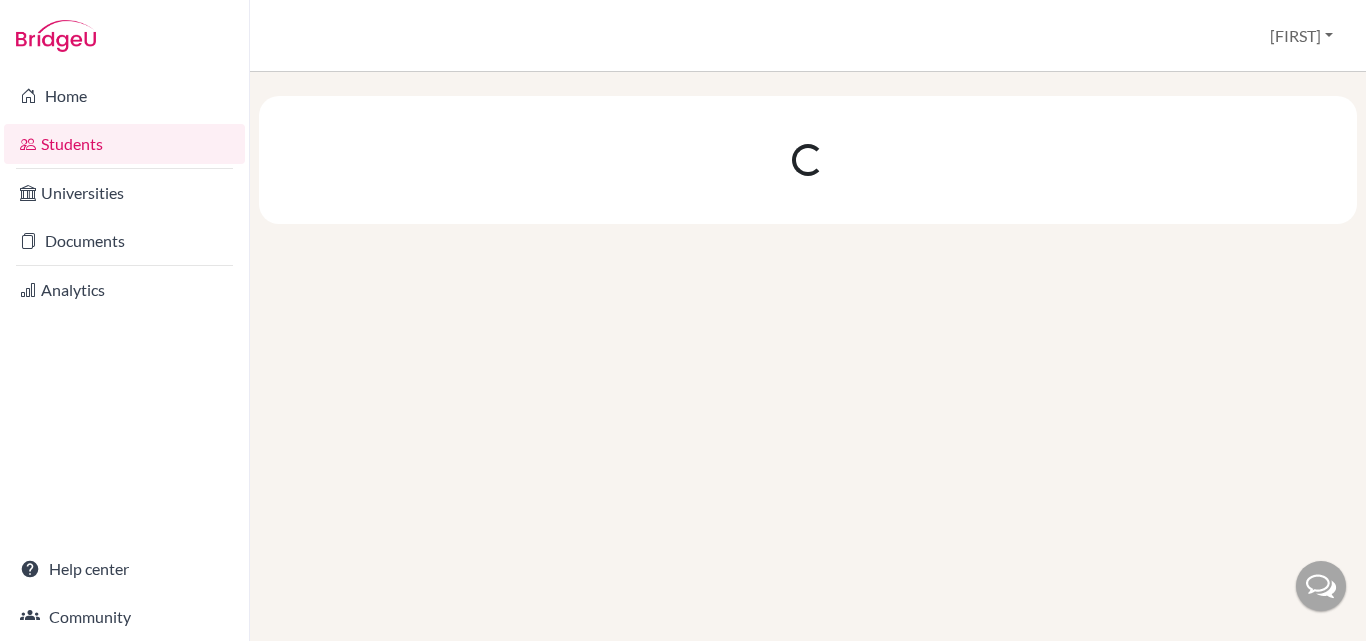scroll, scrollTop: 0, scrollLeft: 0, axis: both 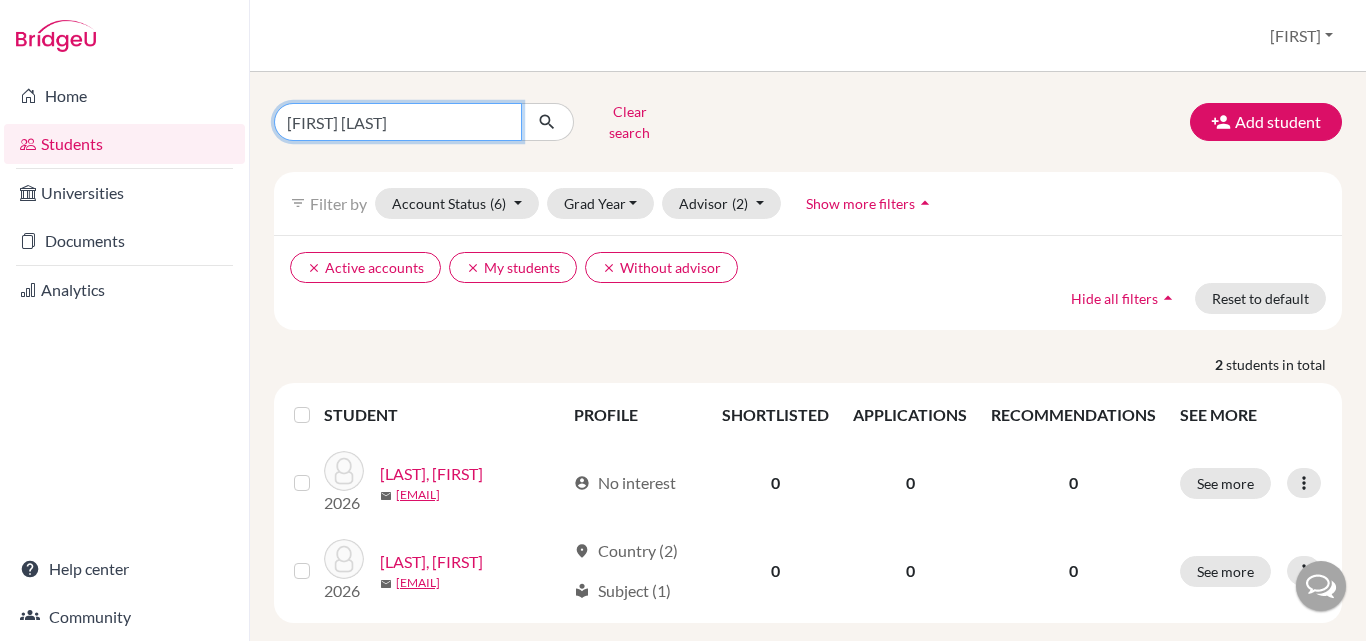 click on "divy yadav" at bounding box center (398, 122) 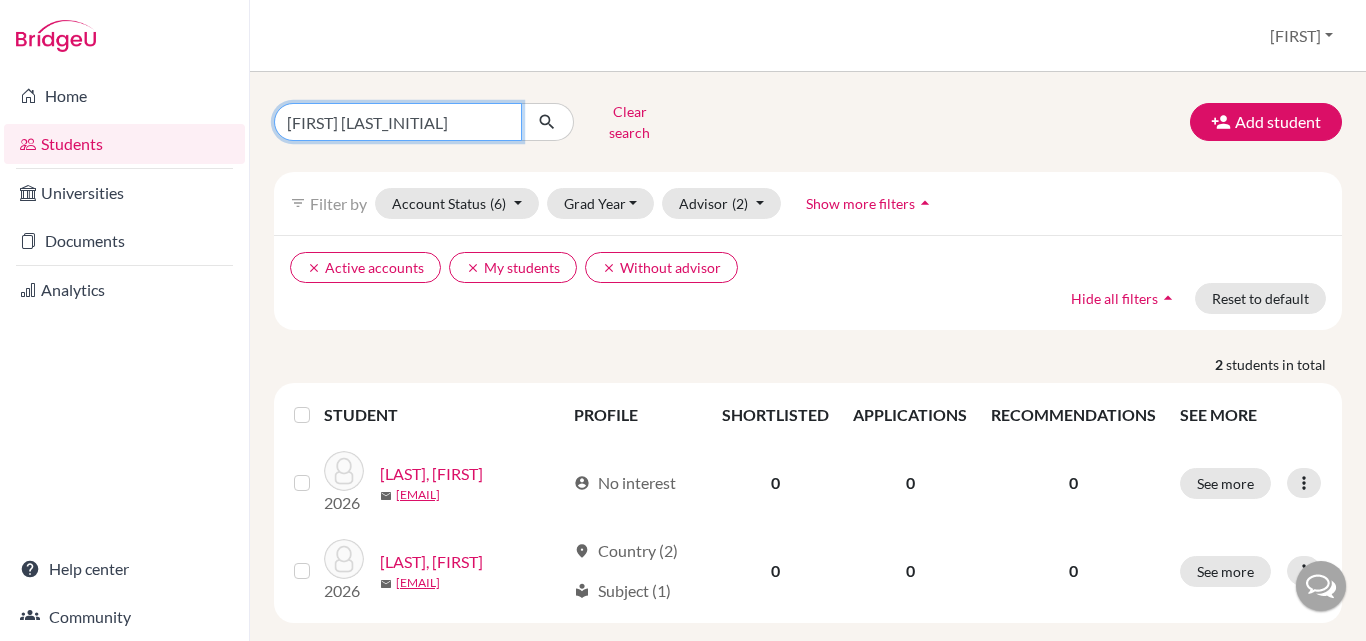 type on "kratika sahu" 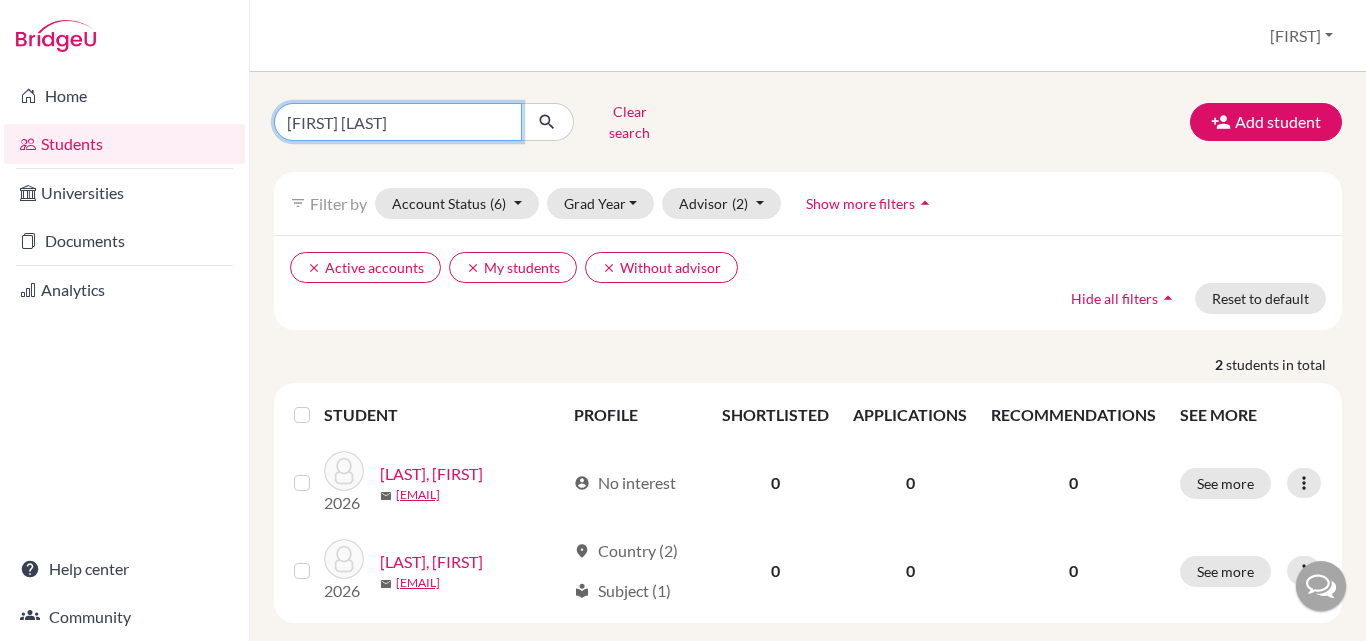 click at bounding box center (547, 122) 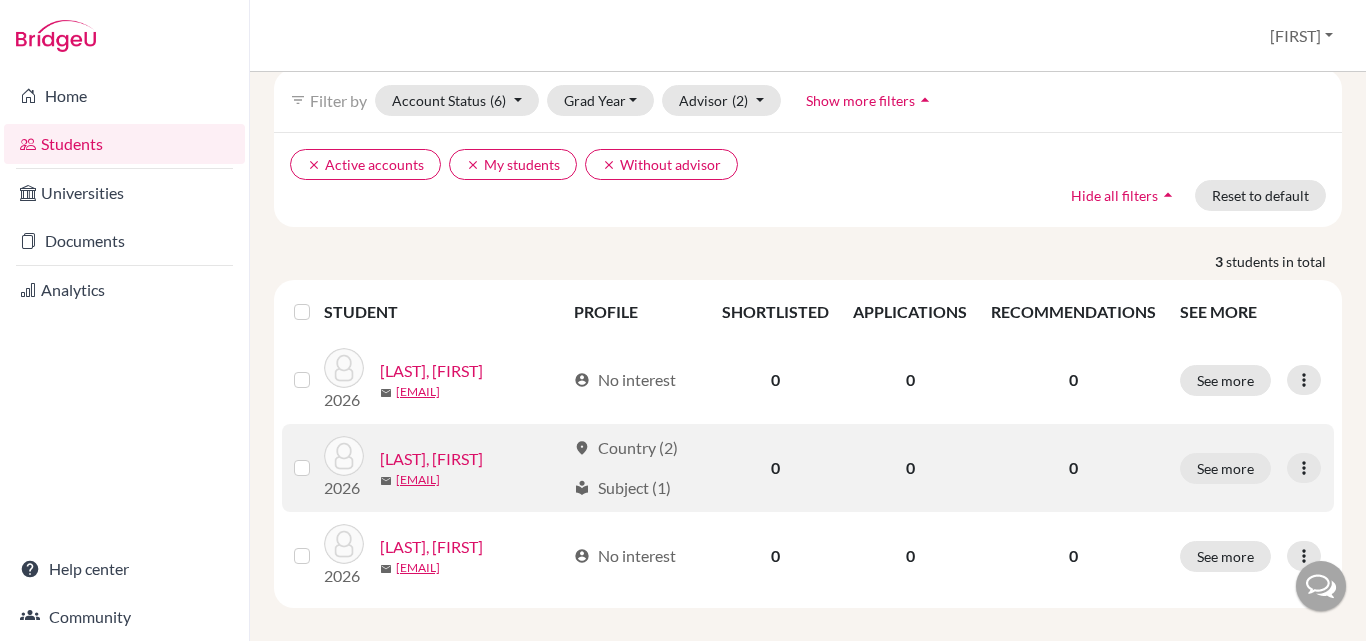 scroll, scrollTop: 104, scrollLeft: 0, axis: vertical 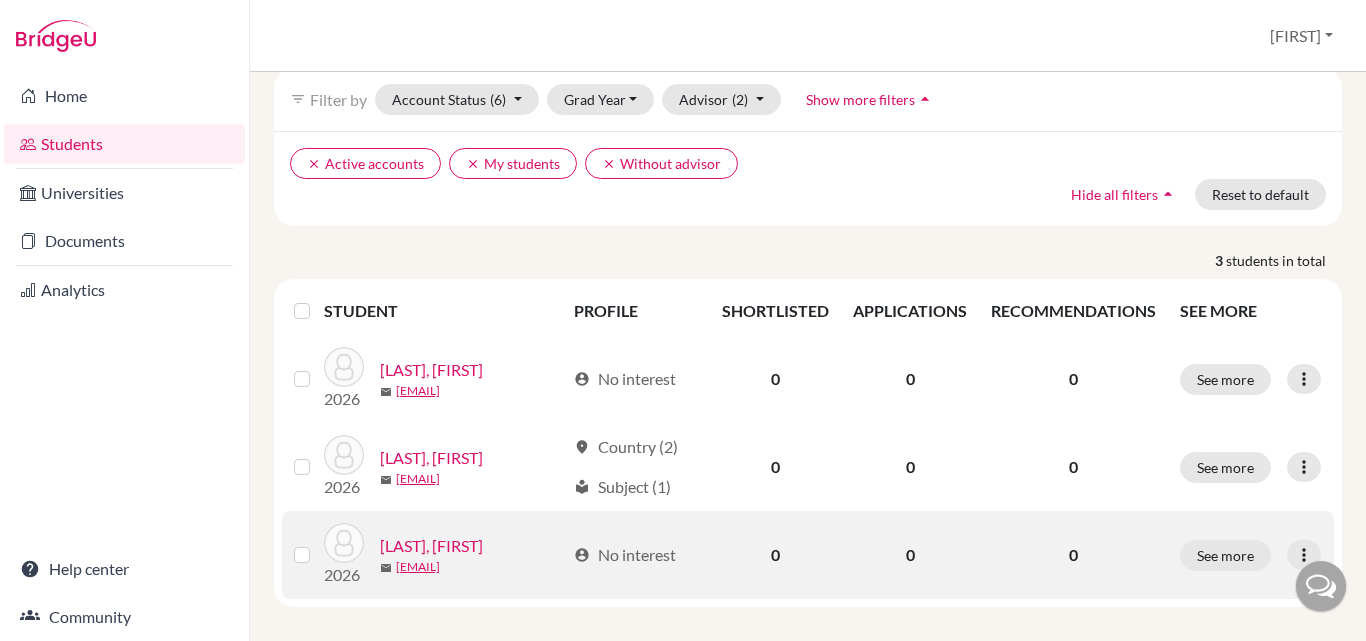 click on "[LAST], [FIRST]" at bounding box center (431, 546) 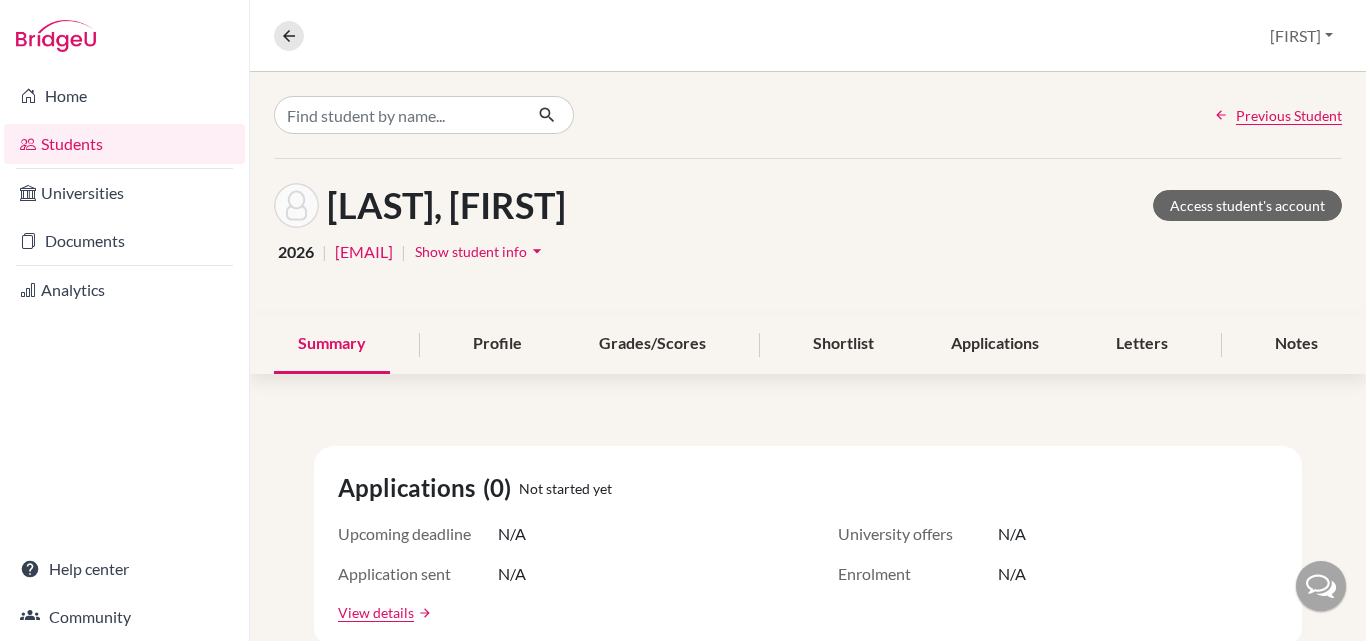 click on "Show student info arrow_drop_down" at bounding box center [481, 251] 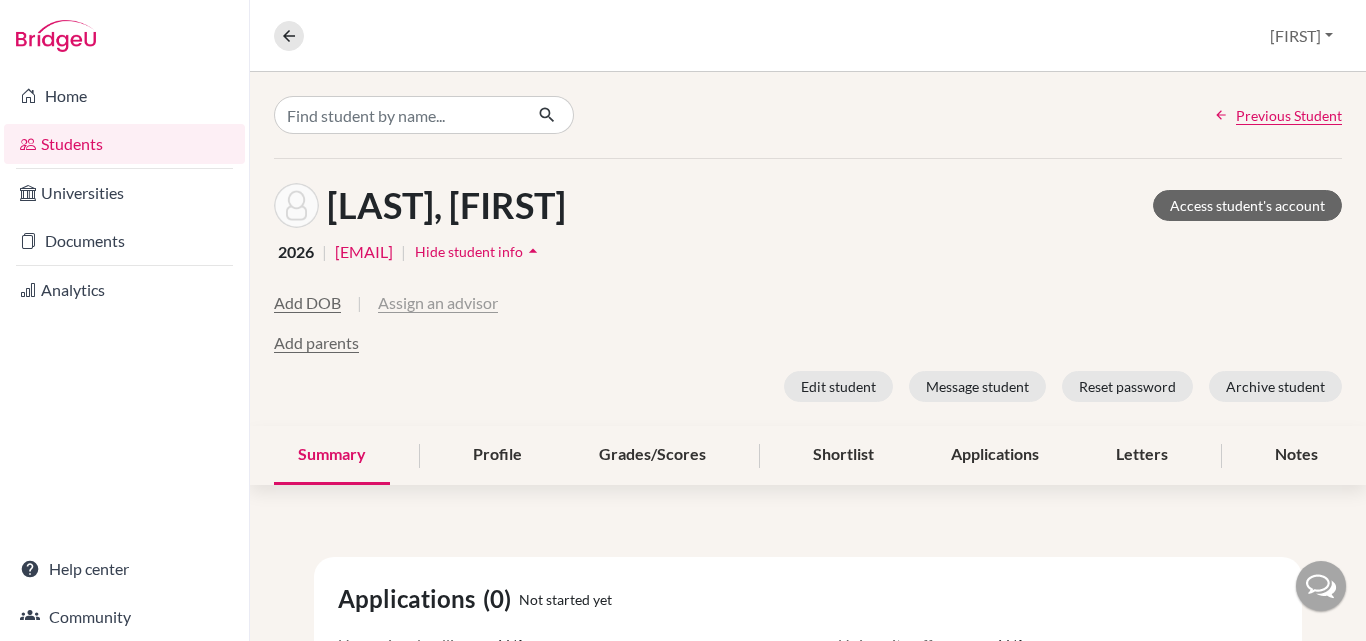 click on "Assign an advisor" at bounding box center [438, 303] 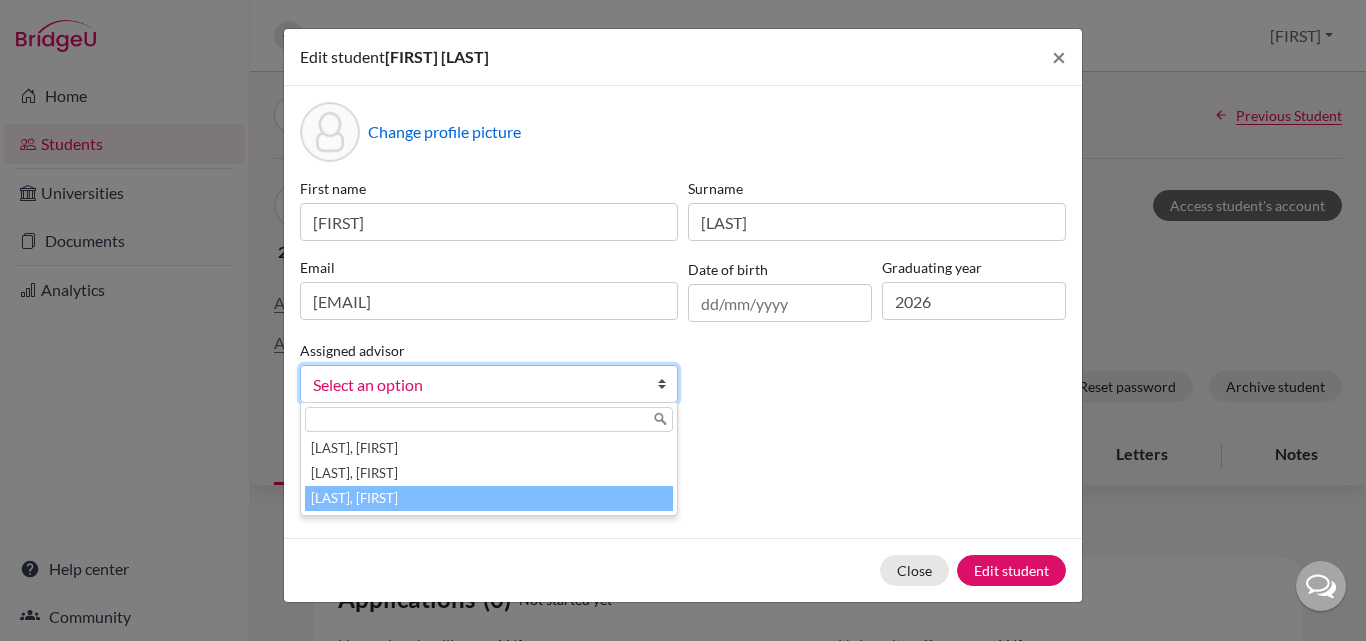click on "Ramani, Kanishka" at bounding box center (489, 498) 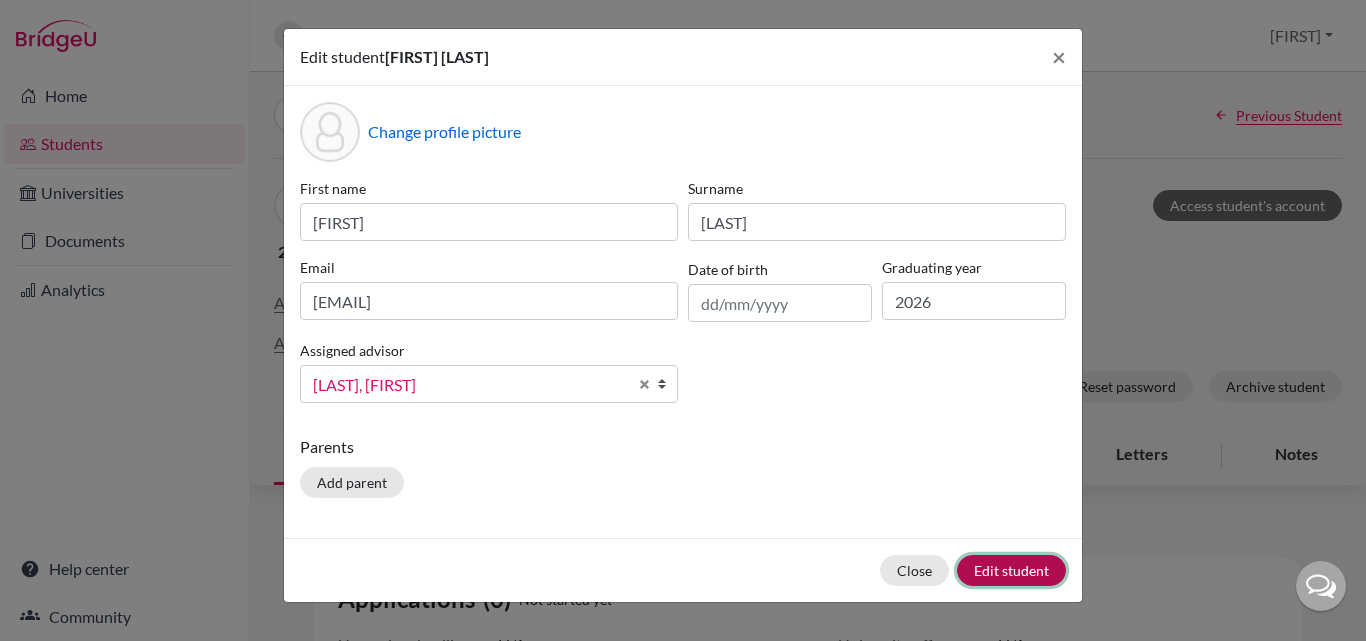 click on "Edit student" at bounding box center [1011, 570] 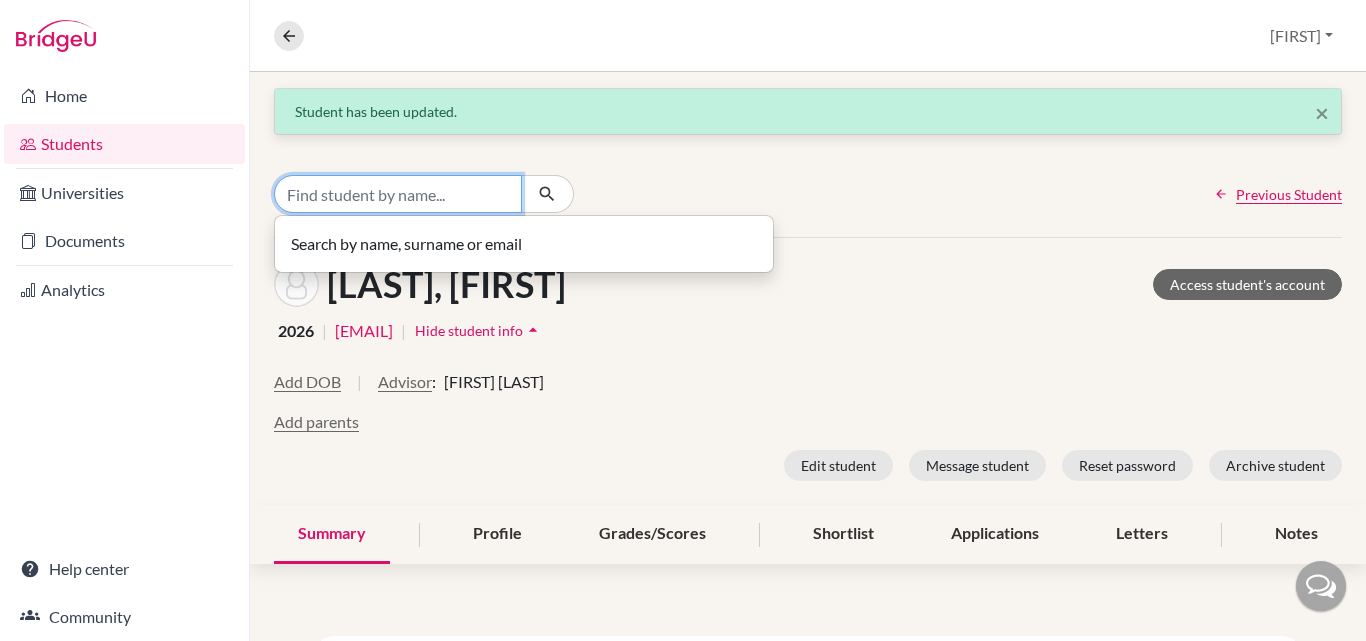 click at bounding box center [398, 194] 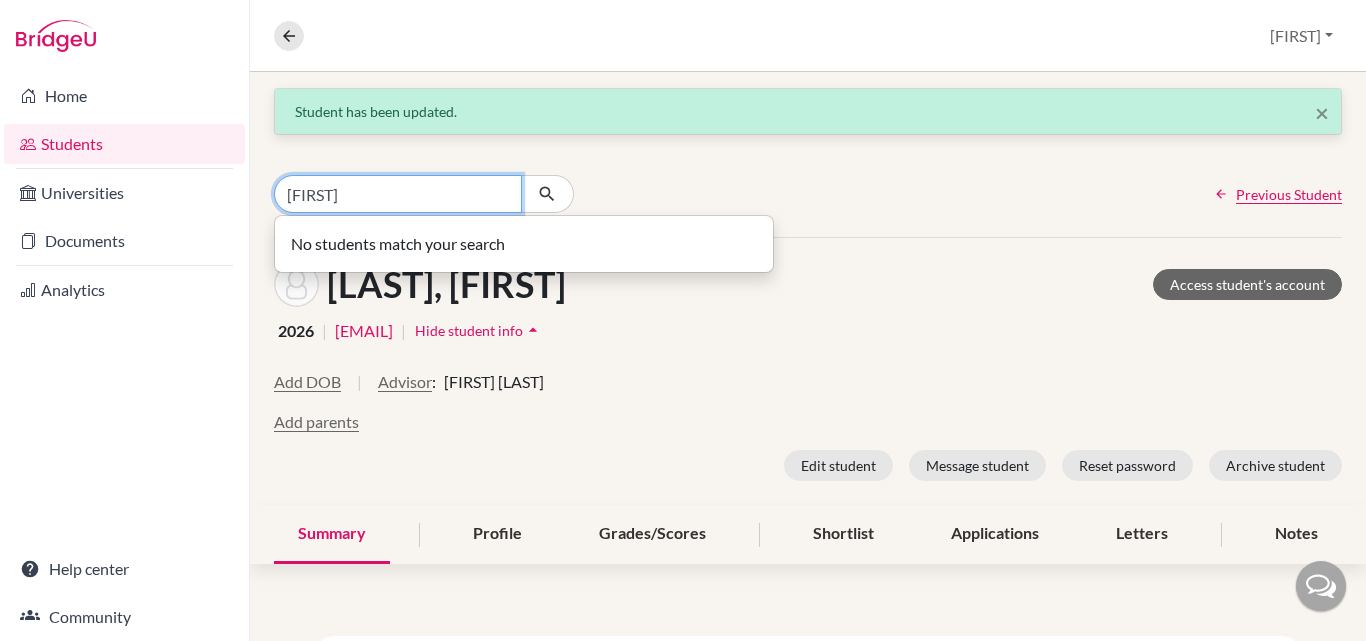drag, startPoint x: 421, startPoint y: 190, endPoint x: 261, endPoint y: 207, distance: 160.90059 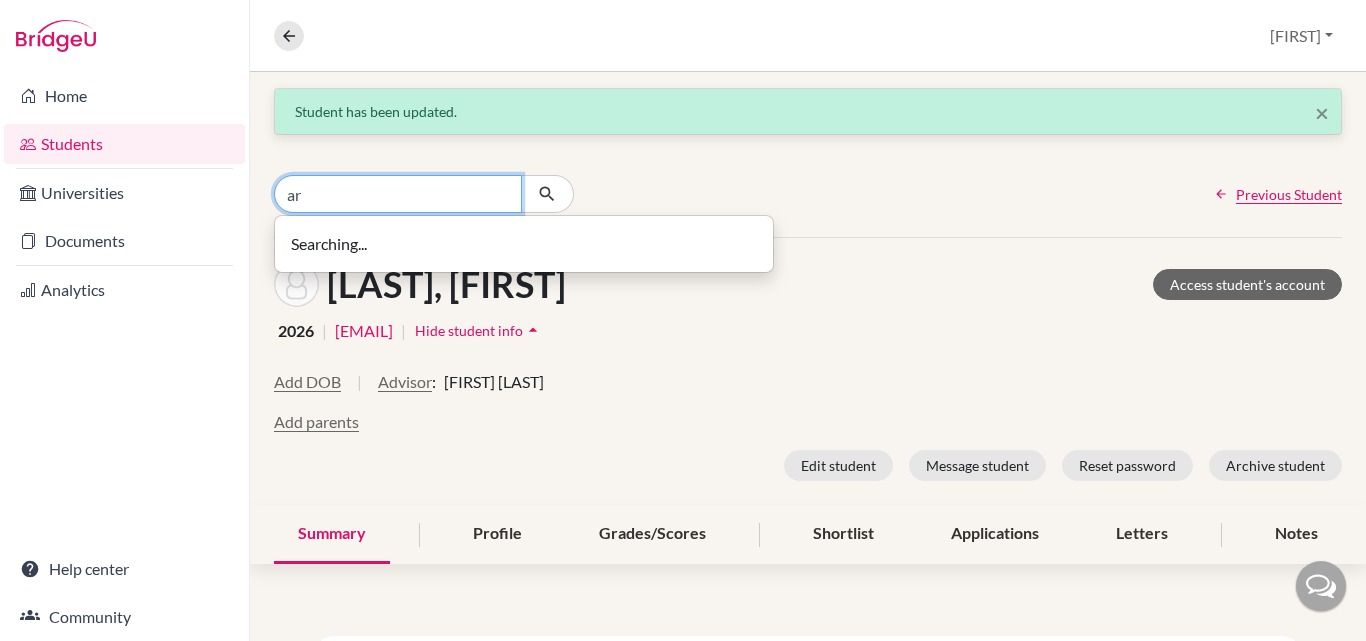 type on "a" 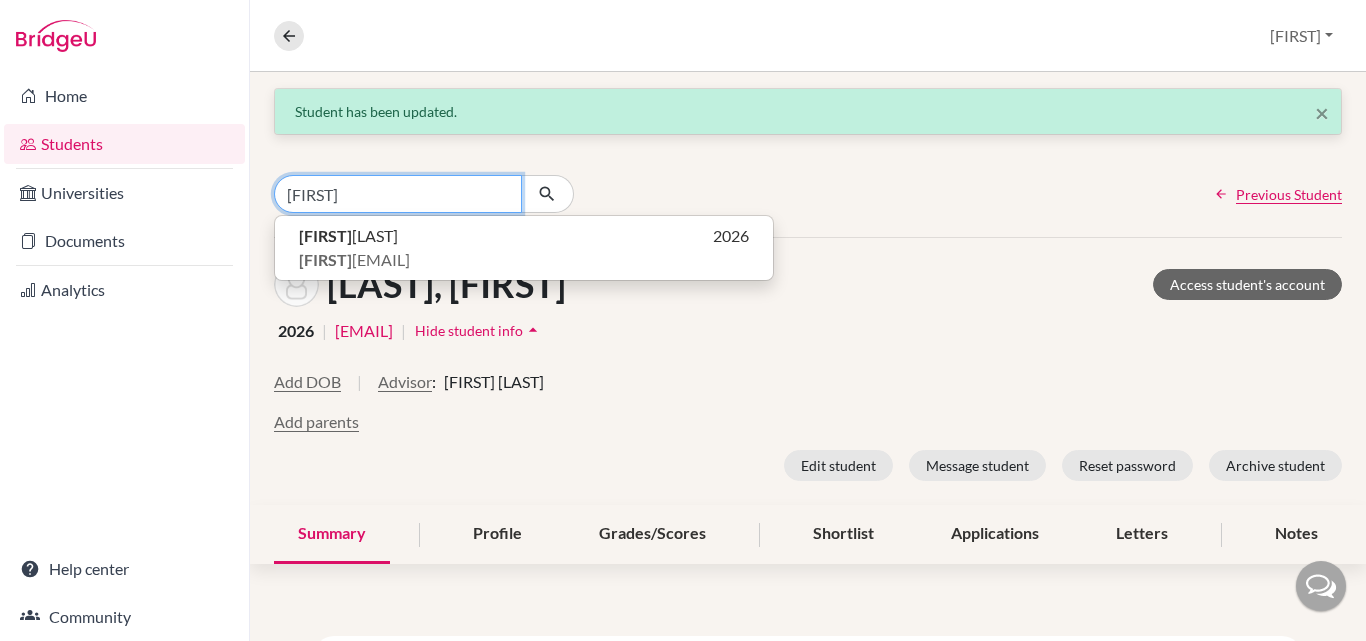 drag, startPoint x: 370, startPoint y: 193, endPoint x: 287, endPoint y: 195, distance: 83.02409 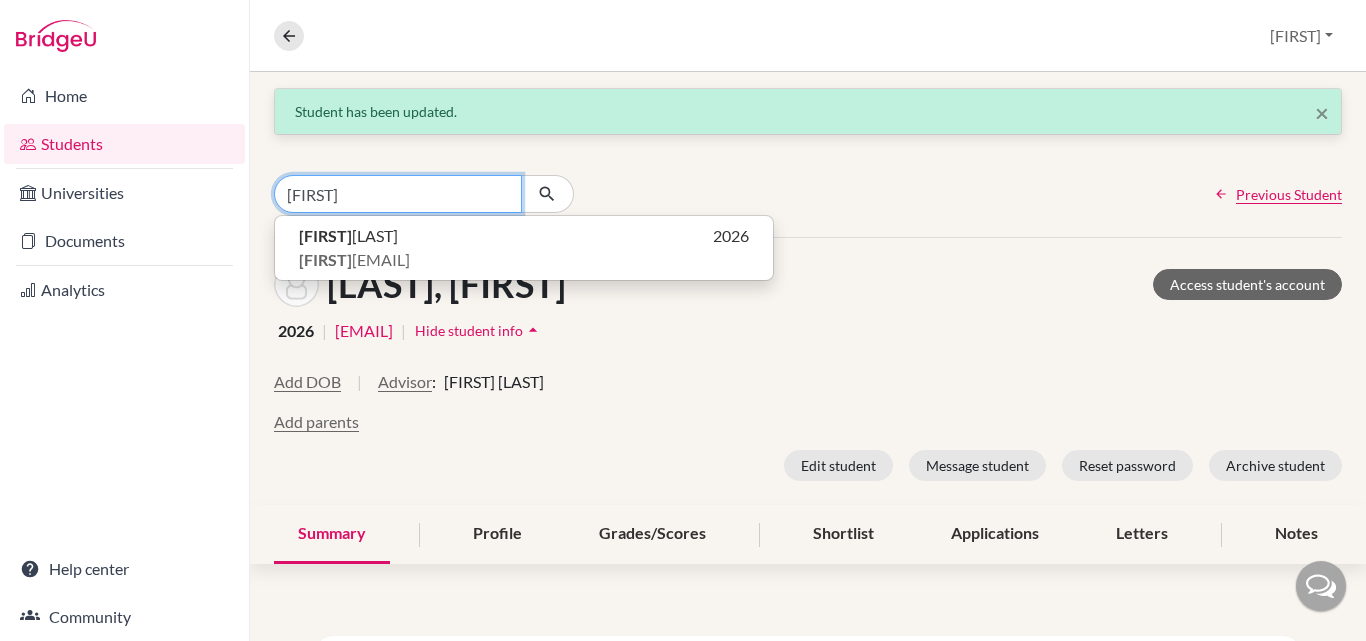 click on "ananya" at bounding box center (398, 194) 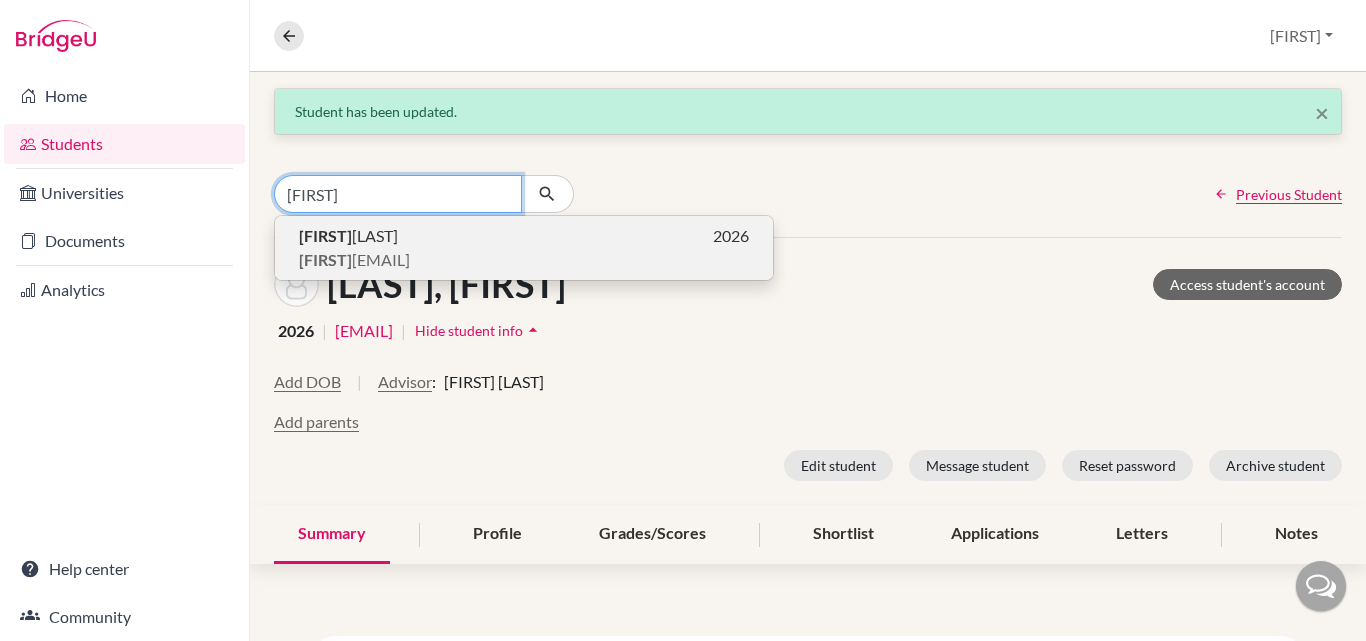 type on "nitansh" 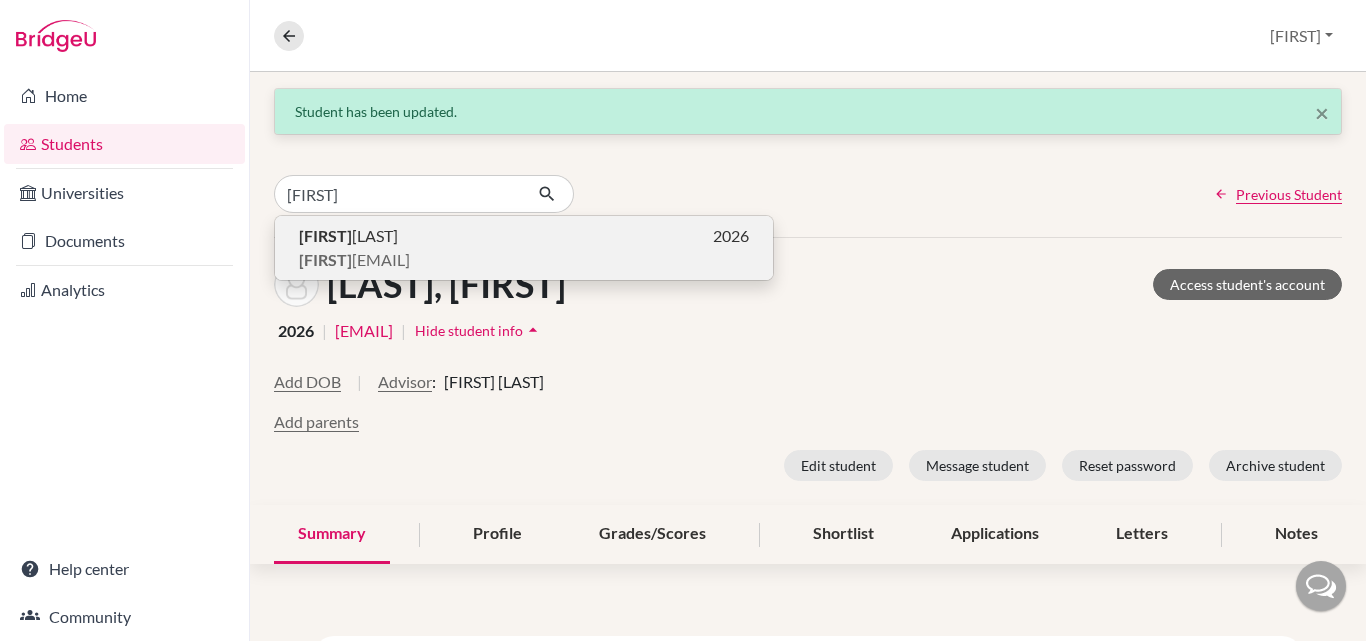 click on "NITANSH   KHANDELWAL" at bounding box center [348, 236] 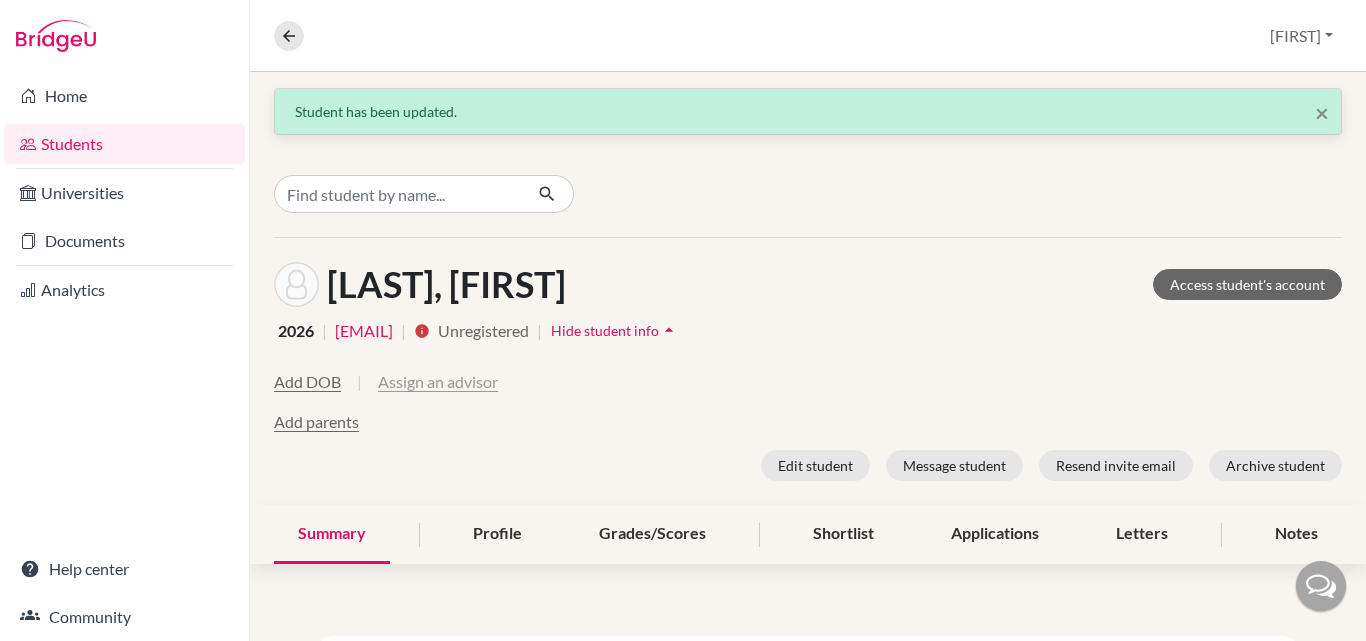 click on "Assign an advisor" at bounding box center (438, 382) 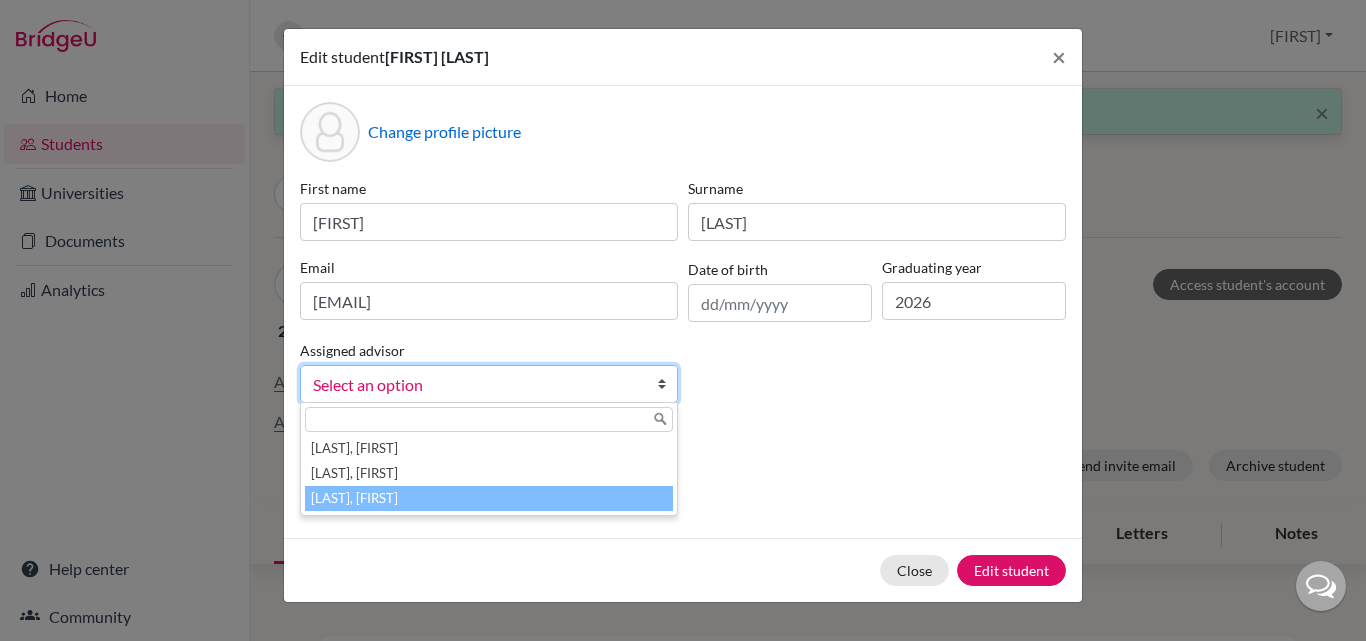 click on "Ramani, Kanishka" at bounding box center [489, 498] 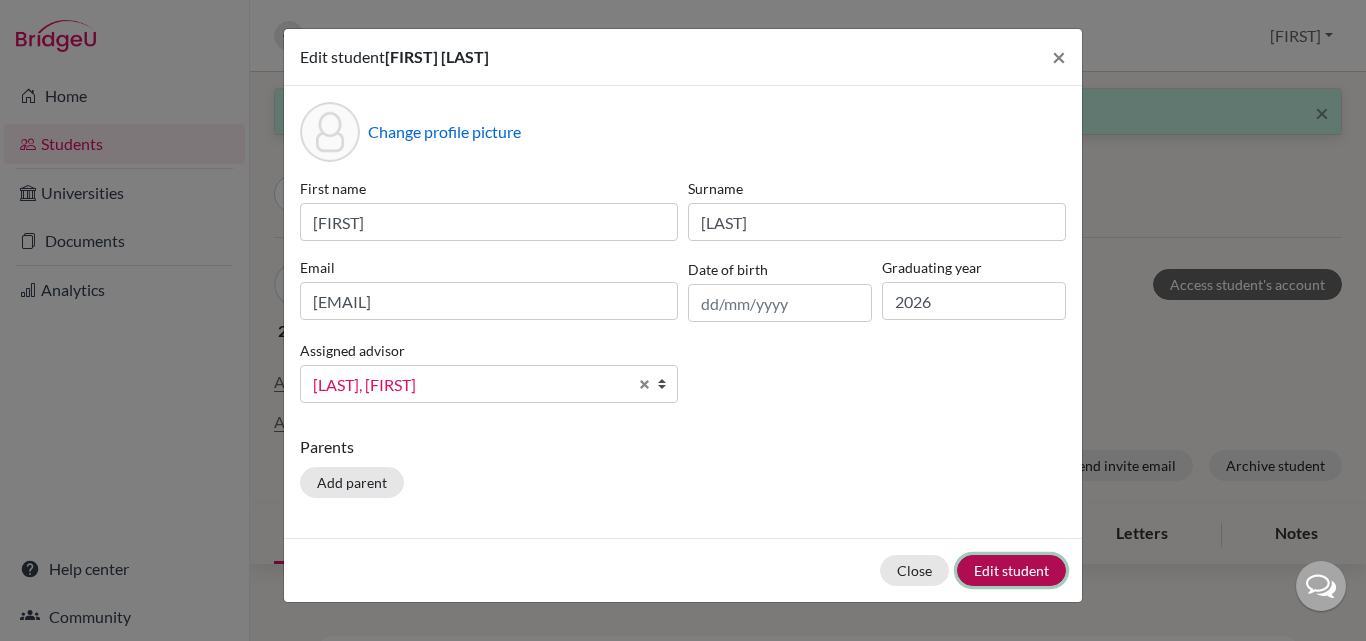 click on "Edit student" at bounding box center (1011, 570) 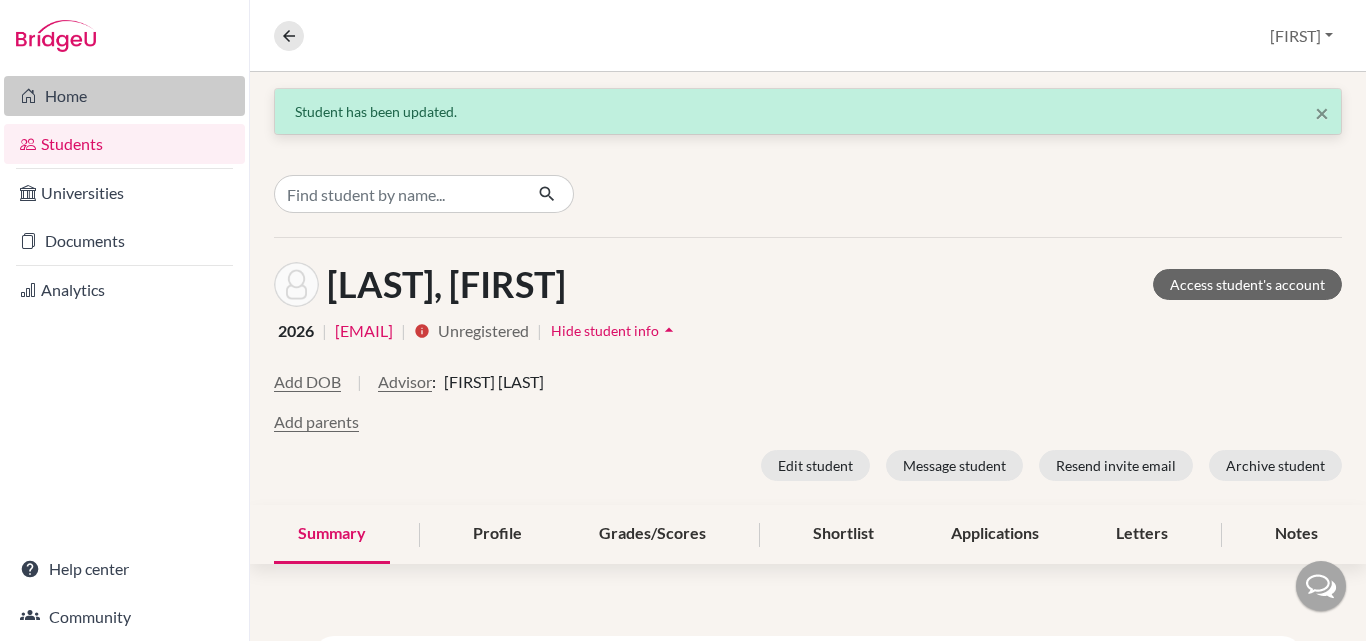 click on "Home" at bounding box center (124, 96) 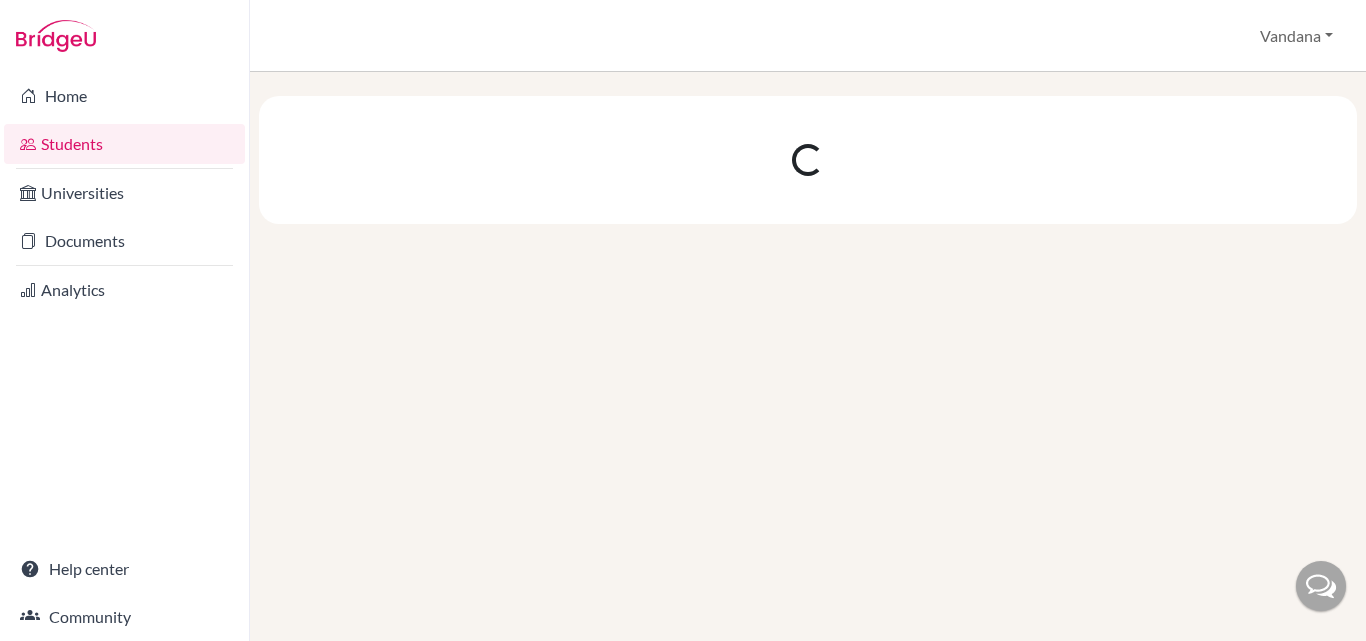 scroll, scrollTop: 0, scrollLeft: 0, axis: both 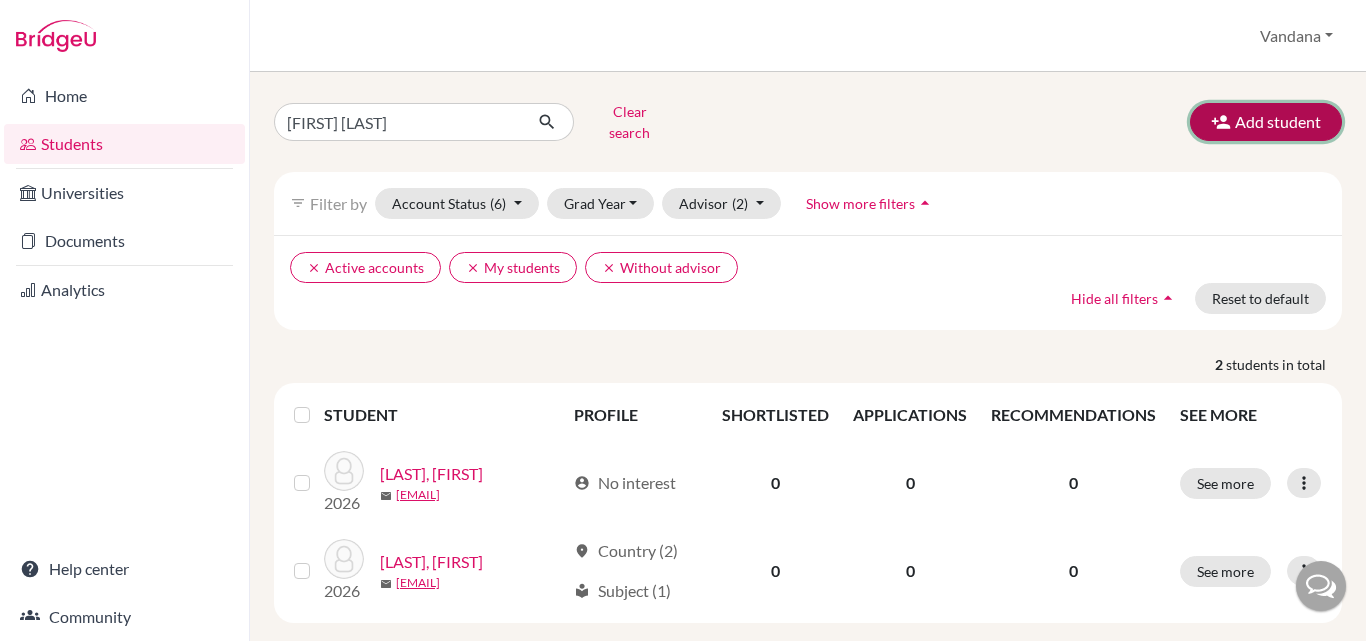 click on "Add student" at bounding box center [1266, 122] 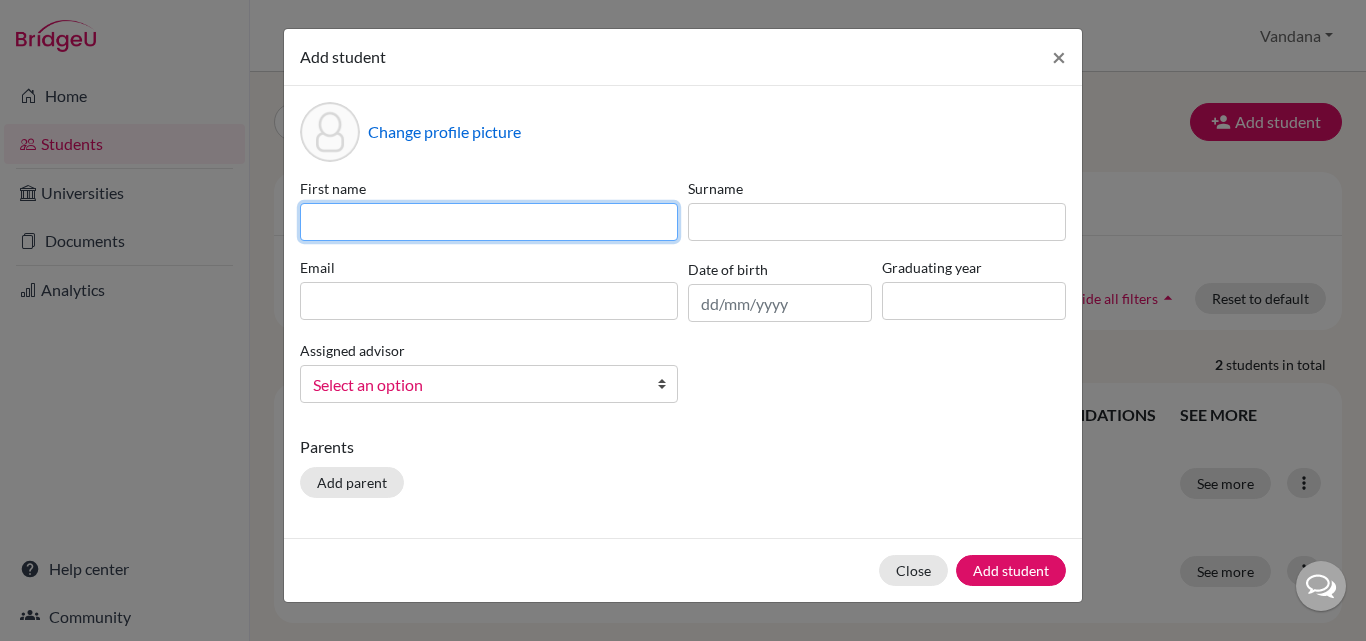 click at bounding box center [489, 222] 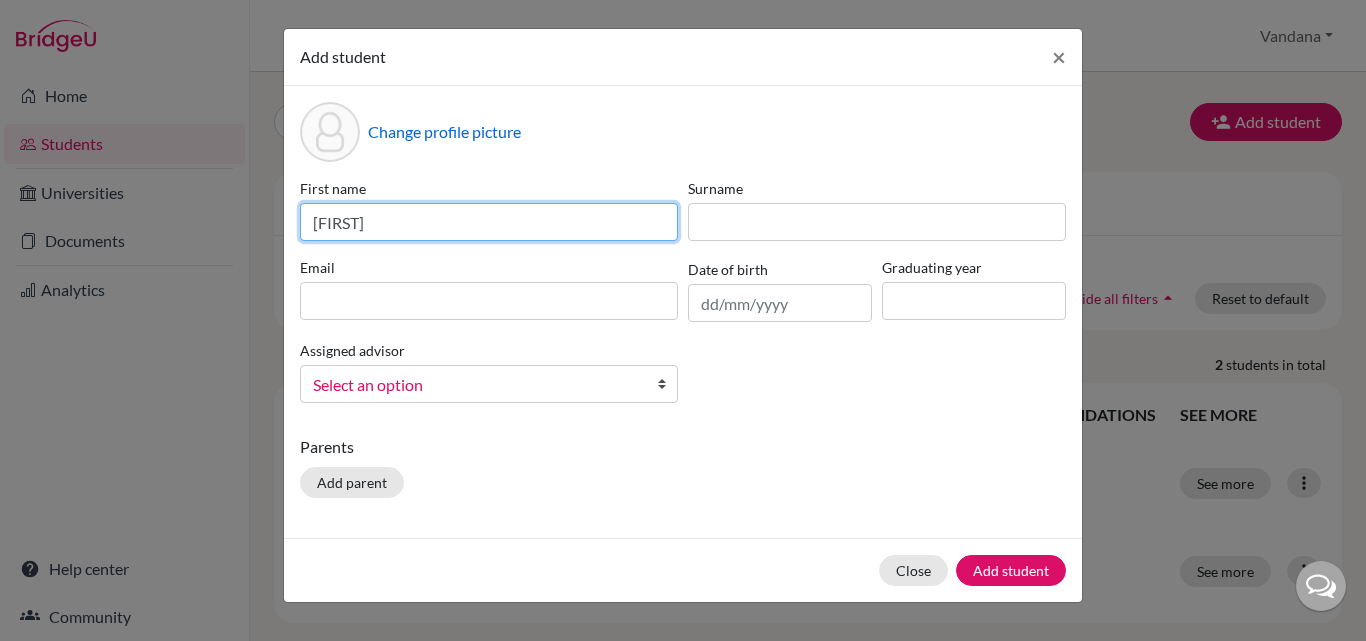 type on "Darshani" 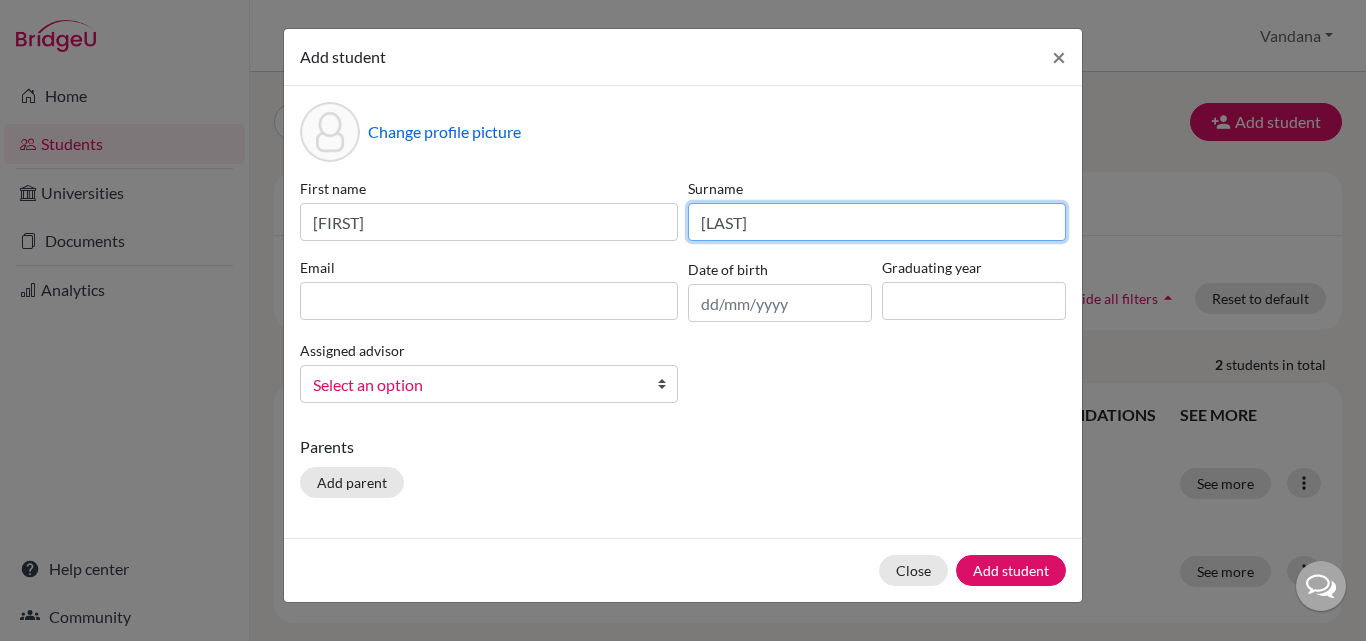 type on "Mirchandani" 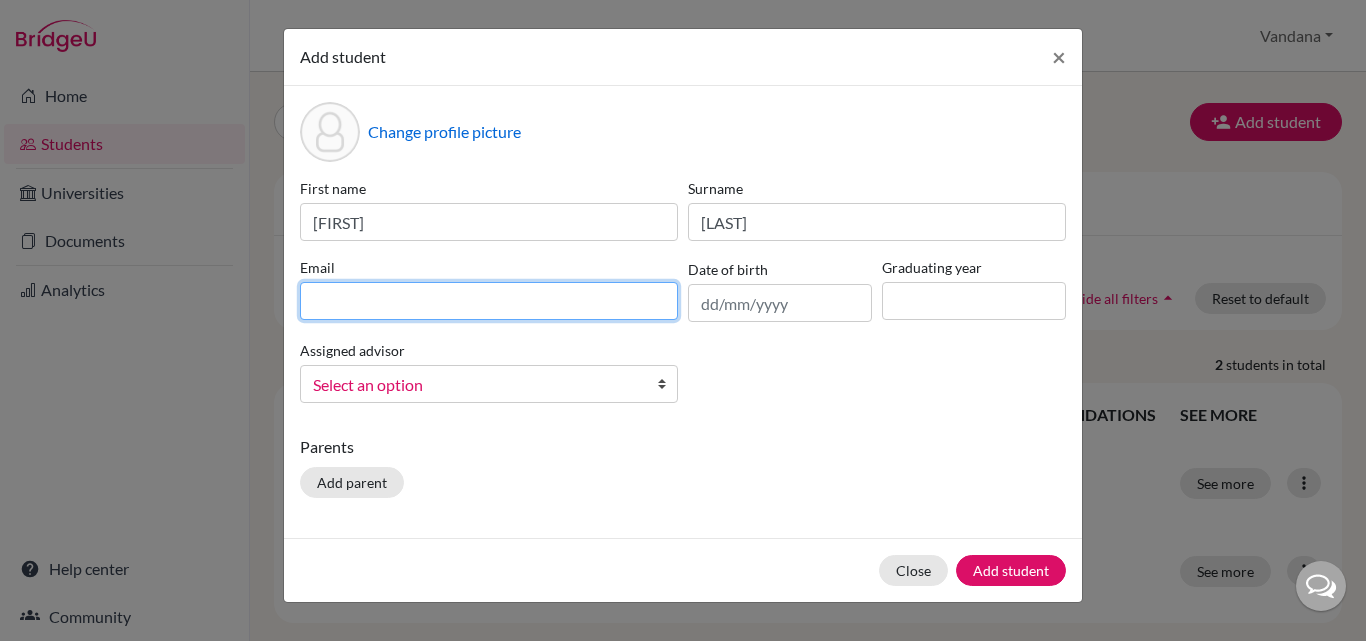 click at bounding box center [489, 301] 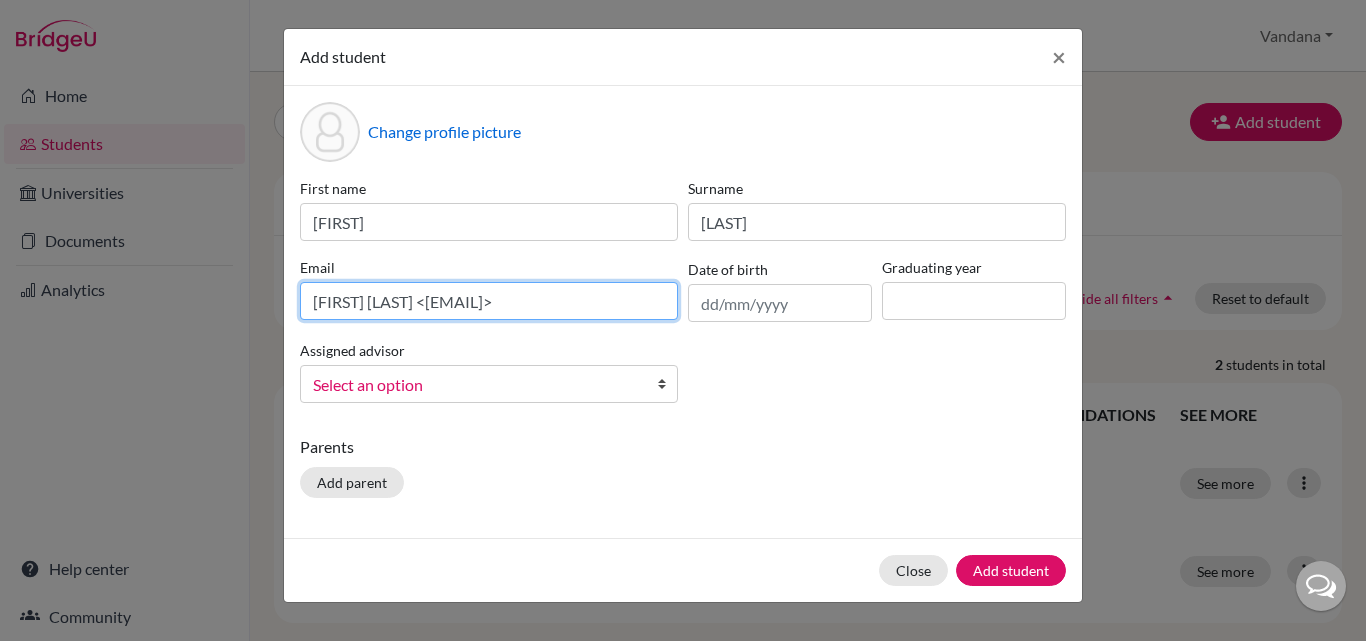 scroll, scrollTop: 0, scrollLeft: 84, axis: horizontal 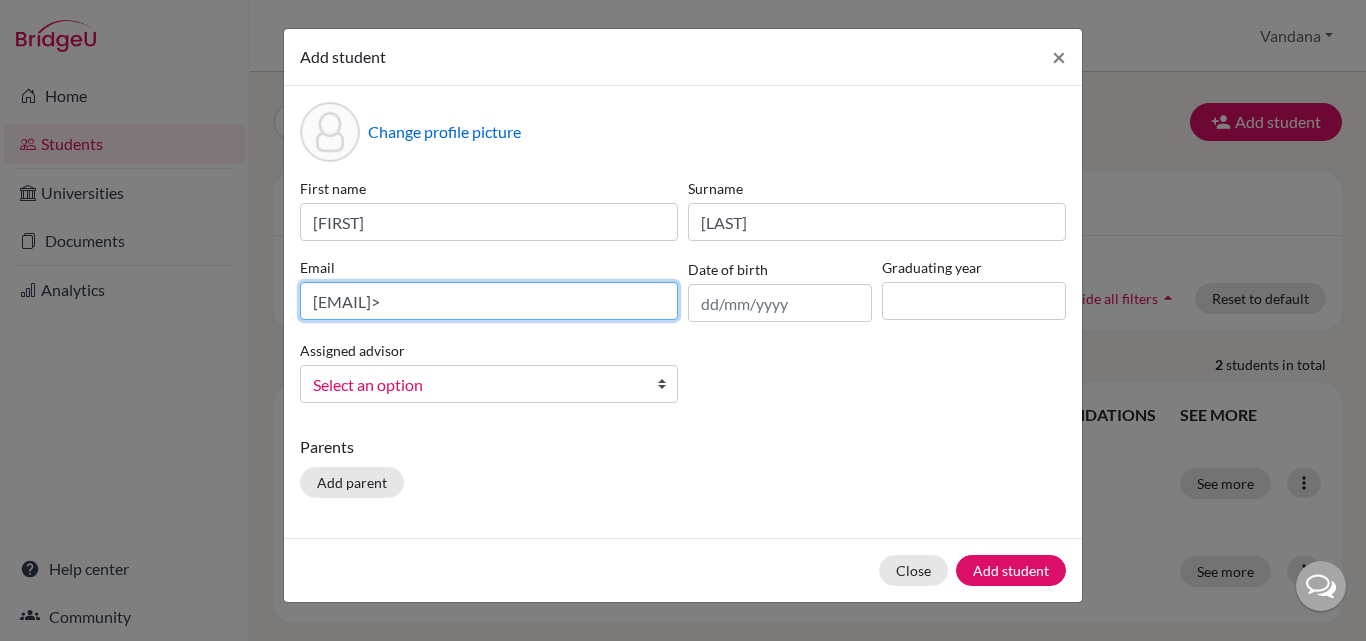 click on "darshanimirchandani921@gmail.com>" at bounding box center (489, 301) 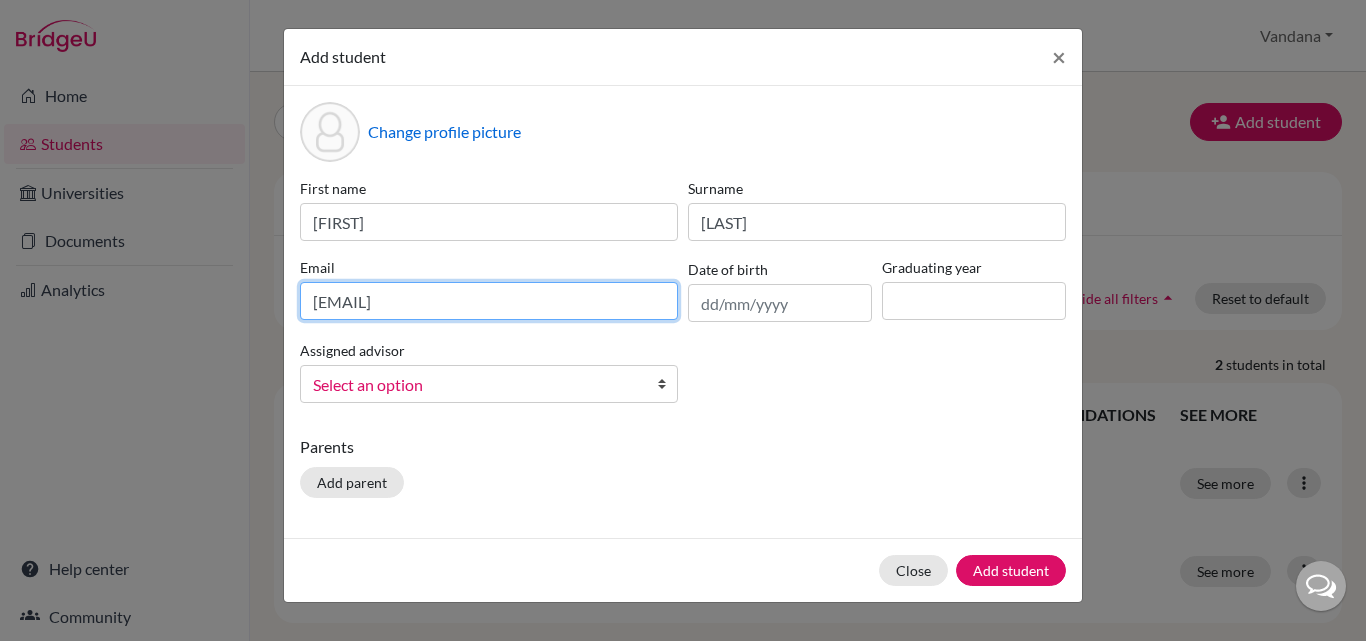 type on "darshanimirchandani921@gmail.com" 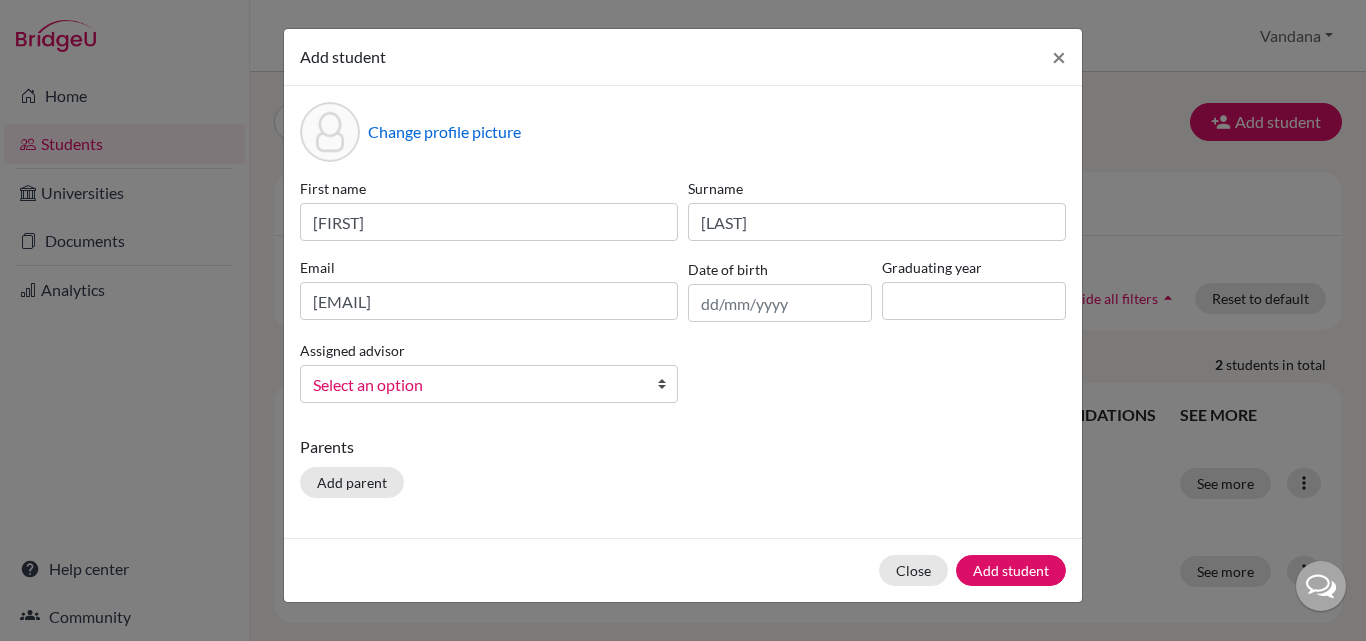 click on "Parents" at bounding box center [683, 447] 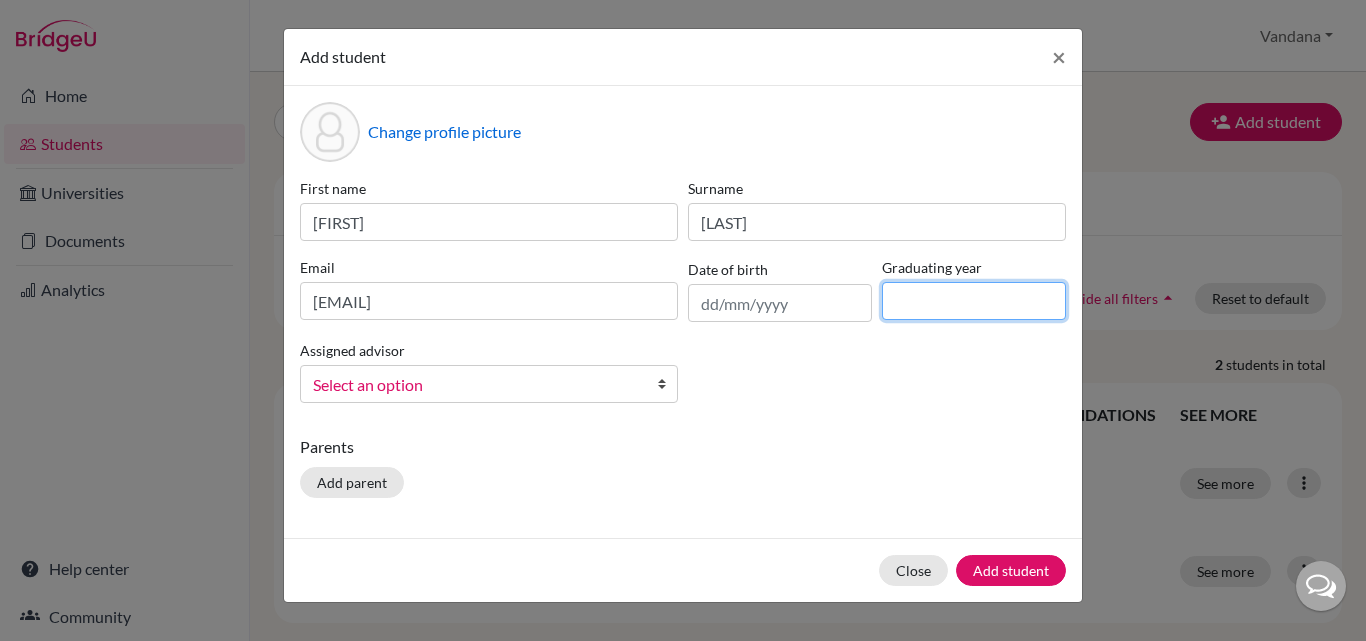 click at bounding box center (974, 301) 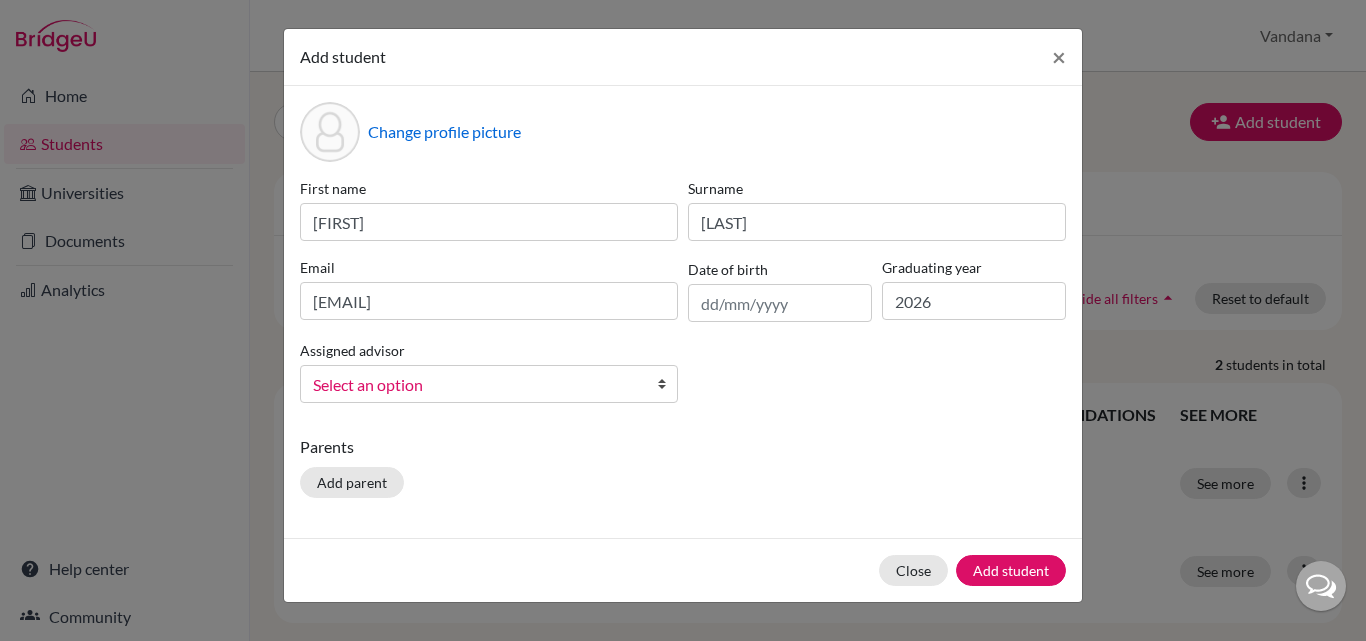 click on "Select an option" at bounding box center (476, 385) 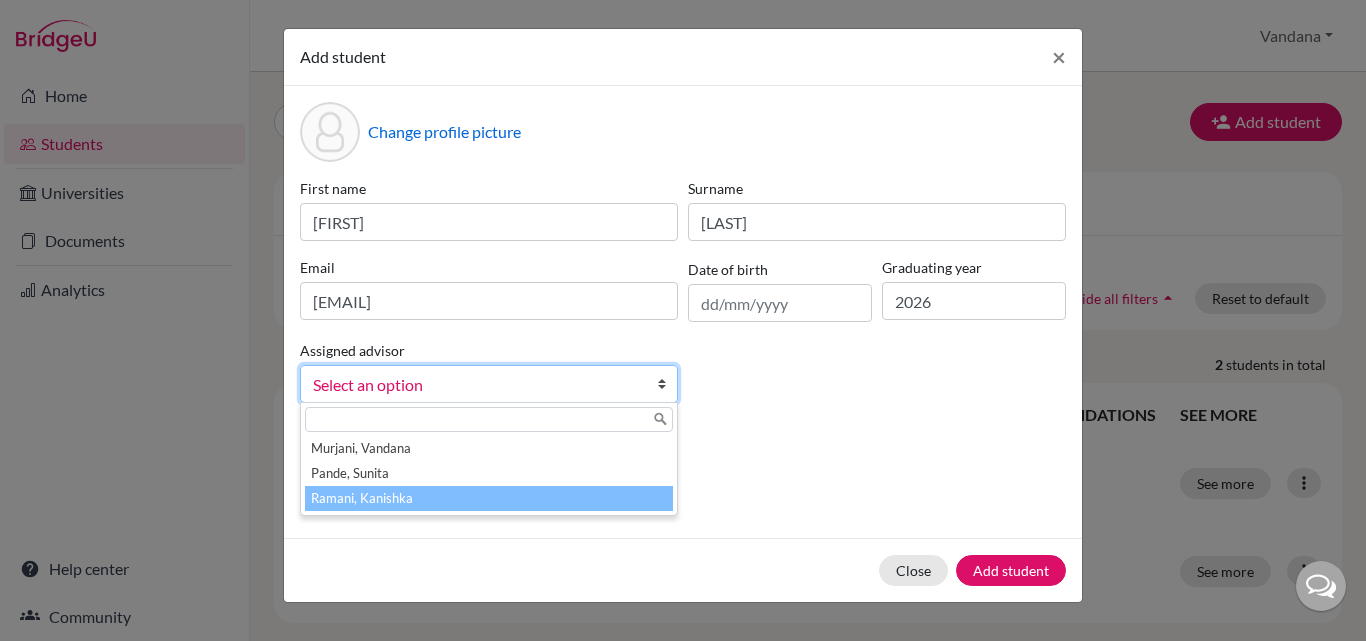 click on "Ramani, Kanishka" at bounding box center (489, 498) 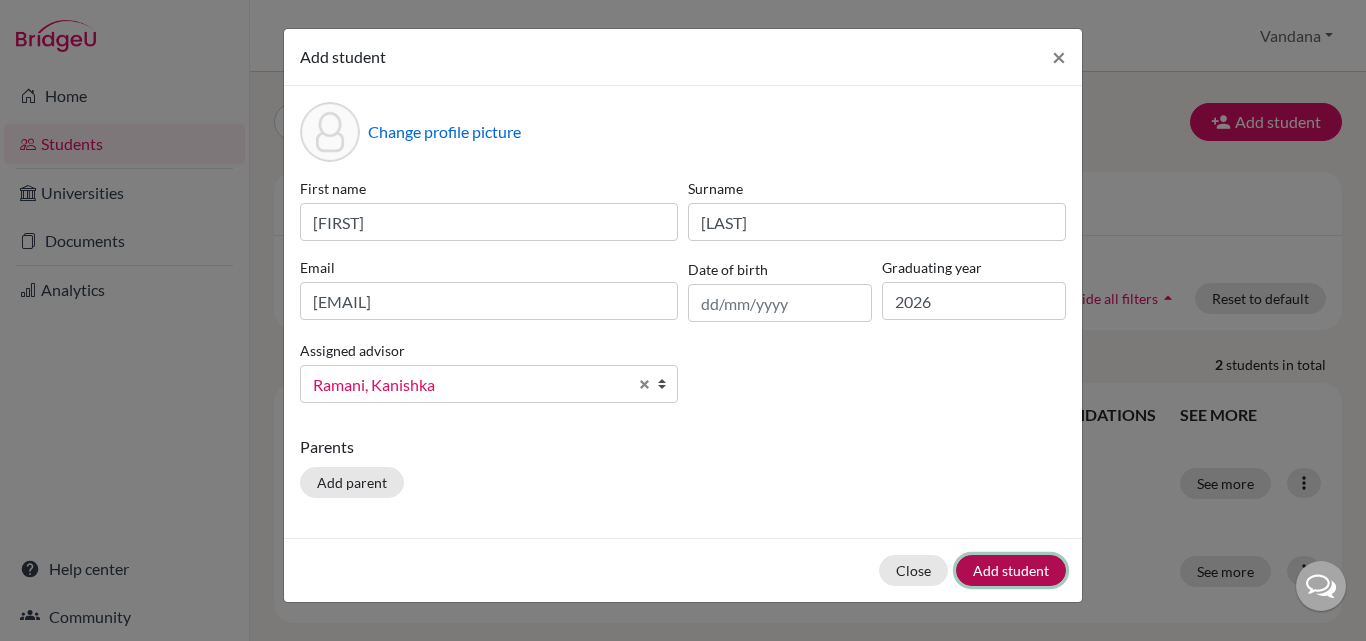 click on "Add student" at bounding box center [1011, 570] 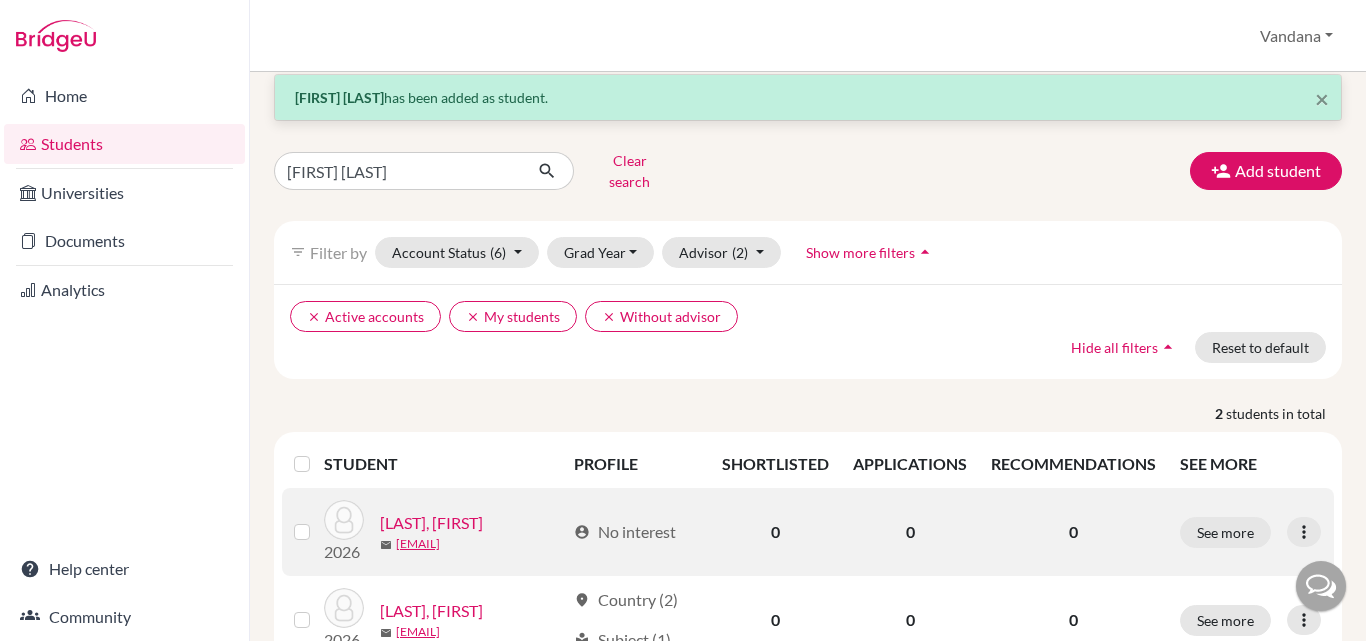 scroll, scrollTop: 87, scrollLeft: 0, axis: vertical 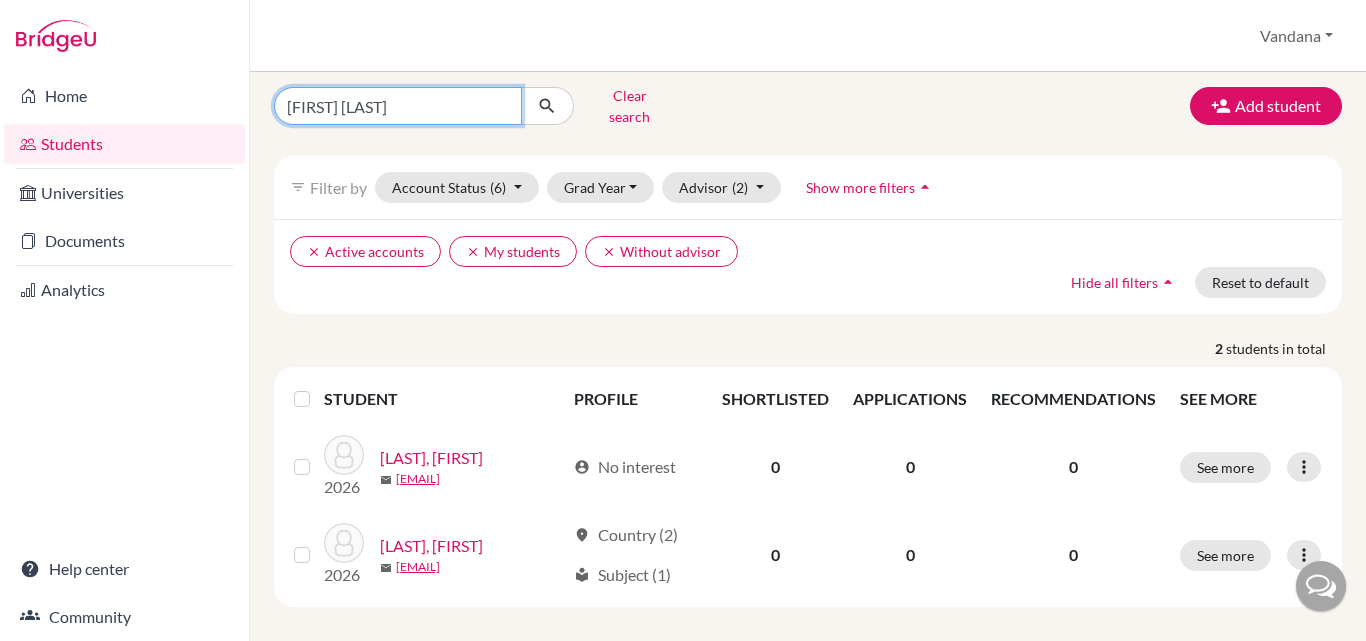 click on "kratika sahu" at bounding box center [398, 106] 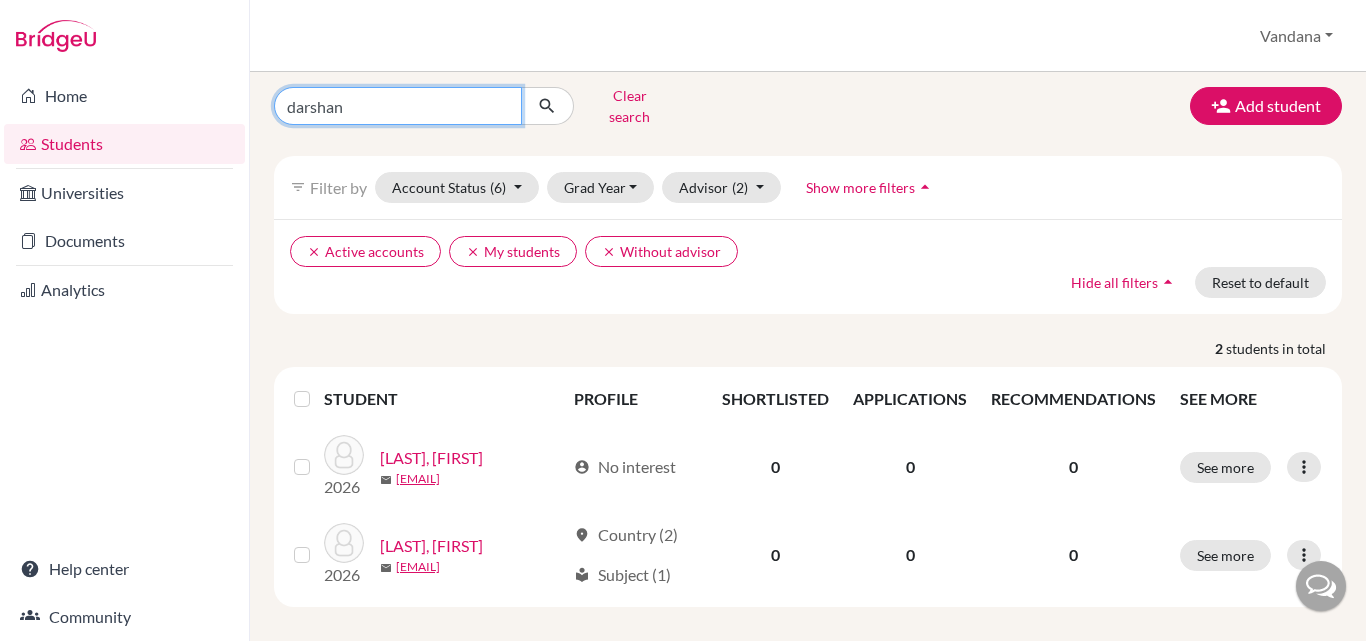 type on "darshani" 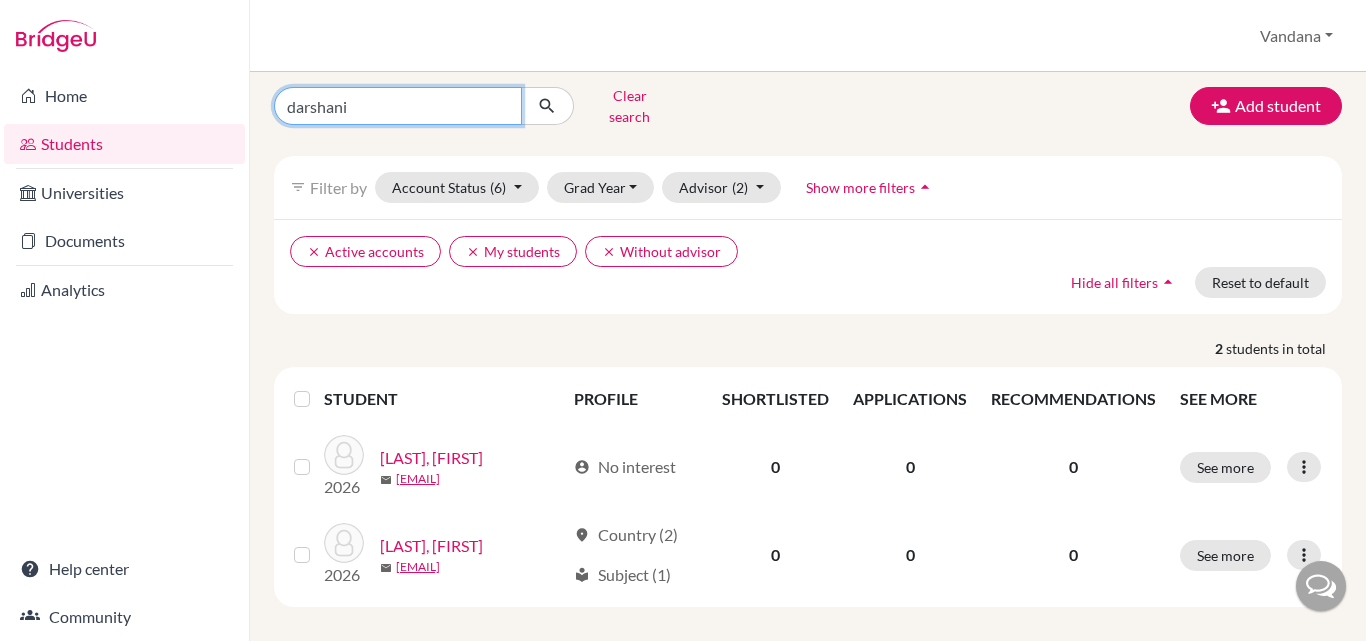 click at bounding box center (547, 106) 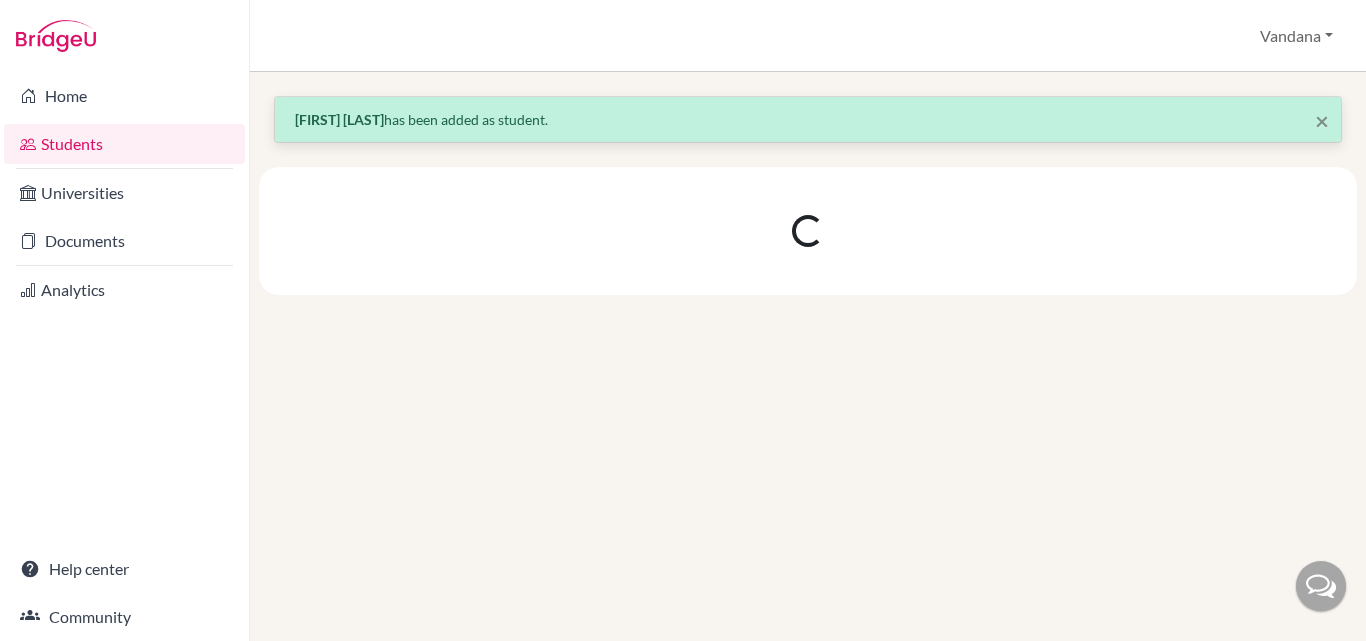 scroll, scrollTop: 0, scrollLeft: 0, axis: both 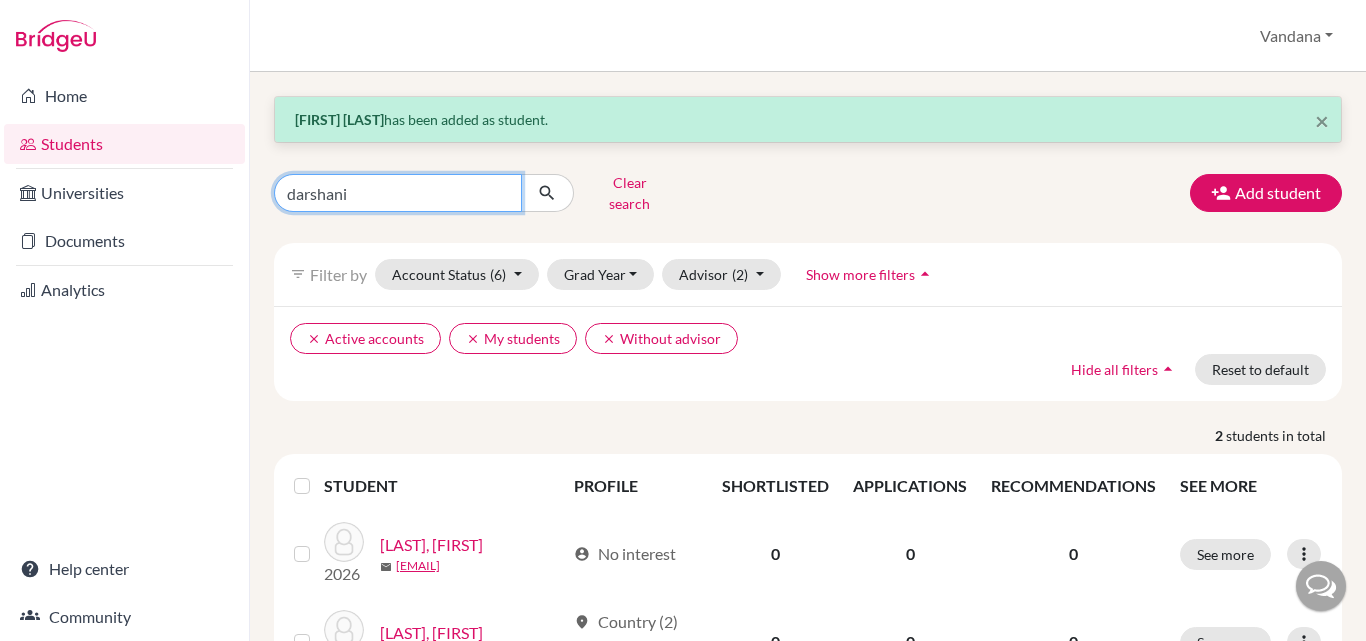 click on "darshani" at bounding box center (398, 193) 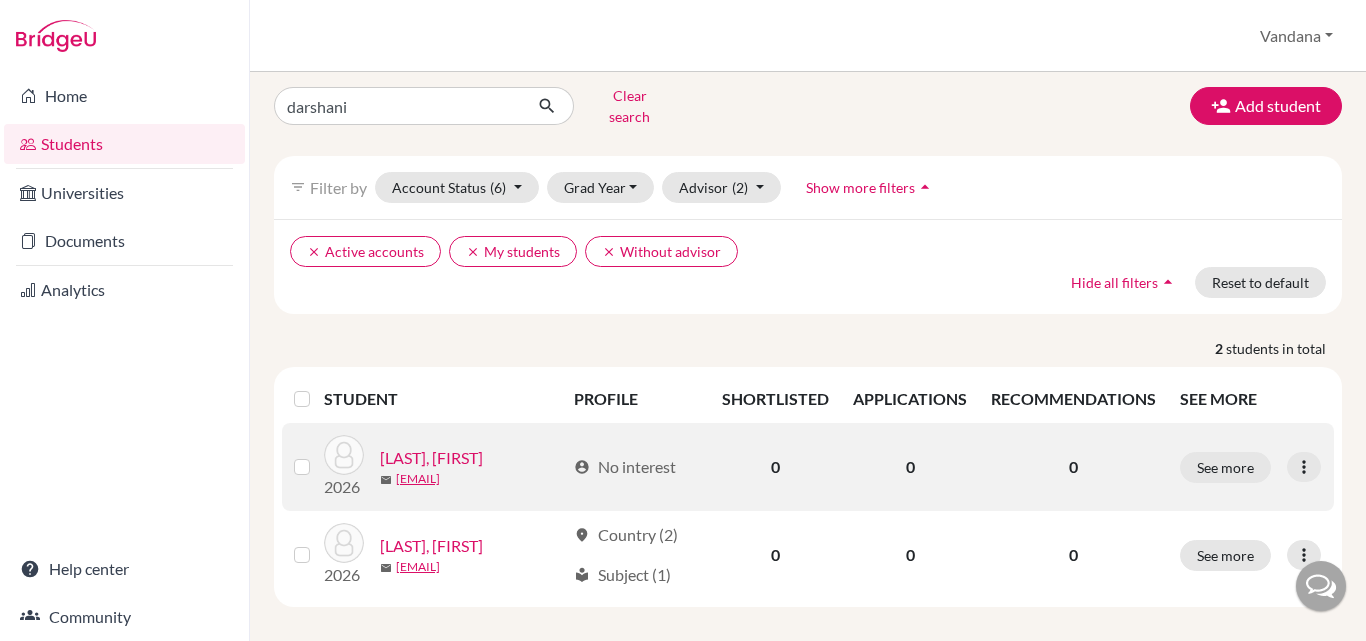 scroll, scrollTop: 0, scrollLeft: 0, axis: both 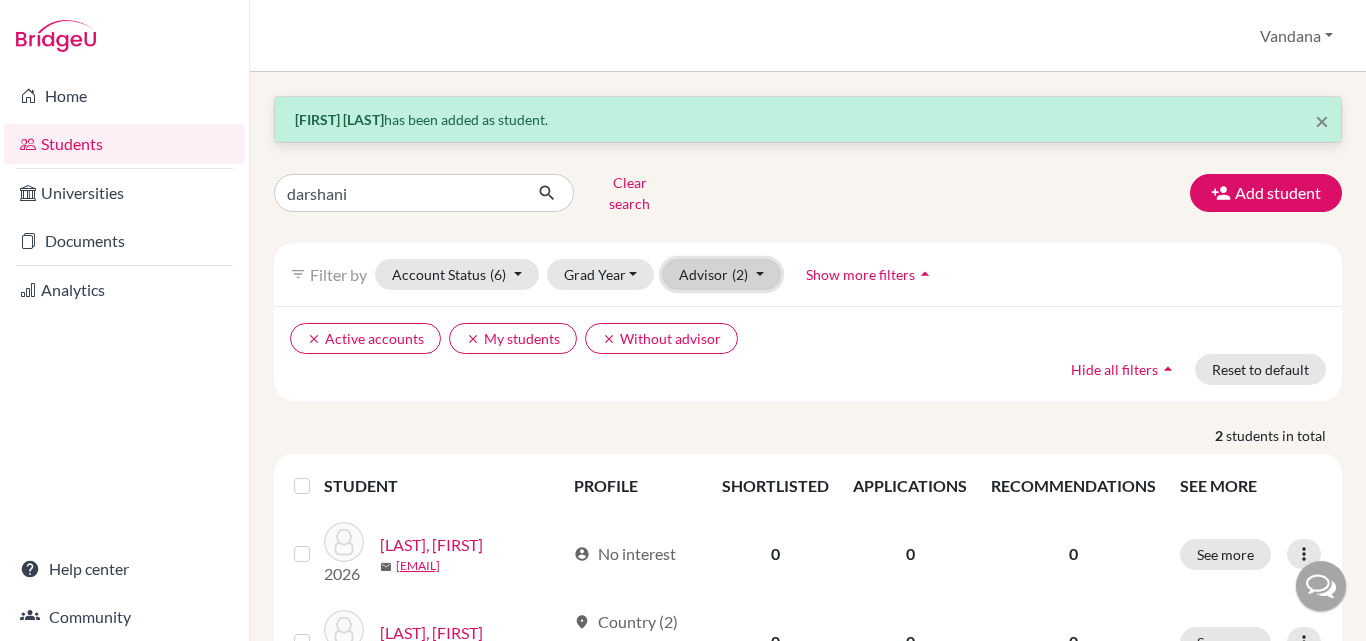 click on "Advisor (2)" at bounding box center [721, 274] 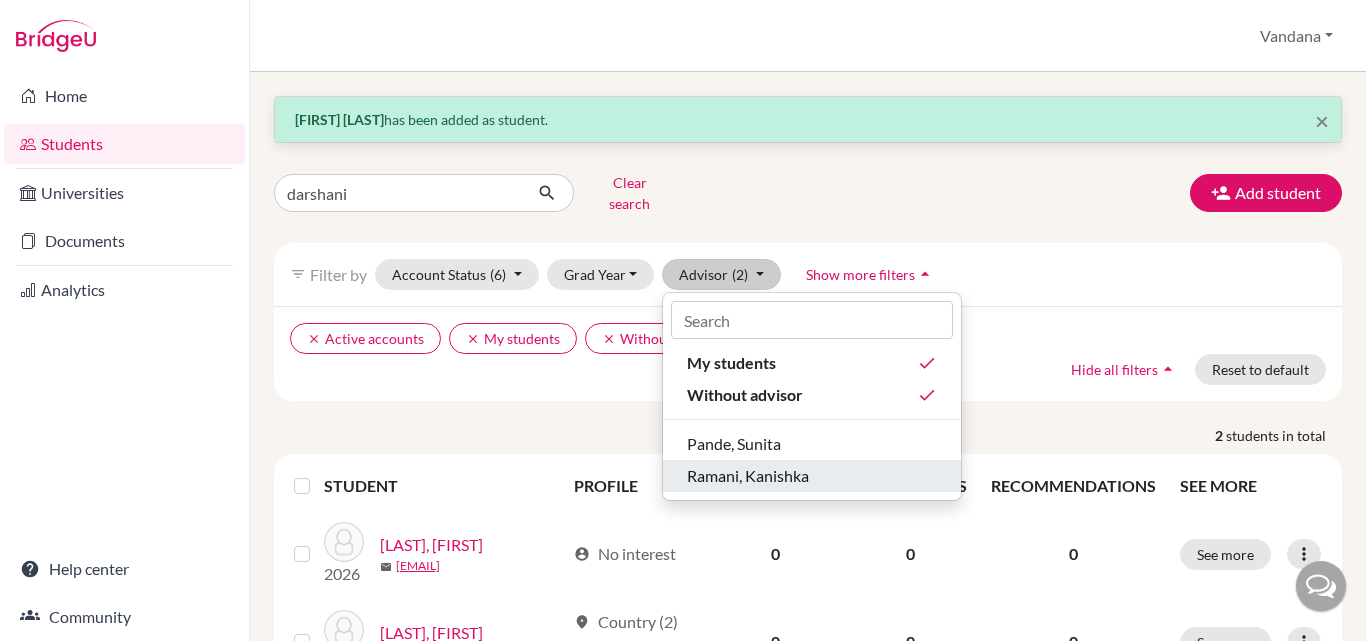 click on "Ramani, Kanishka" at bounding box center (748, 476) 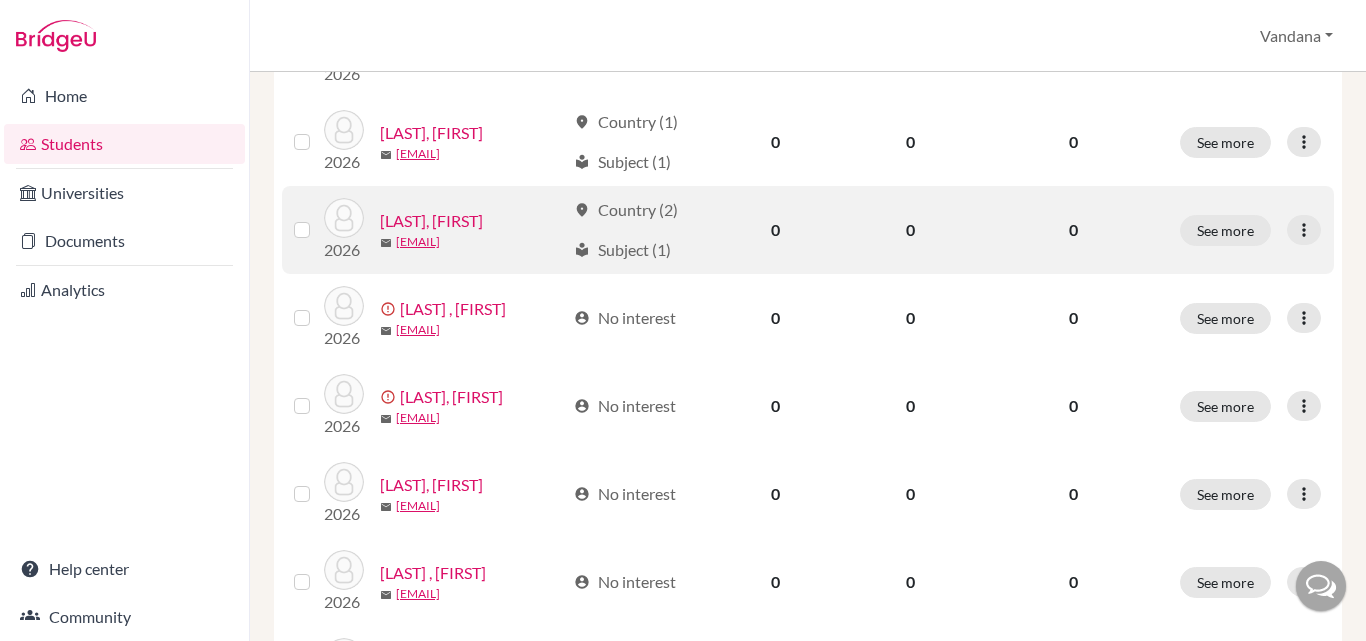 scroll, scrollTop: 600, scrollLeft: 0, axis: vertical 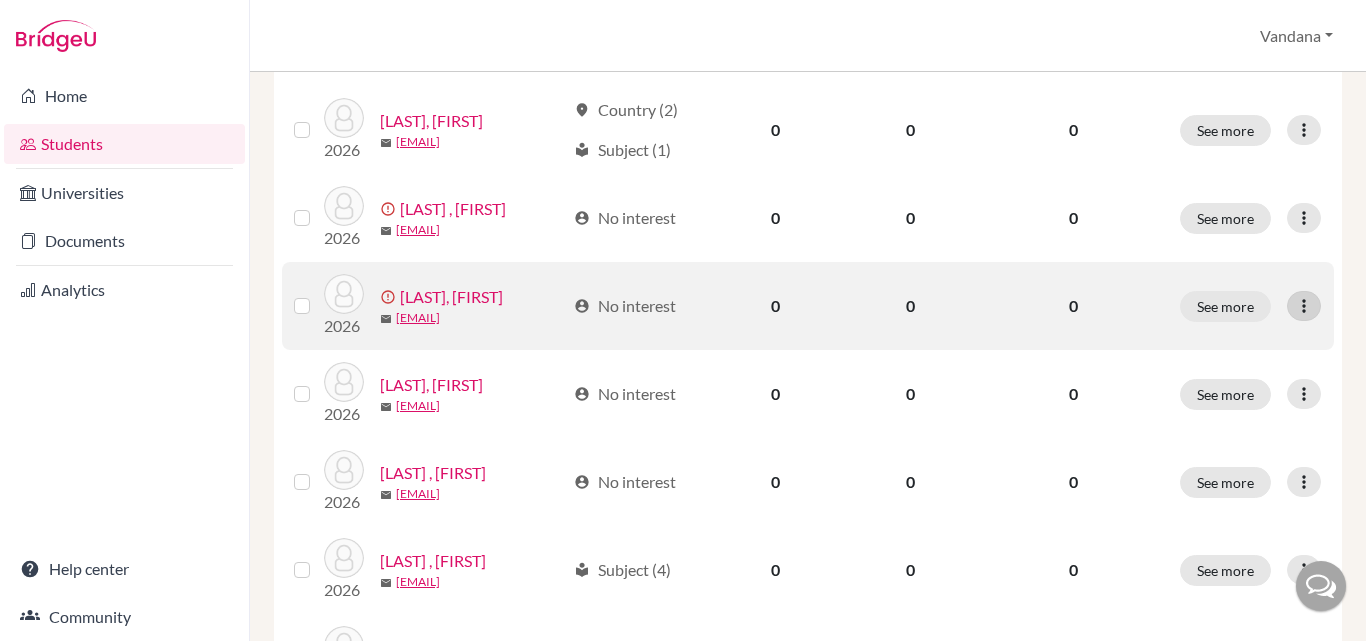 click at bounding box center [1304, 306] 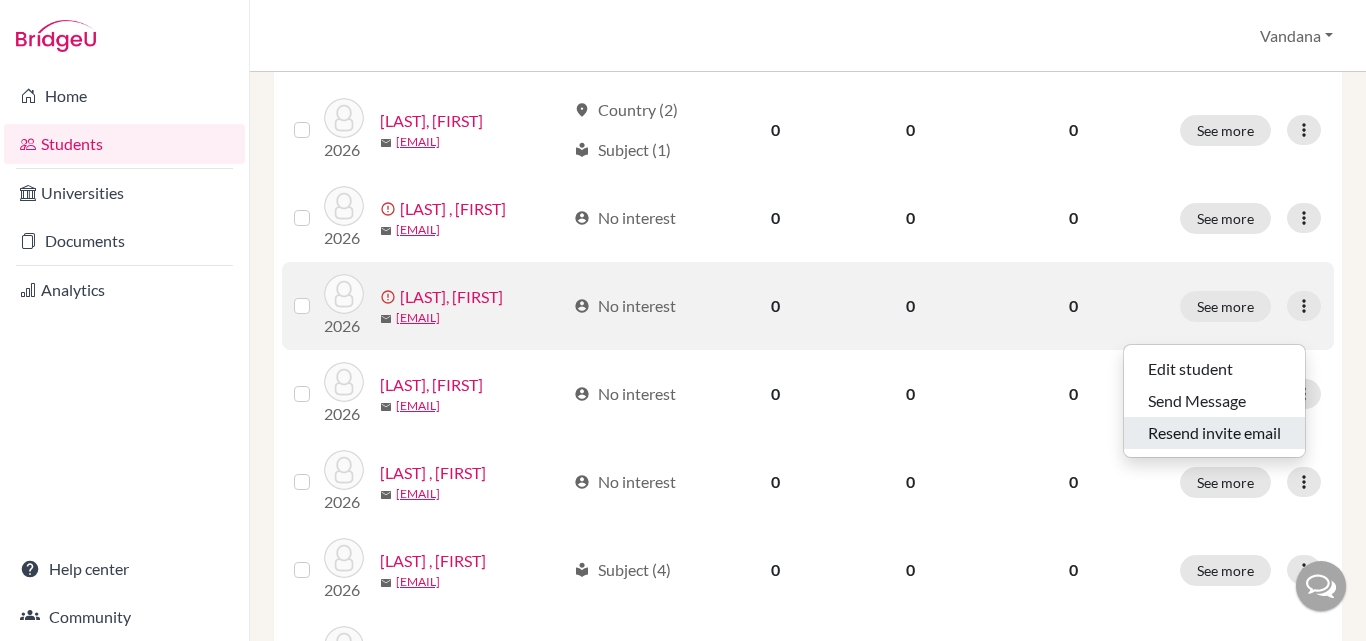 click on "Resend invite email" at bounding box center (1214, 433) 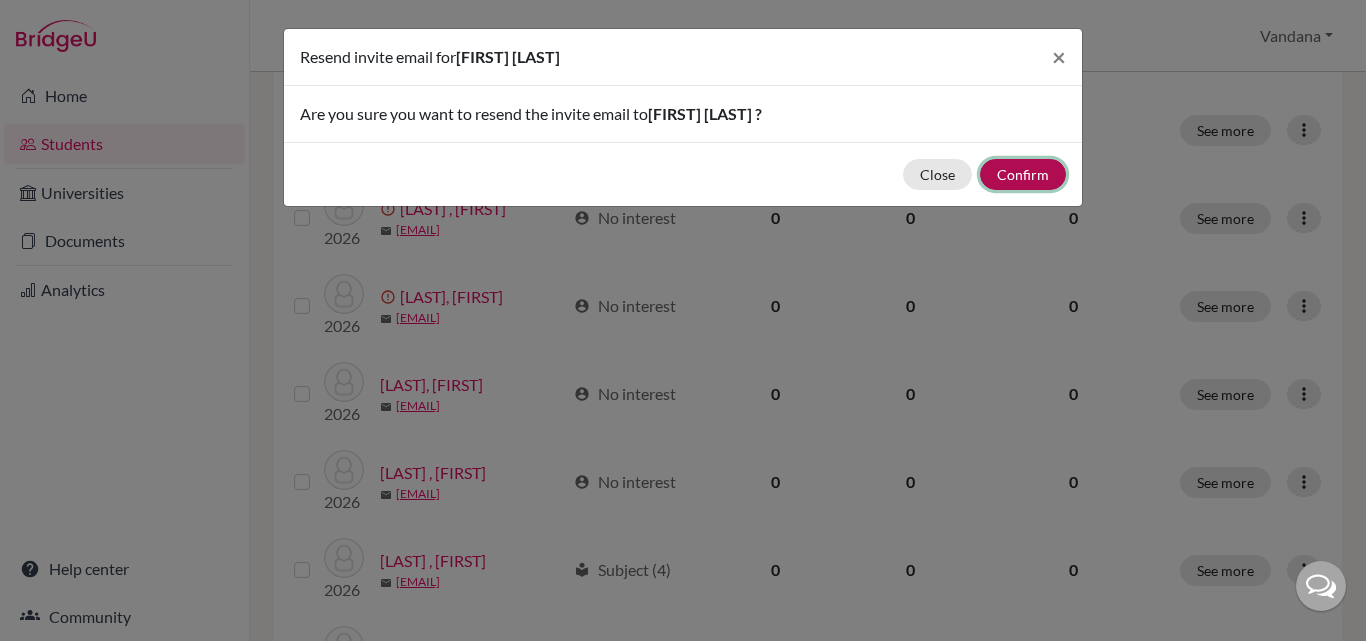 click on "Confirm" at bounding box center (1023, 174) 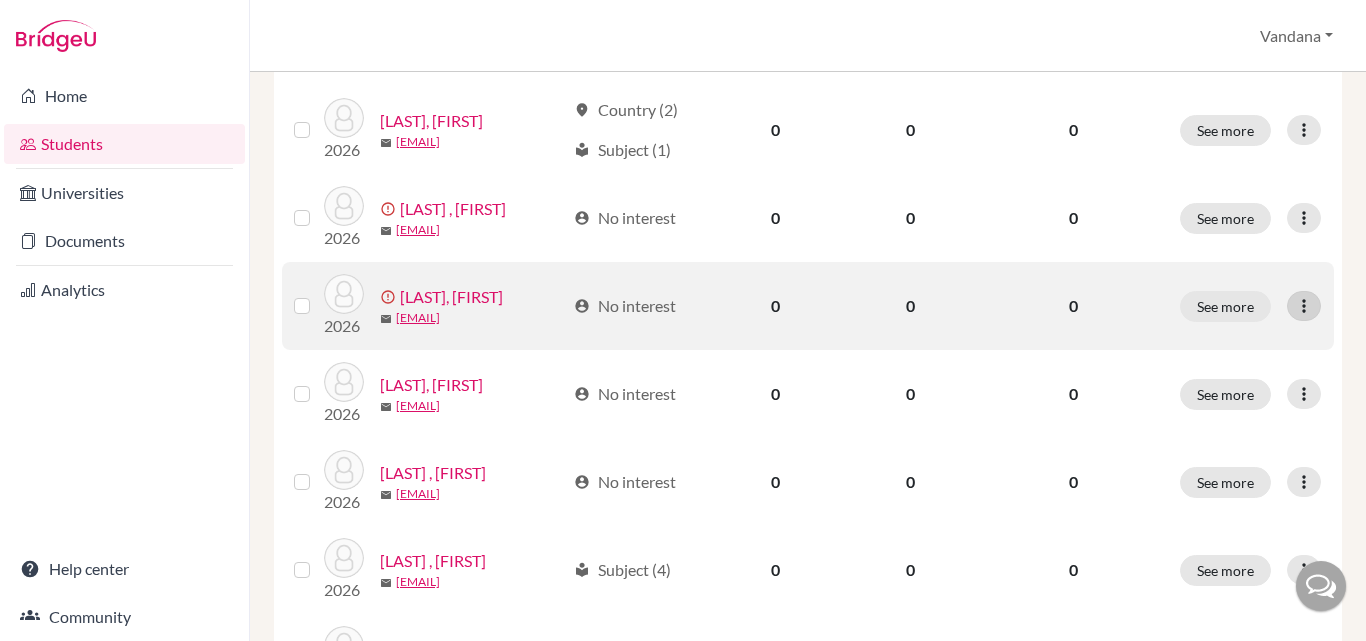 click at bounding box center (1304, 306) 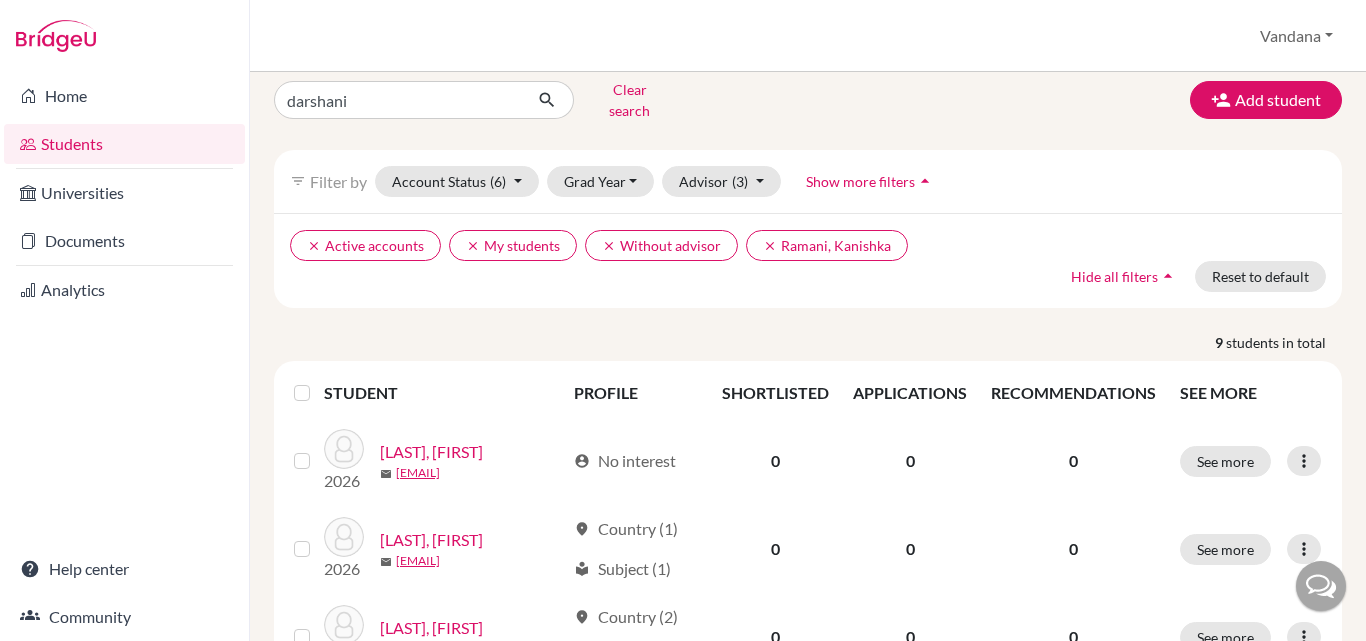 scroll, scrollTop: 0, scrollLeft: 0, axis: both 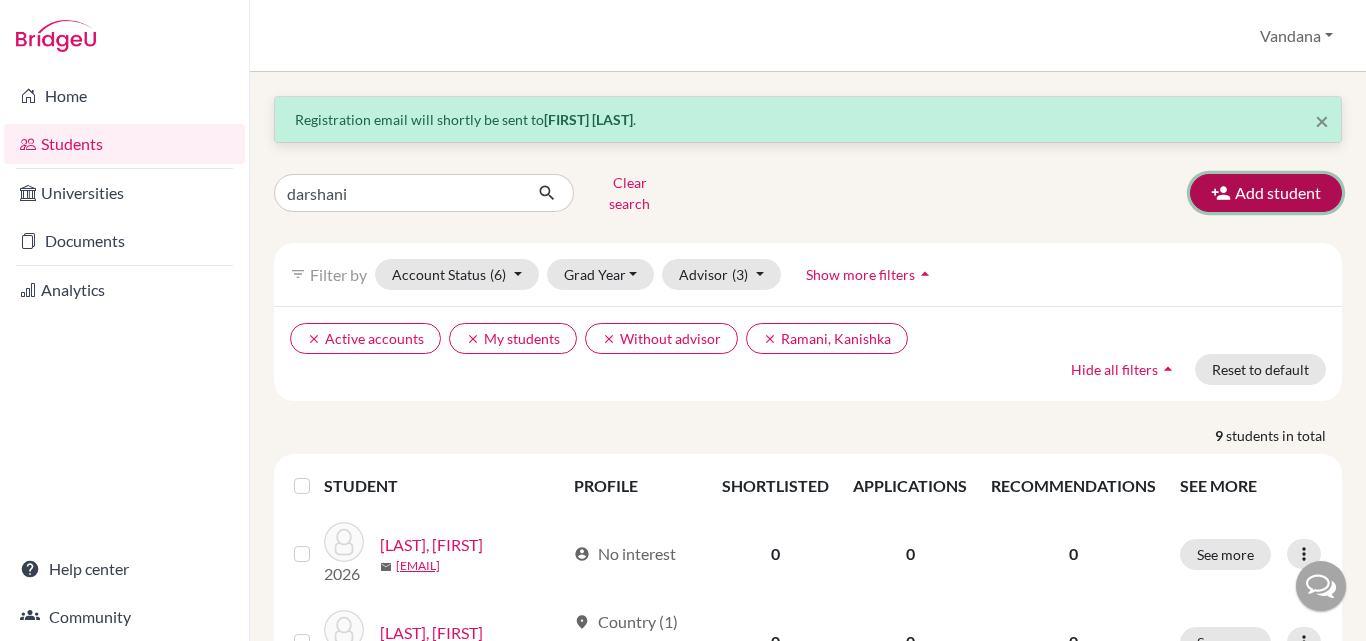 click on "Add student" at bounding box center (1266, 193) 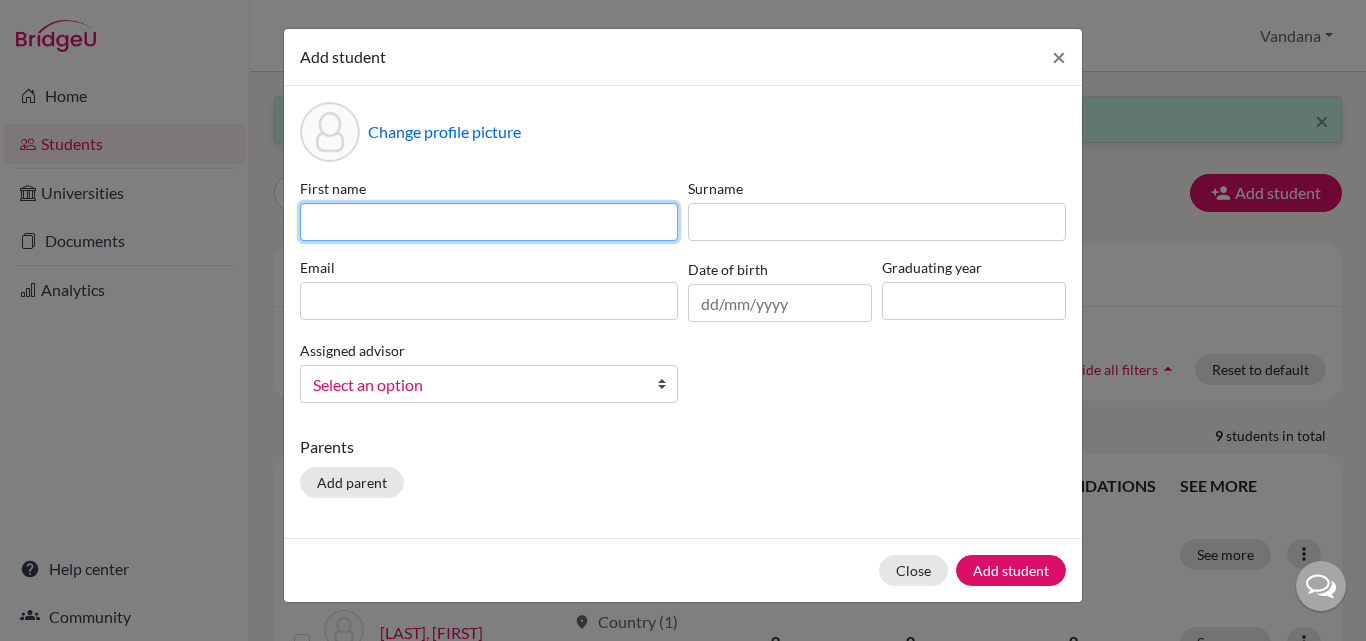 click at bounding box center [489, 222] 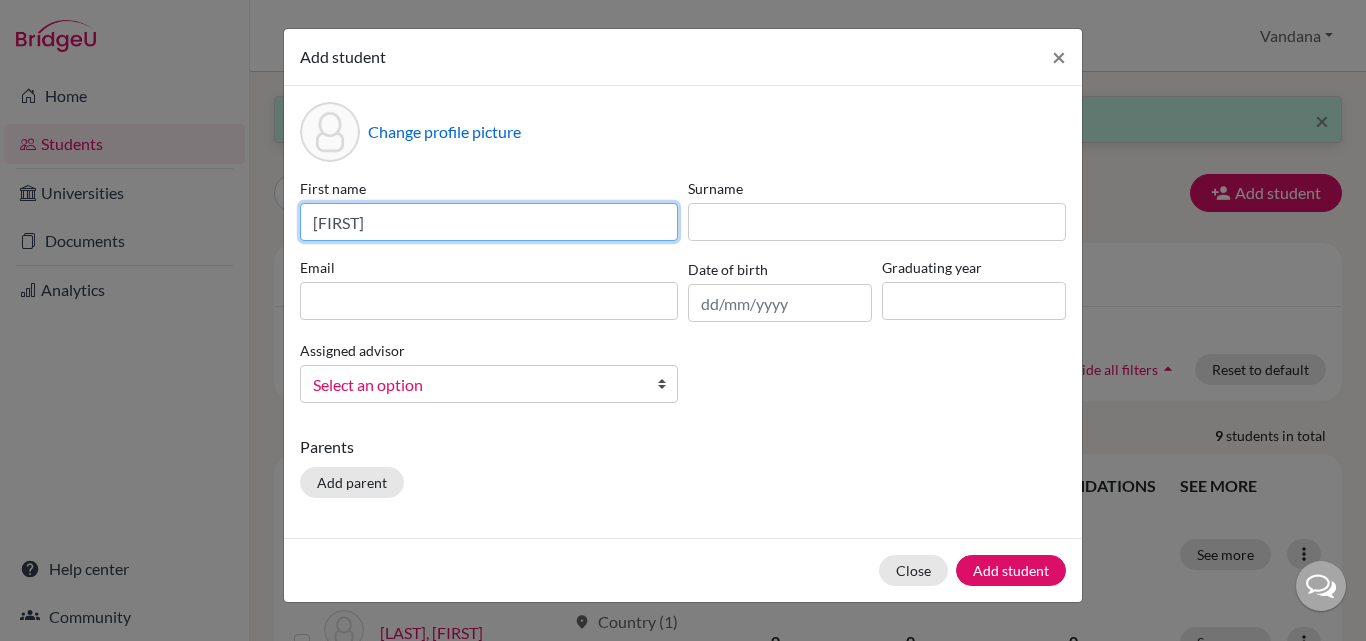 type on "SADHYA" 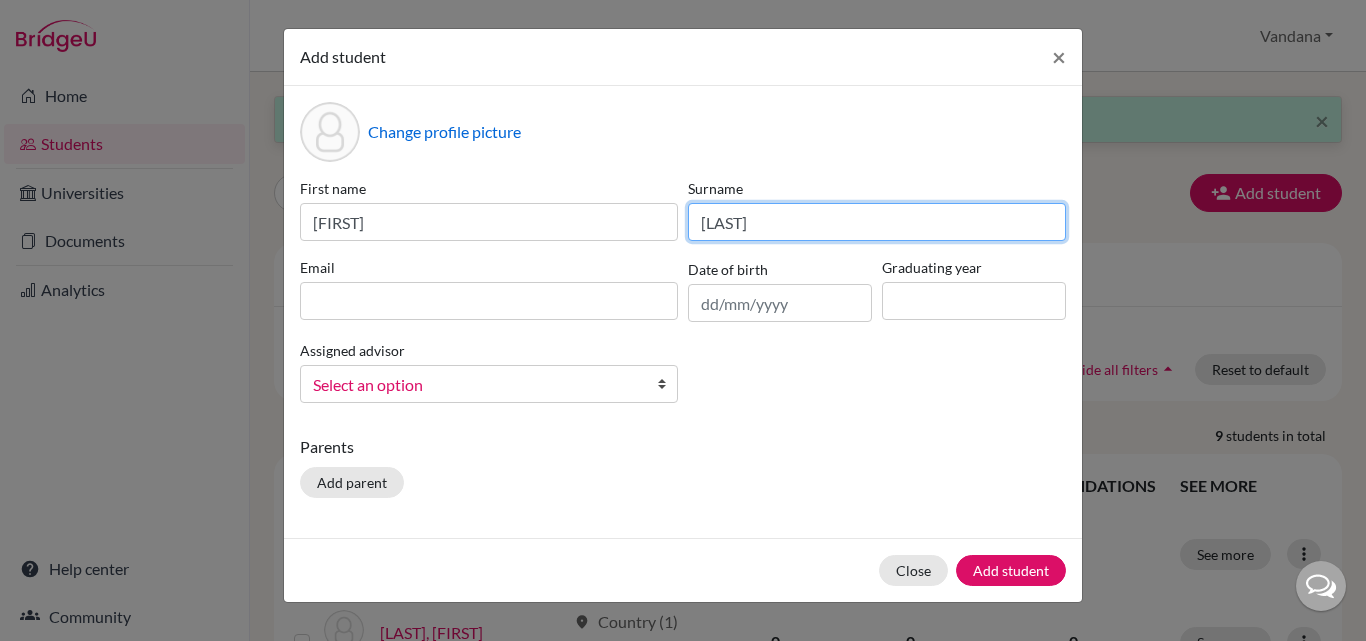 type on "MAHESHWARI" 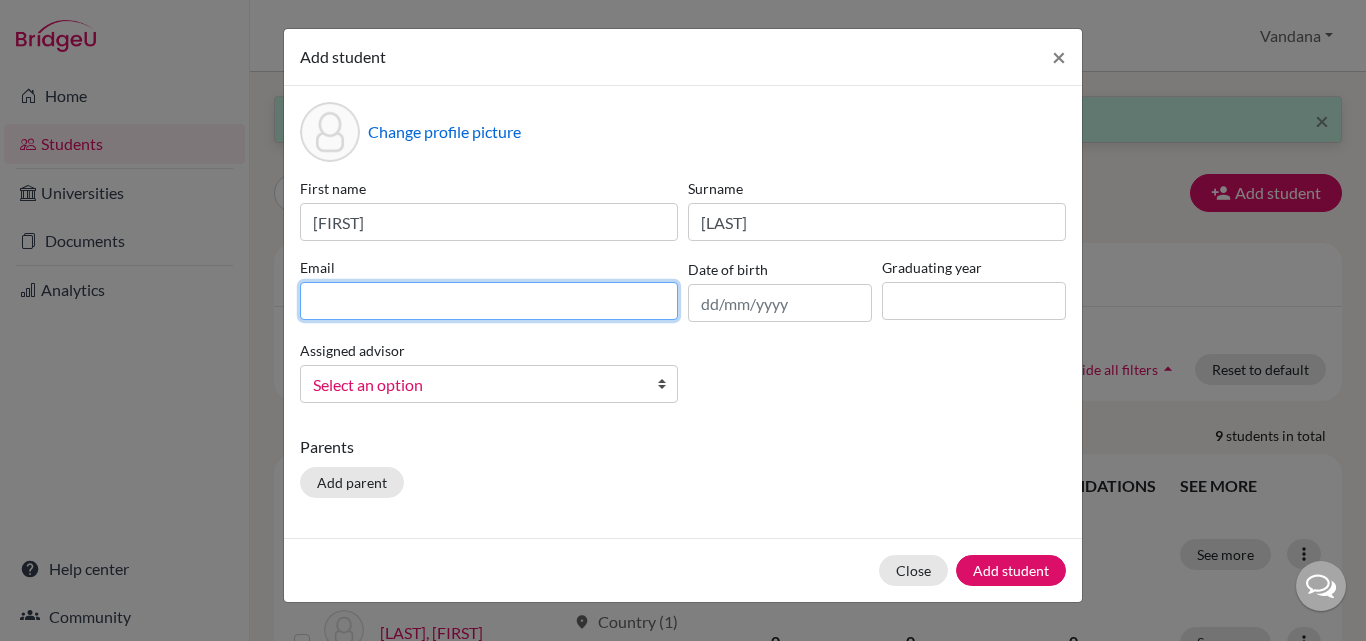 click at bounding box center (489, 301) 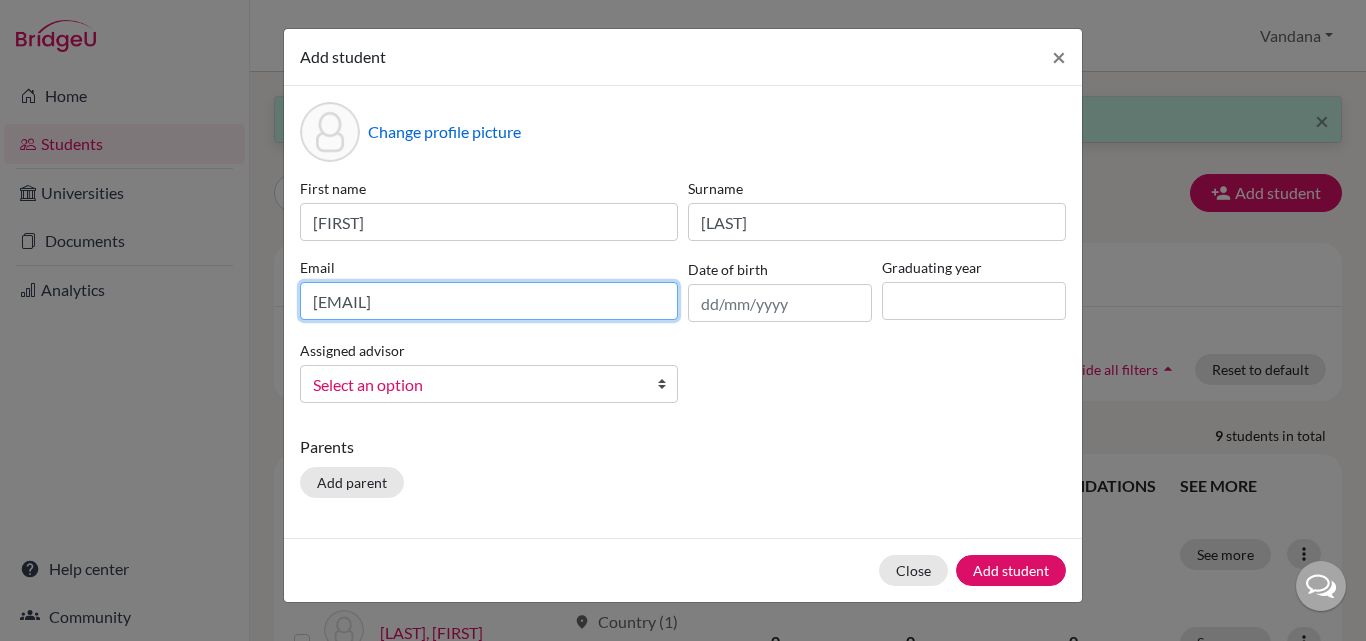 type on "[EMAIL]" 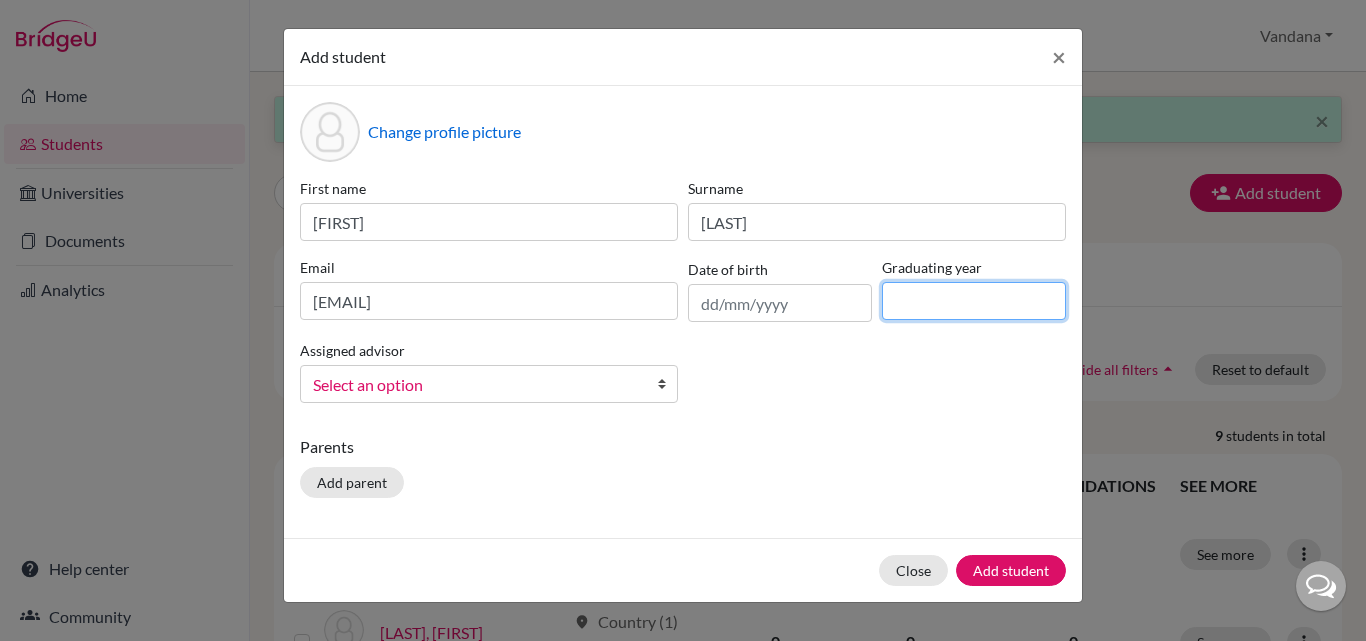 click at bounding box center [974, 301] 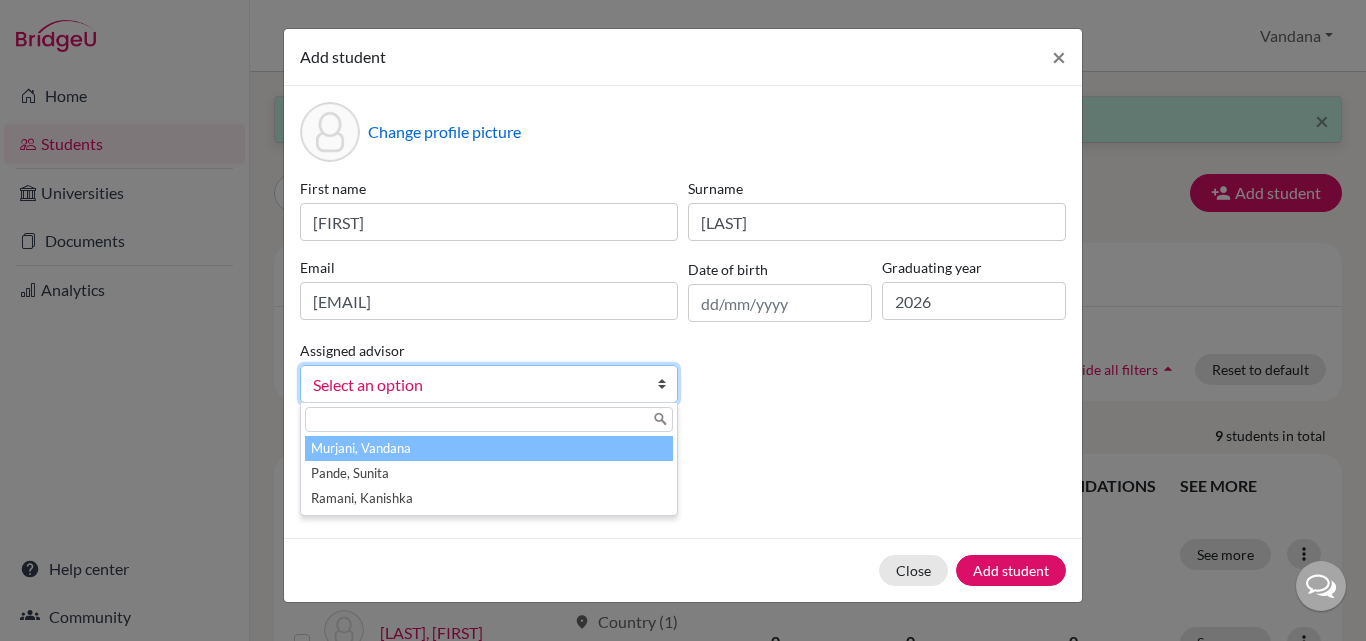 click on "Select an option" at bounding box center [476, 385] 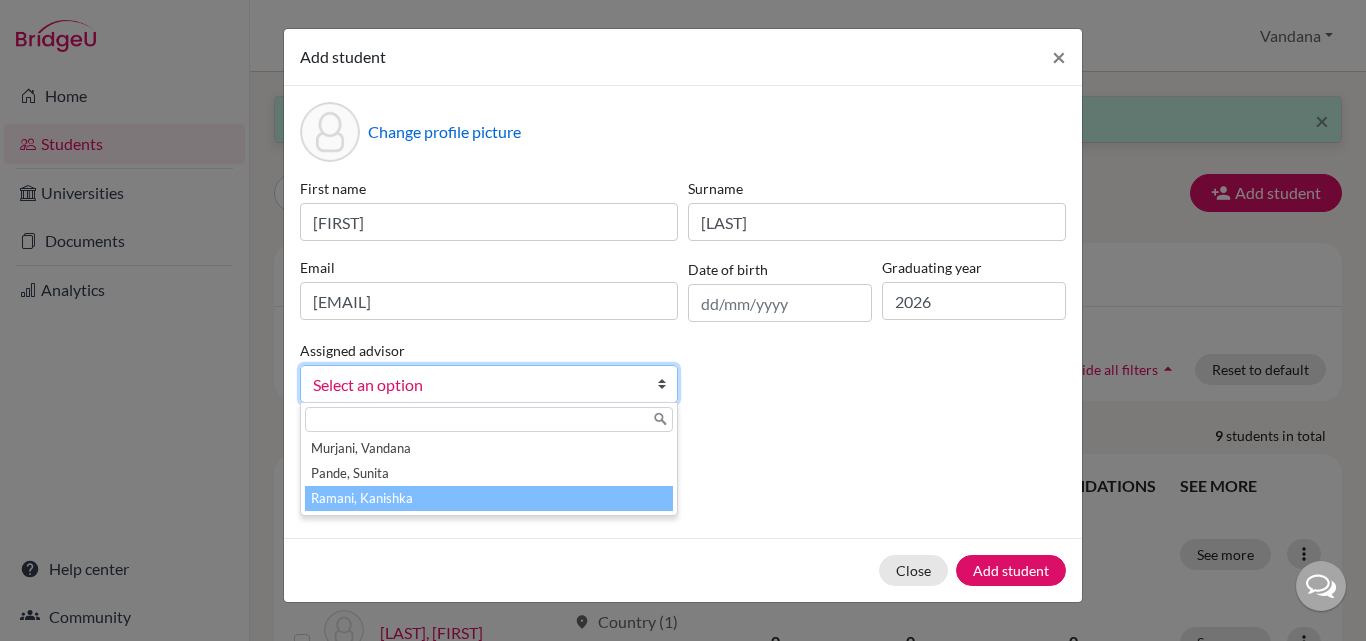 click on "Ramani, Kanishka" at bounding box center (489, 498) 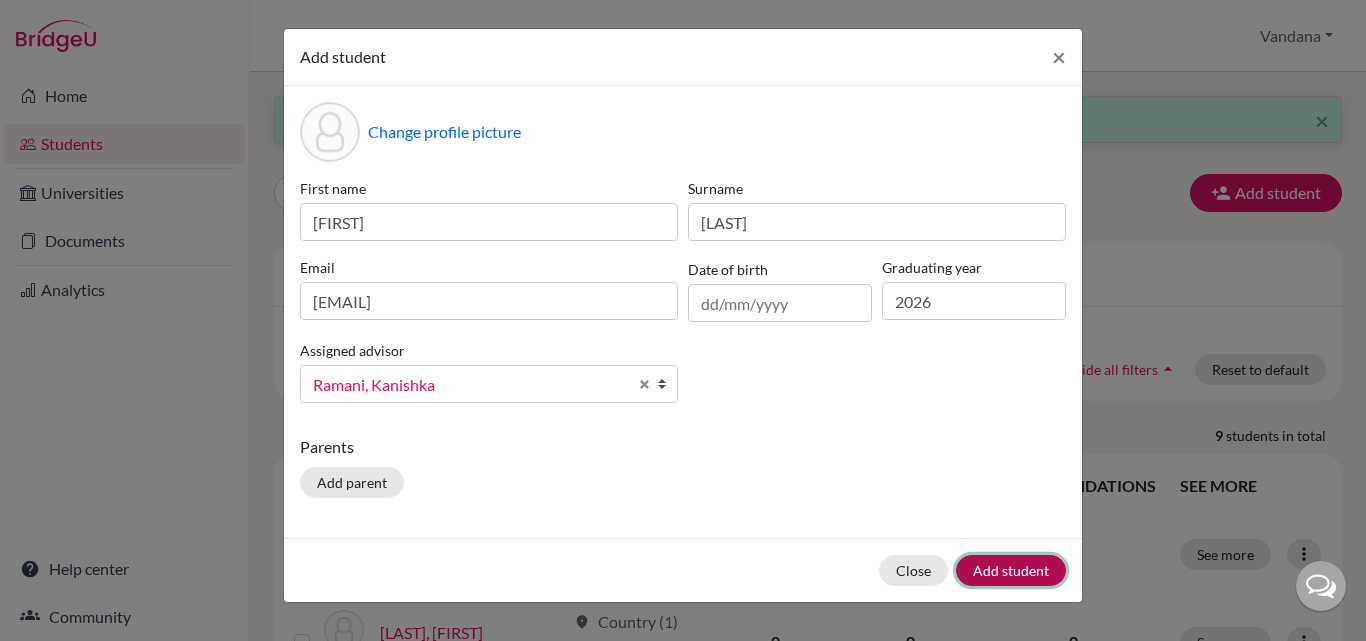 click on "Add student" at bounding box center (1011, 570) 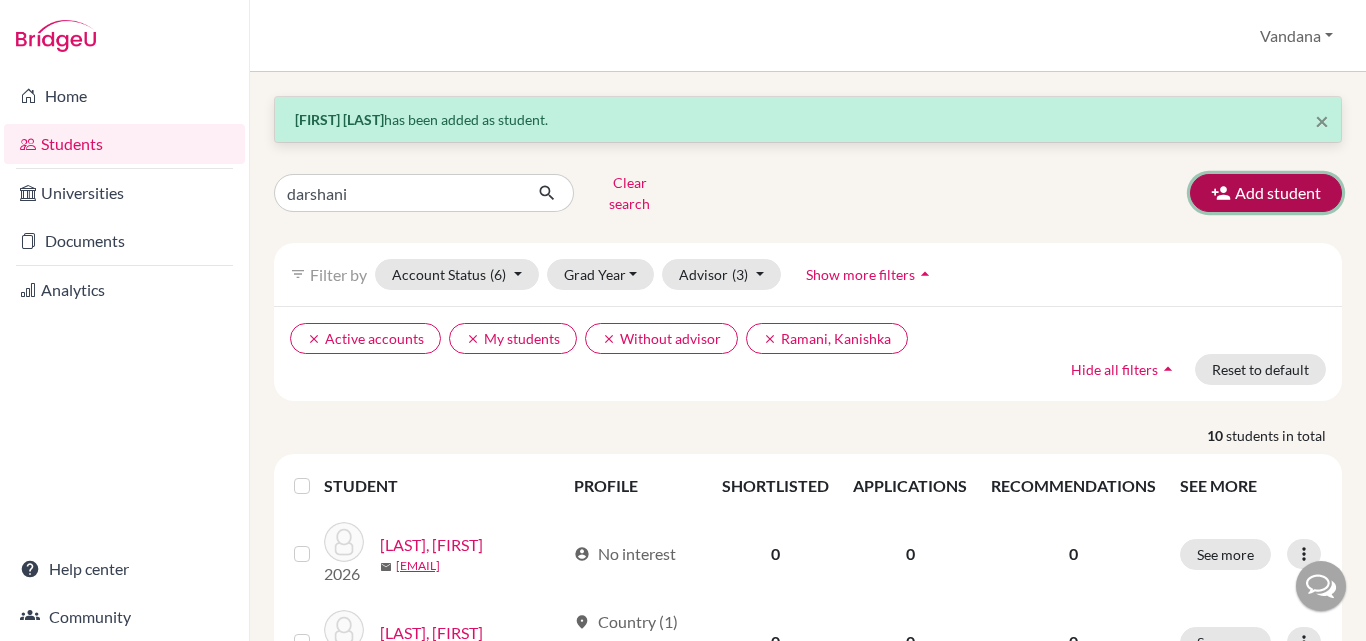 click on "Add student" at bounding box center (1266, 193) 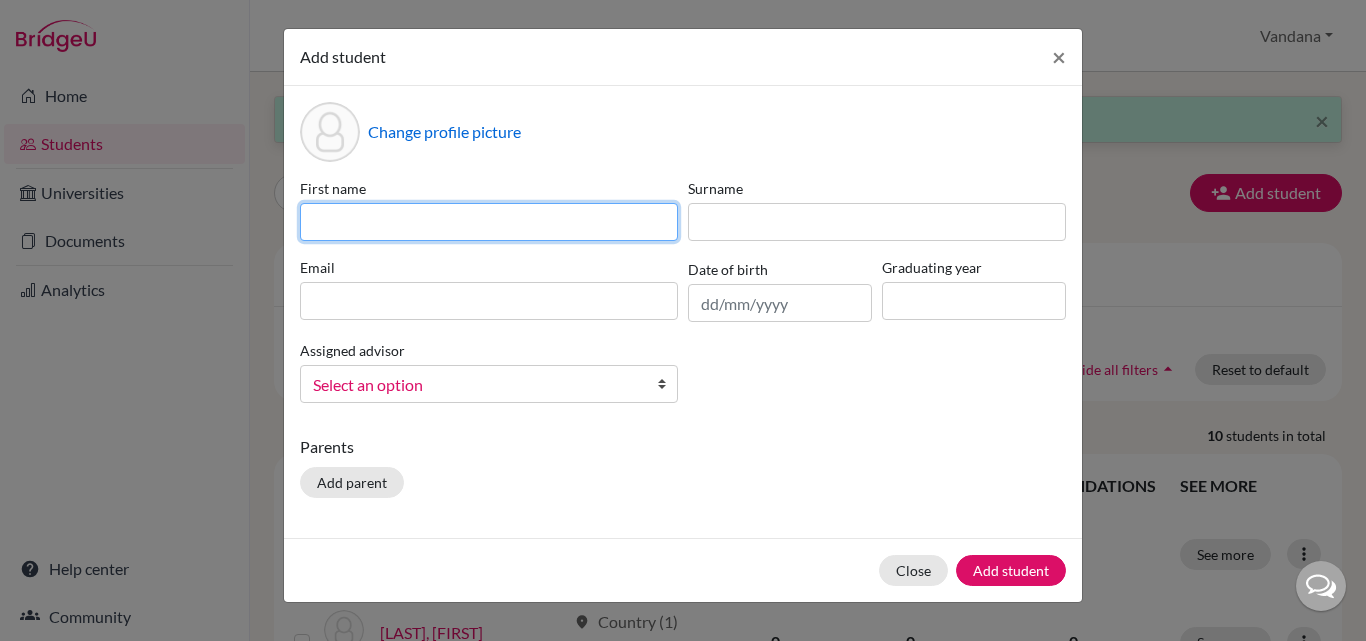 click at bounding box center [489, 222] 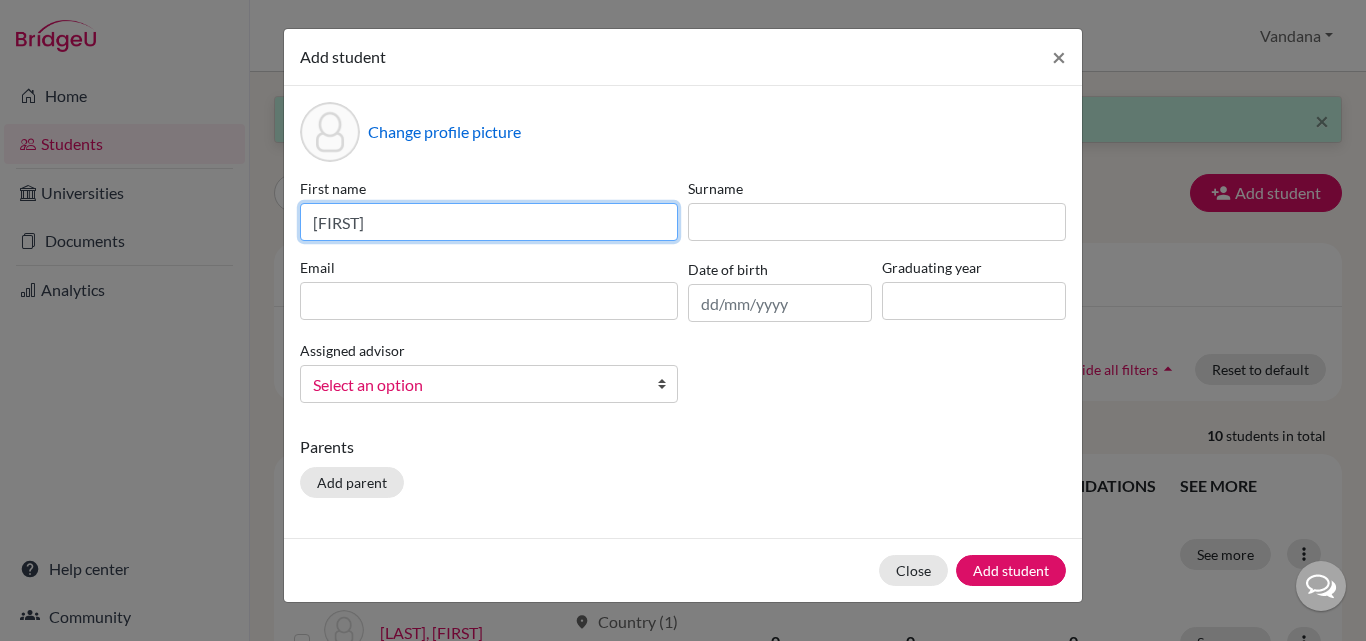 type on "Arav" 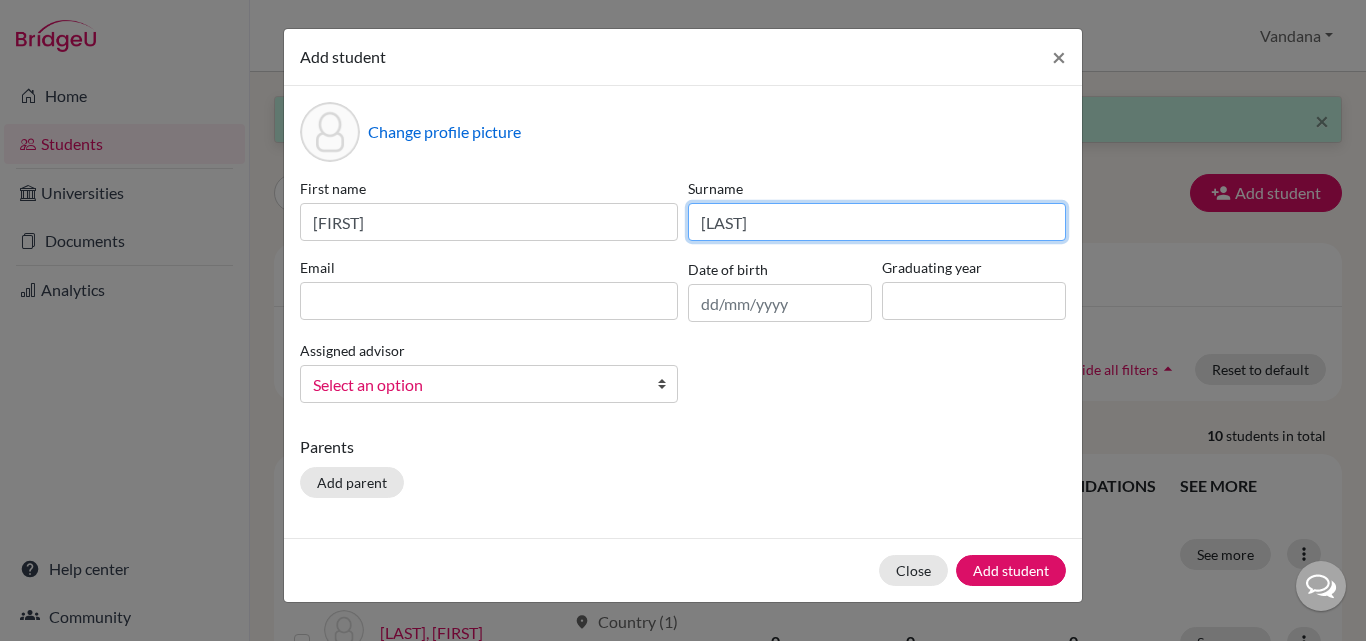 type on "Jain" 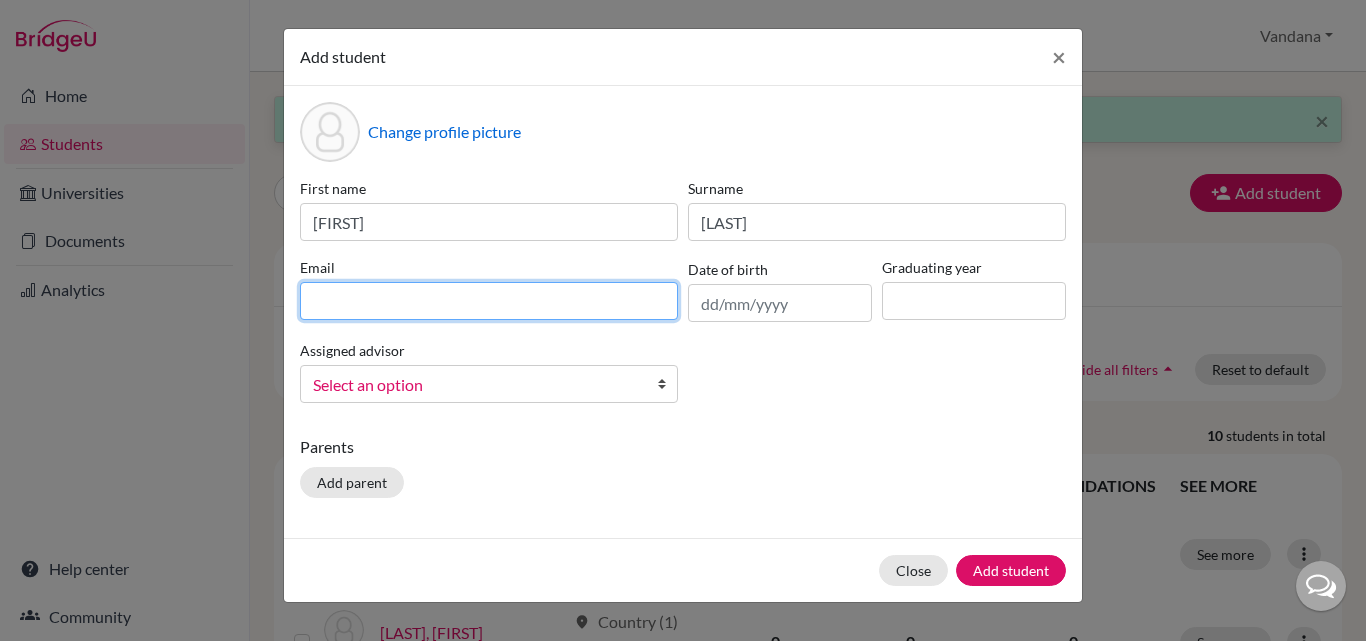 click at bounding box center (489, 301) 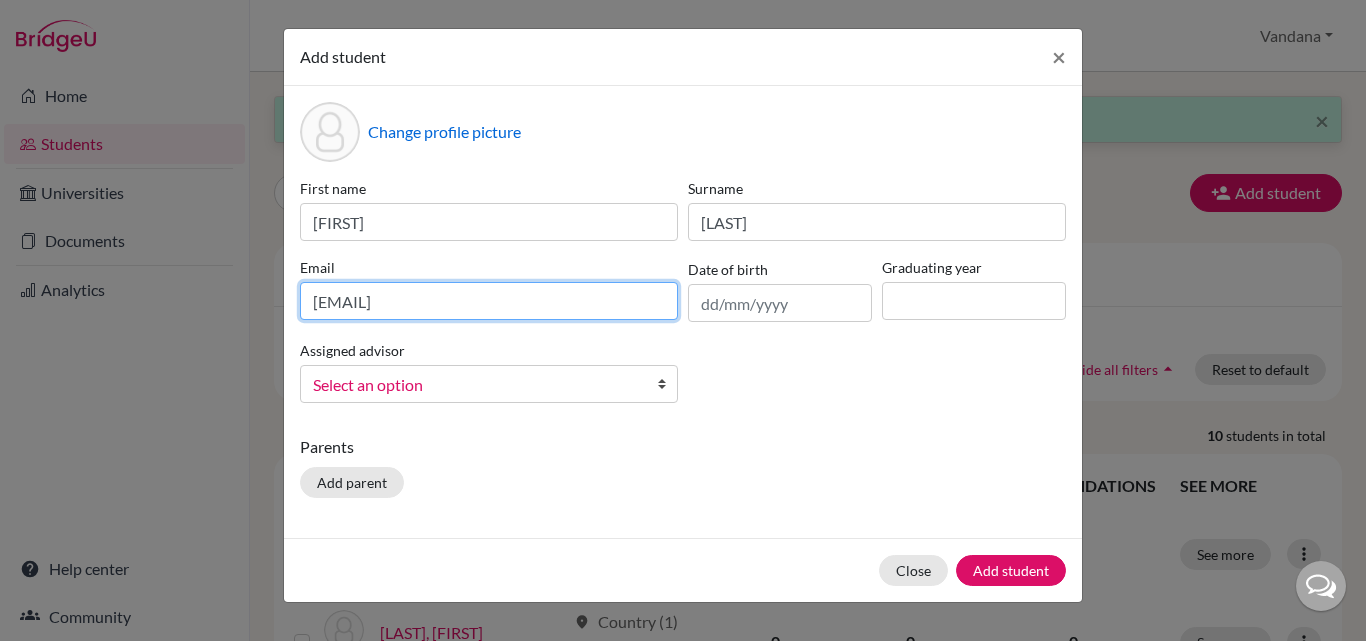 type on "[EMAIL]" 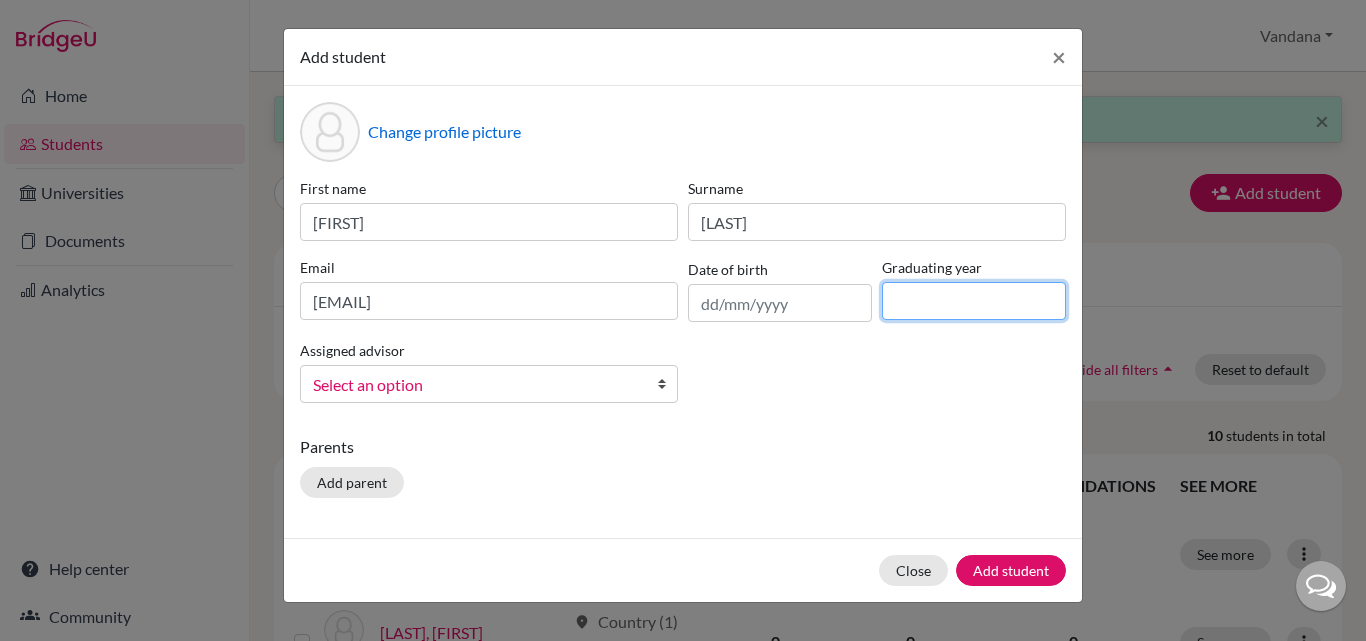 click at bounding box center [974, 301] 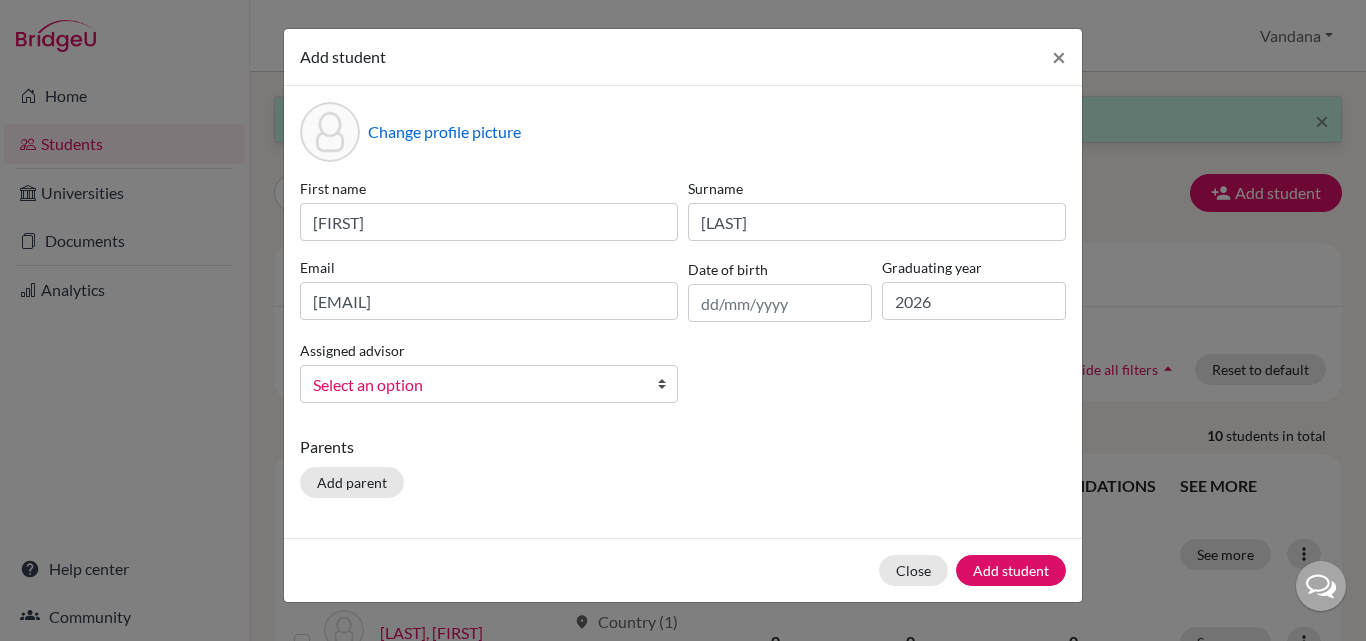 click on "Select an option" at bounding box center [476, 385] 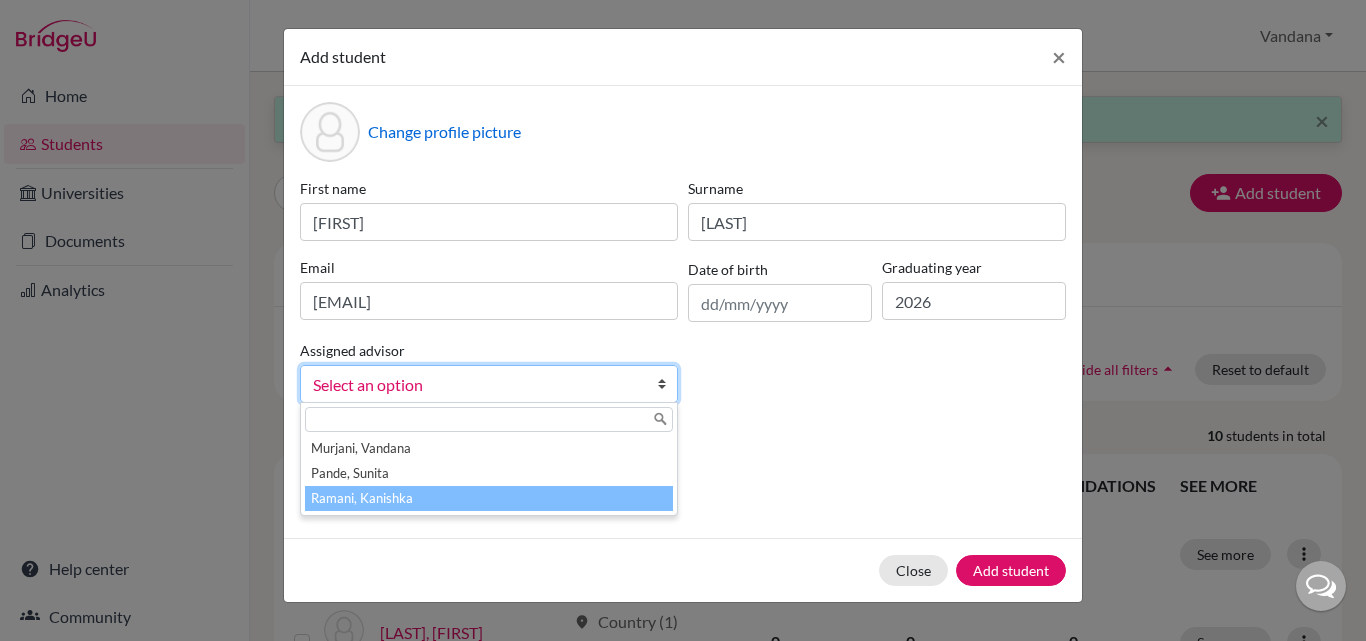 click on "Ramani, Kanishka" at bounding box center [489, 498] 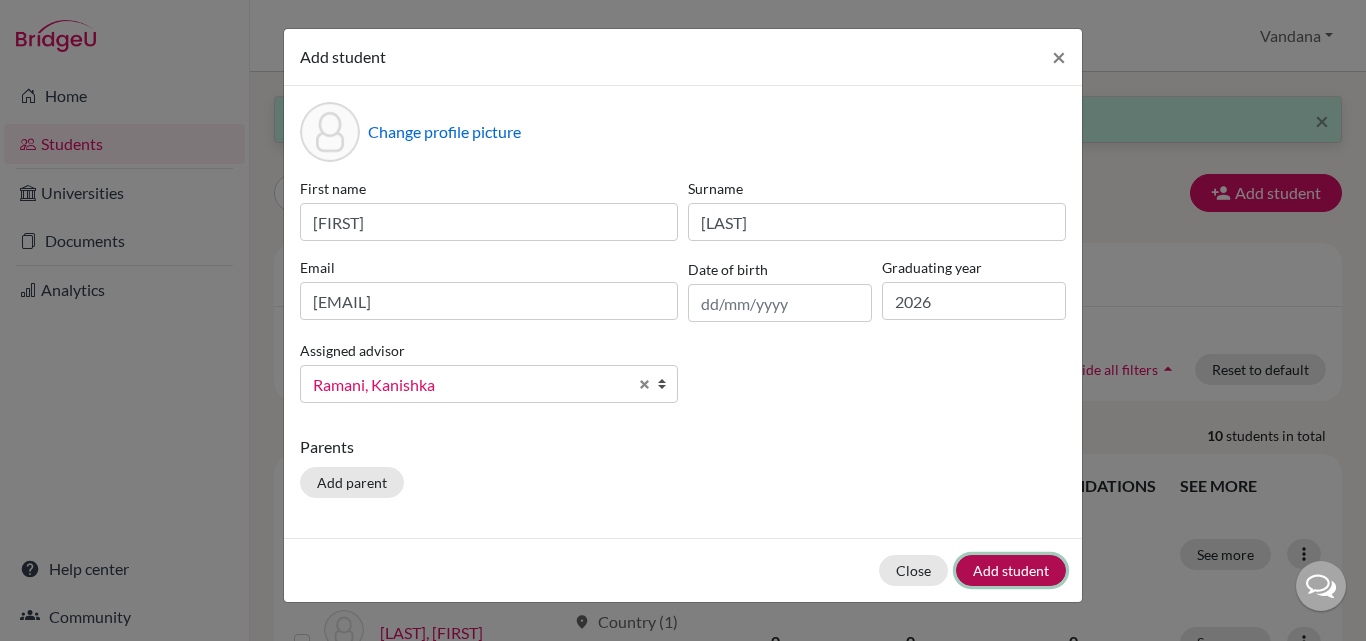 click on "Add student" at bounding box center (1011, 570) 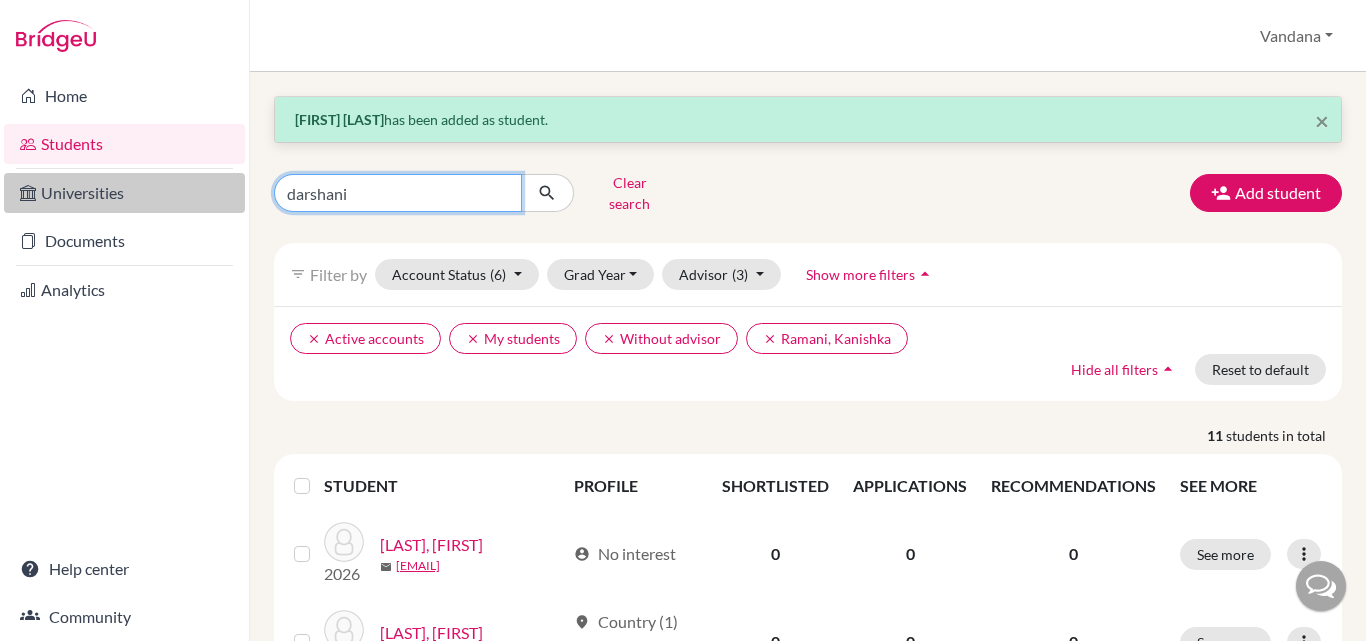 drag, startPoint x: 425, startPoint y: 189, endPoint x: 167, endPoint y: 181, distance: 258.124 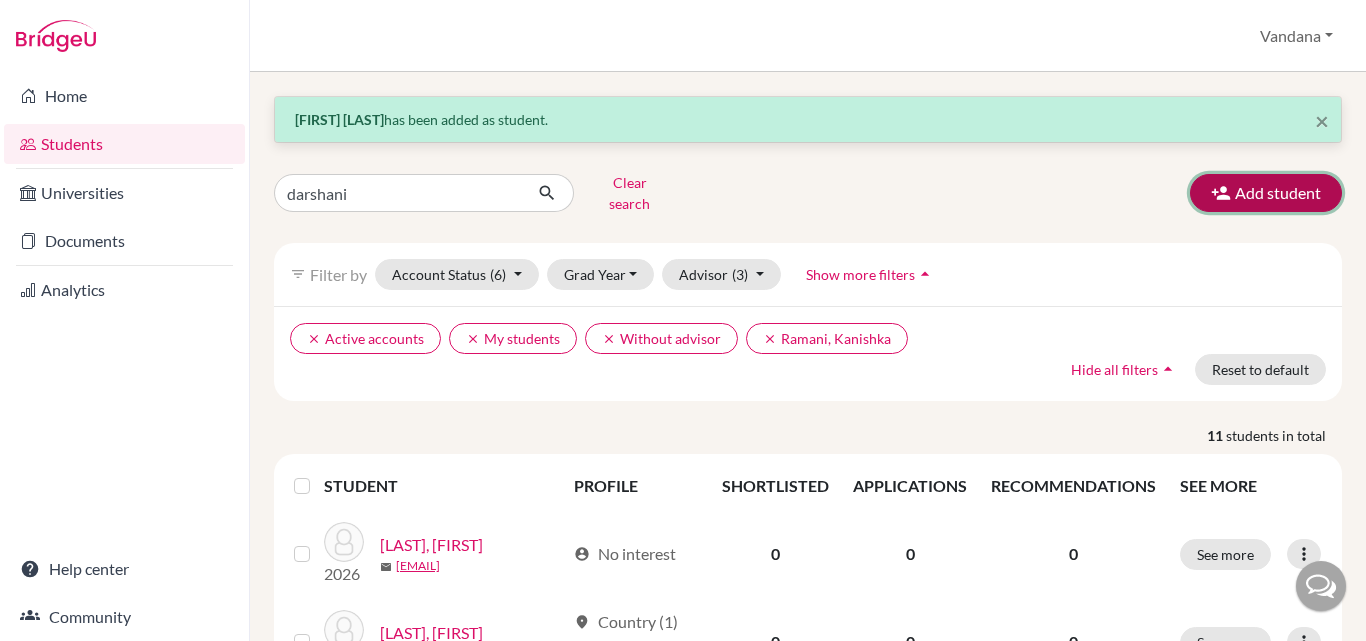 click on "Add student" at bounding box center (1266, 193) 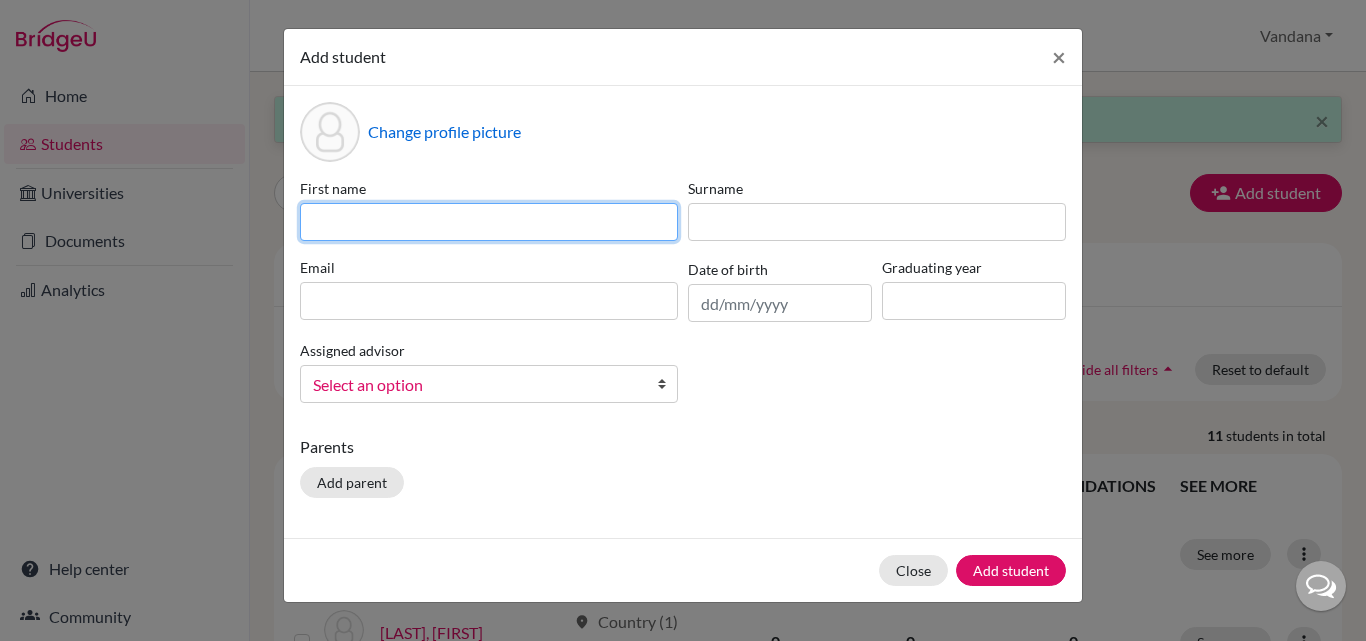 click at bounding box center (489, 222) 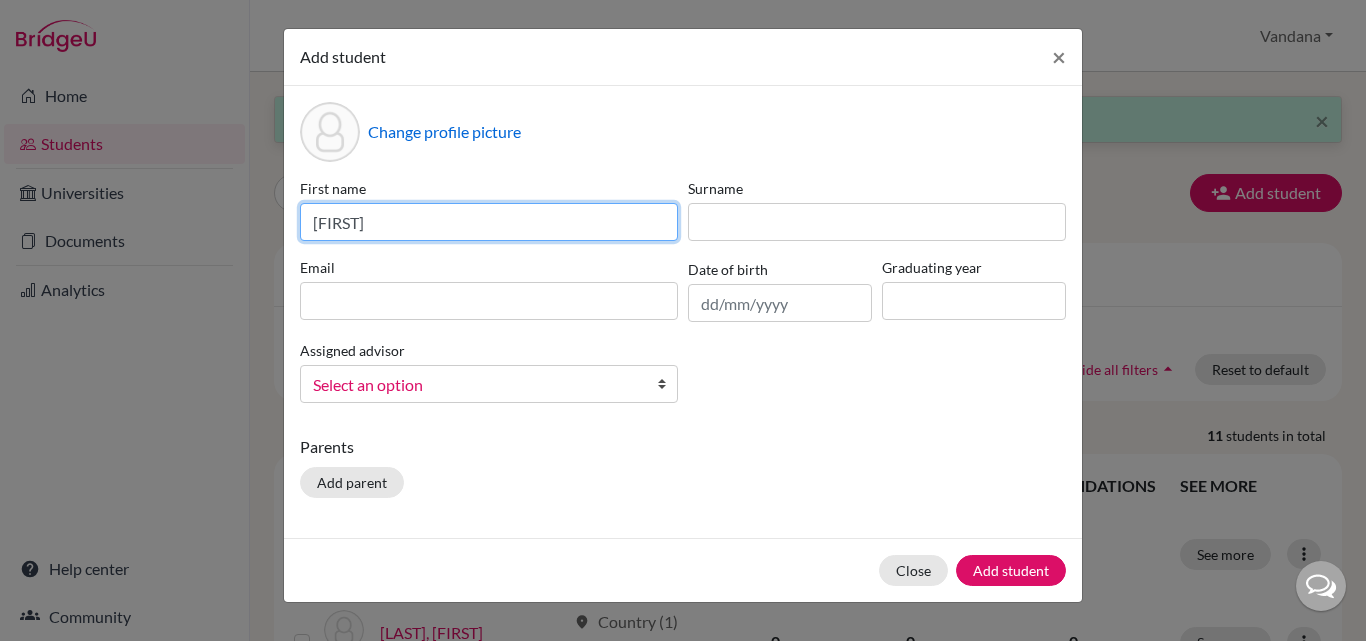 type on "Ananya" 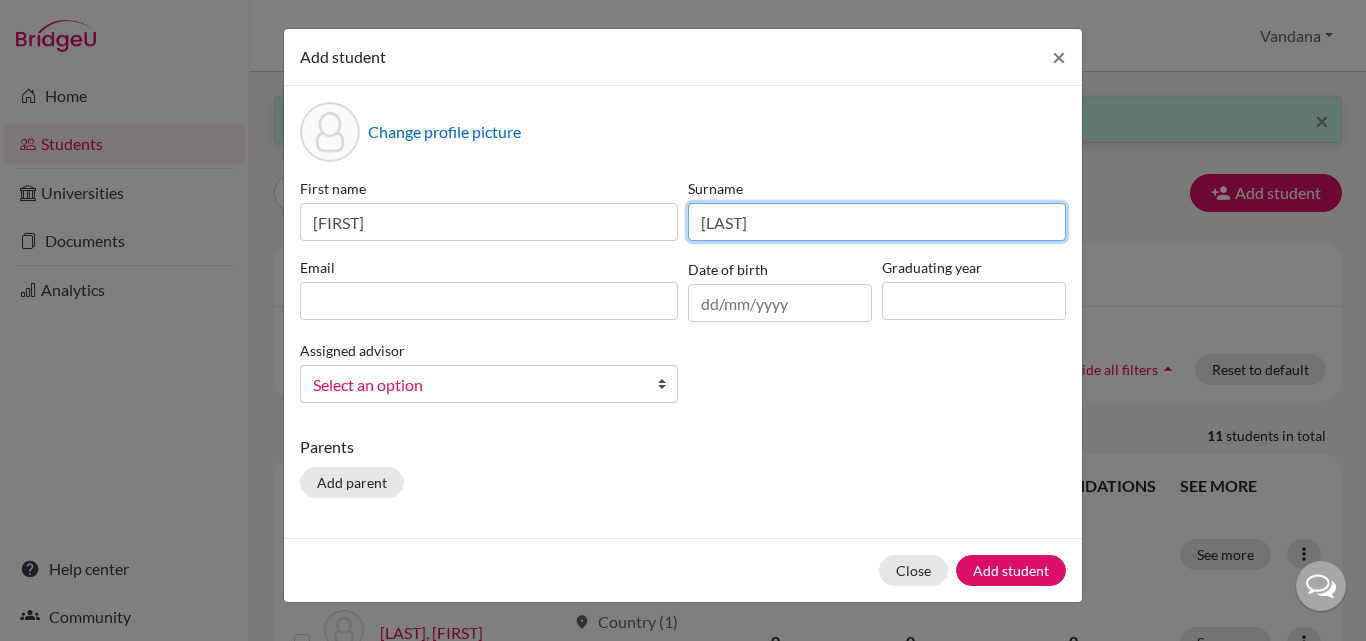 type on "Jain" 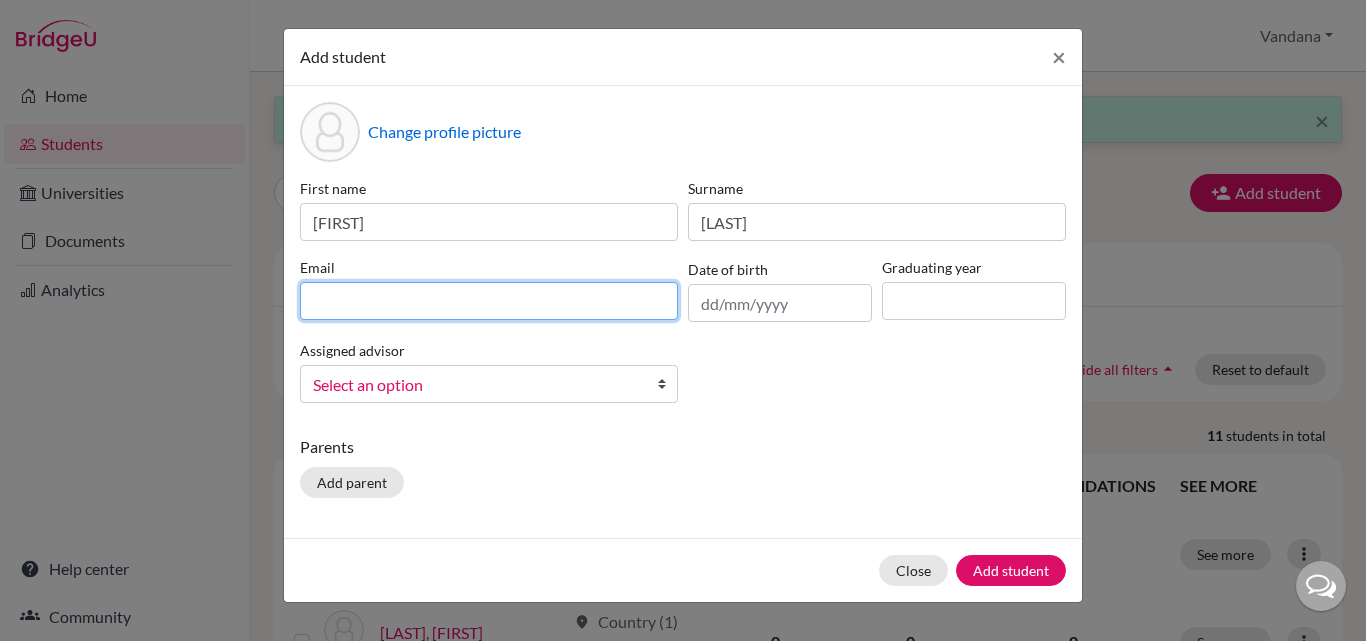 click at bounding box center [489, 301] 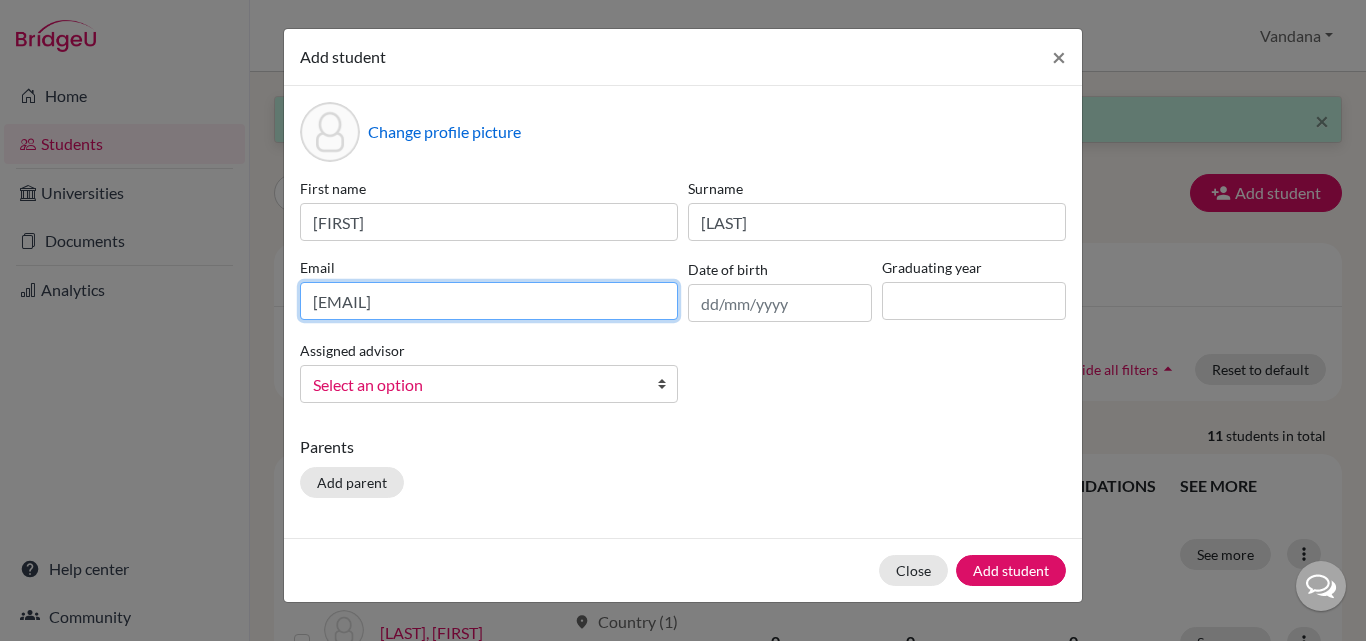 type on "[EMAIL]" 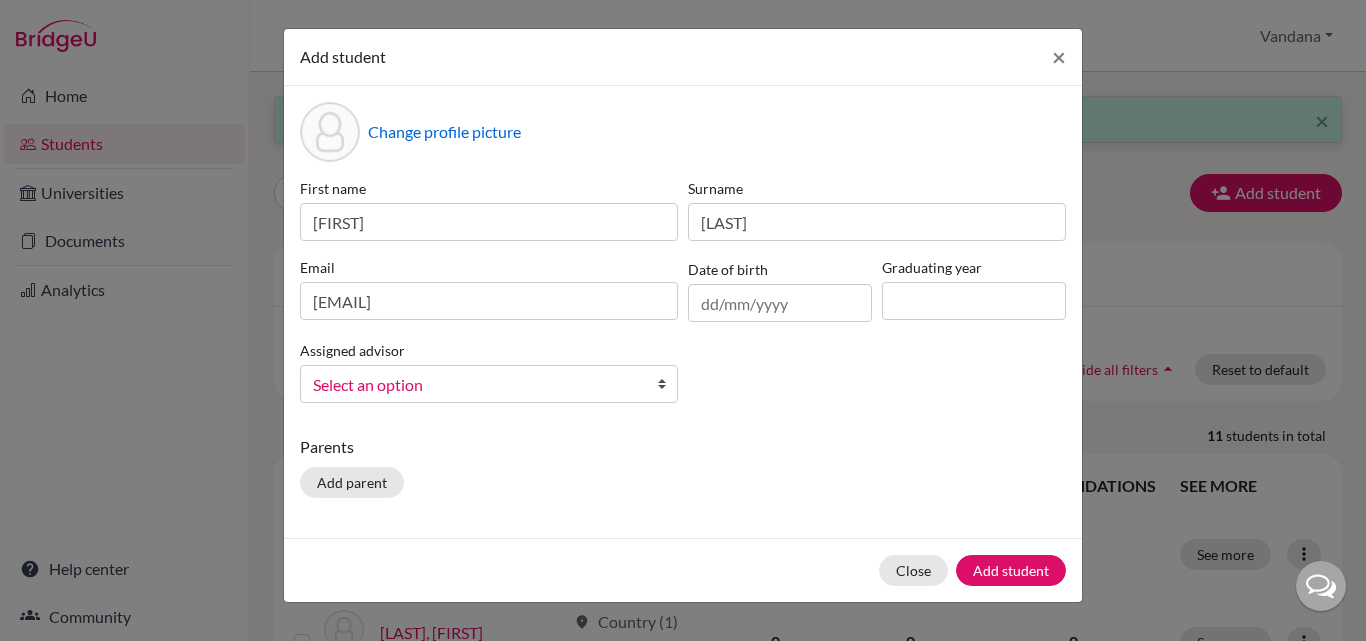 click on "Select an option" at bounding box center [476, 385] 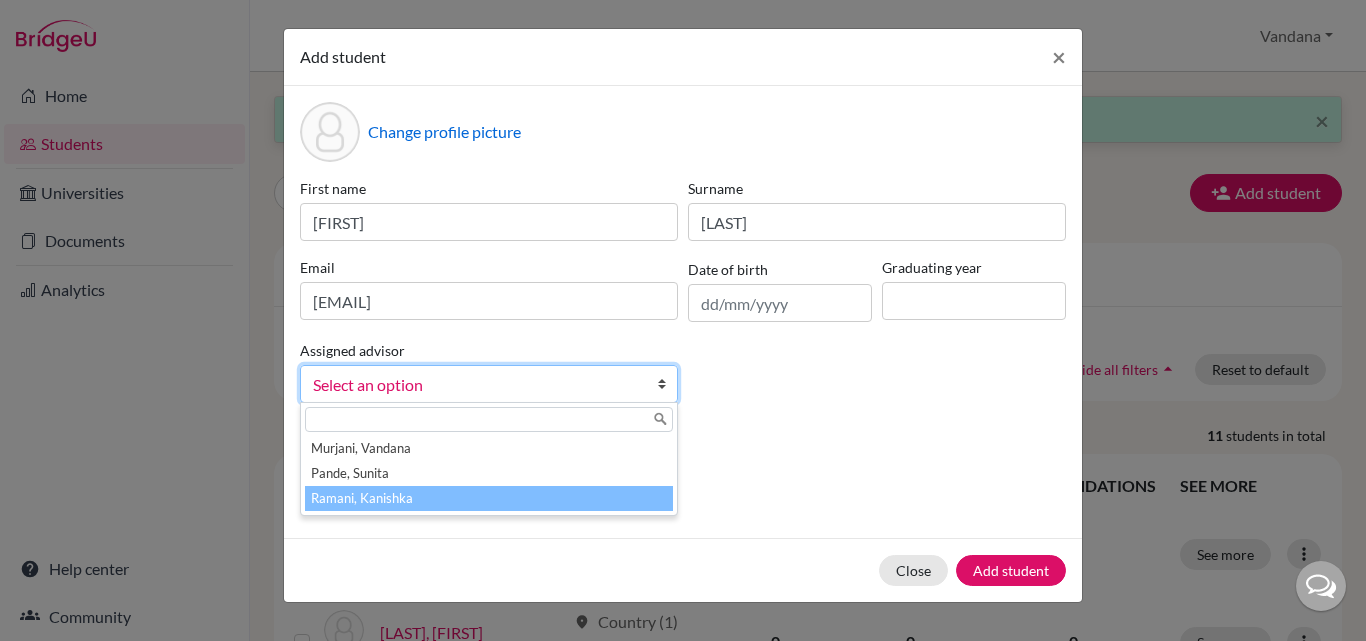 click on "Ramani, Kanishka" at bounding box center [489, 498] 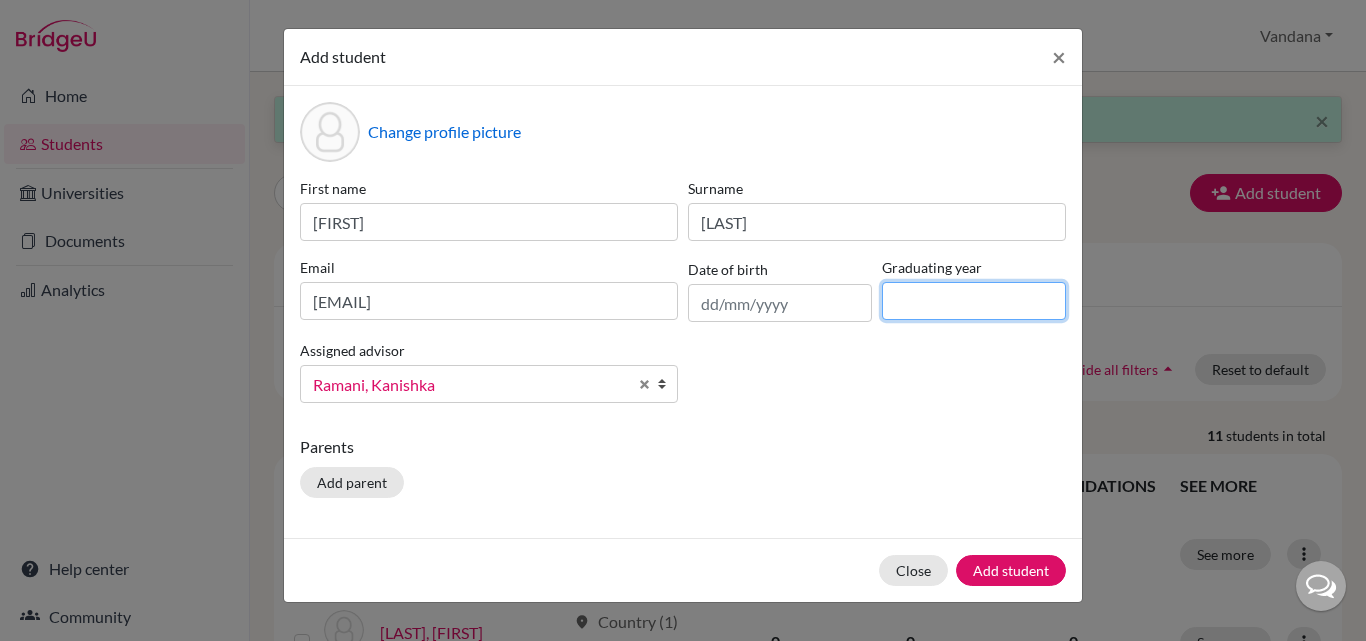 click at bounding box center [974, 301] 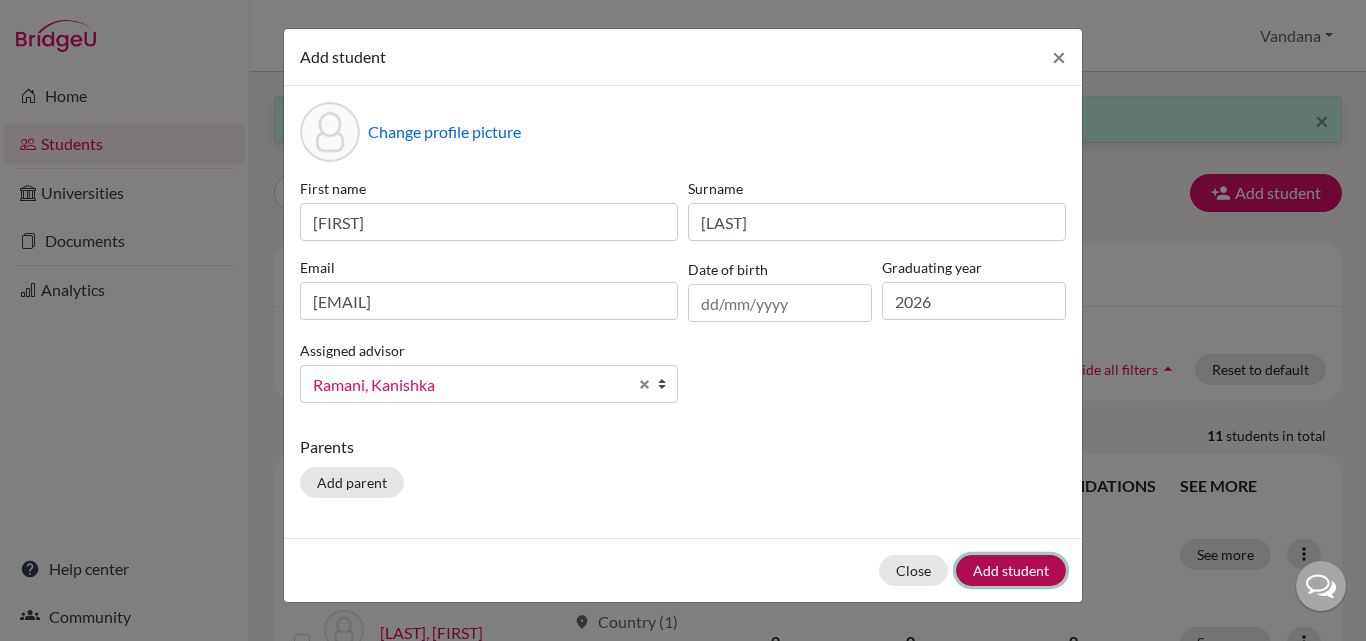 click on "Add student" at bounding box center [1011, 570] 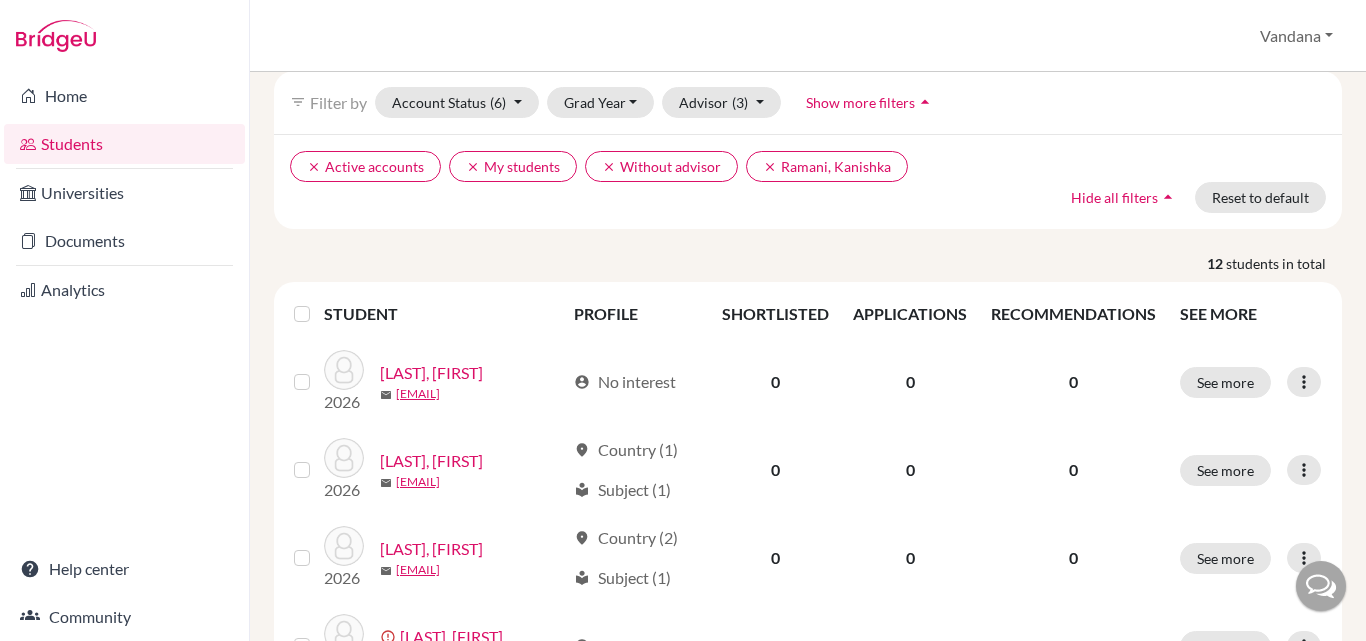 scroll, scrollTop: 200, scrollLeft: 0, axis: vertical 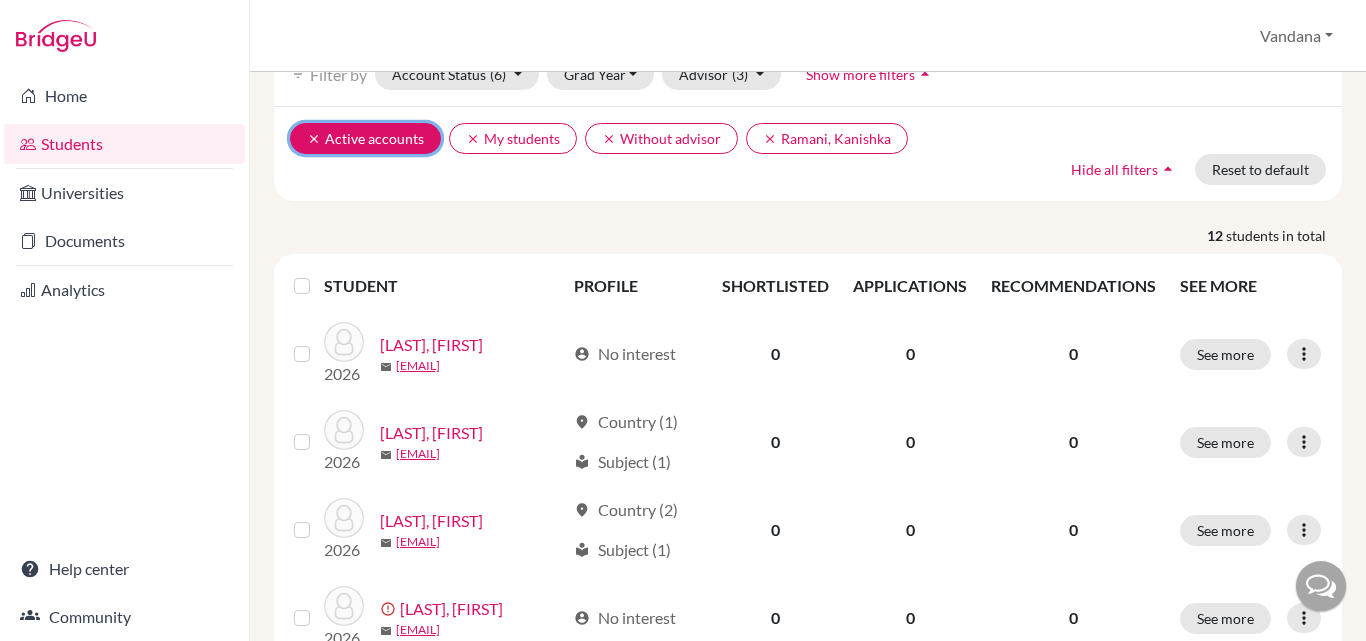 click on "clear Active accounts" at bounding box center (365, 138) 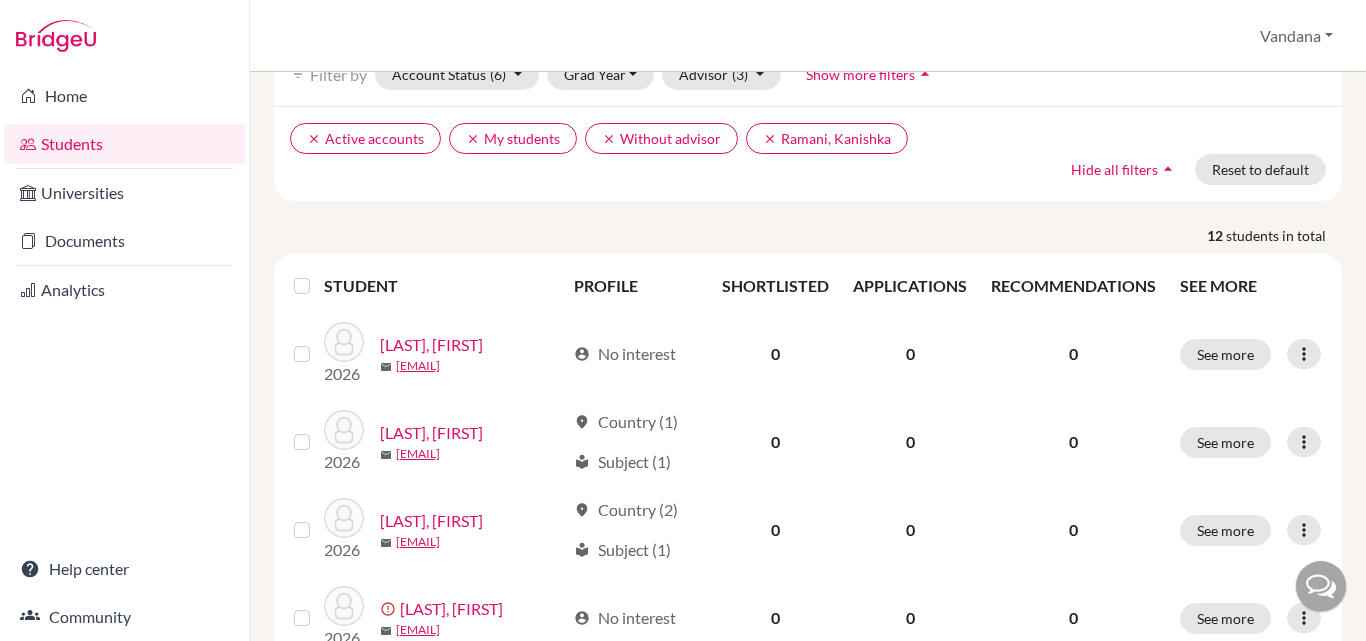 scroll, scrollTop: 0, scrollLeft: 0, axis: both 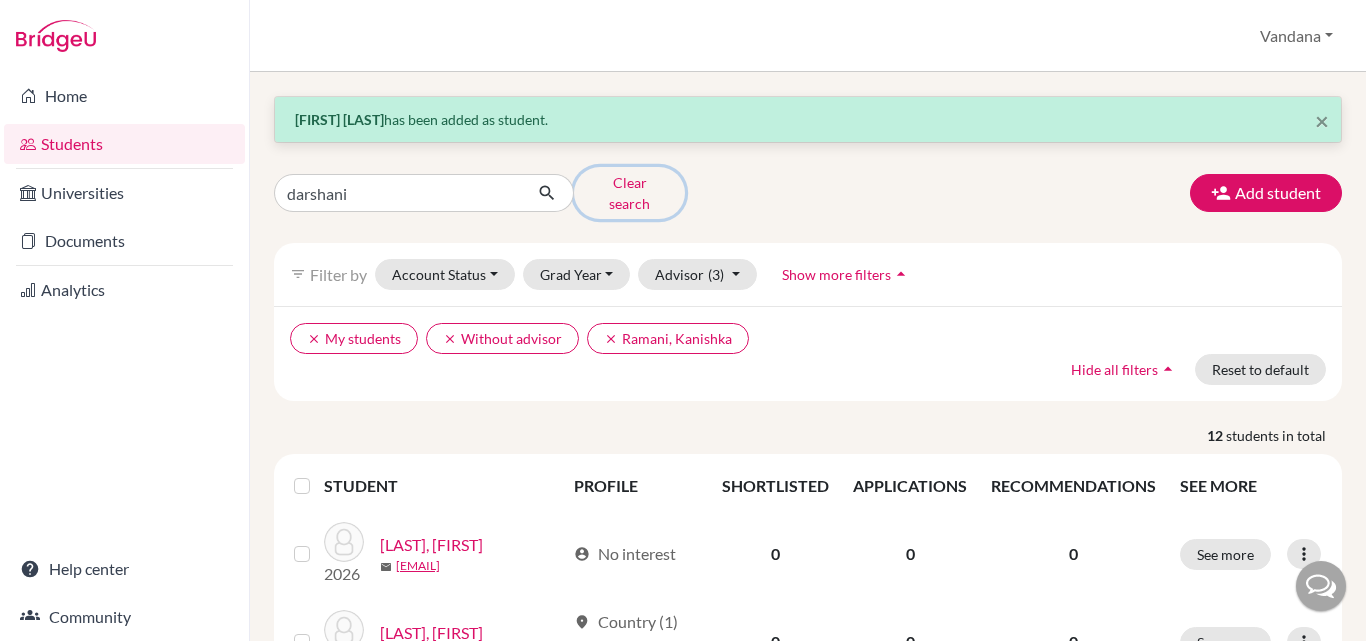 click on "Clear search" at bounding box center (629, 193) 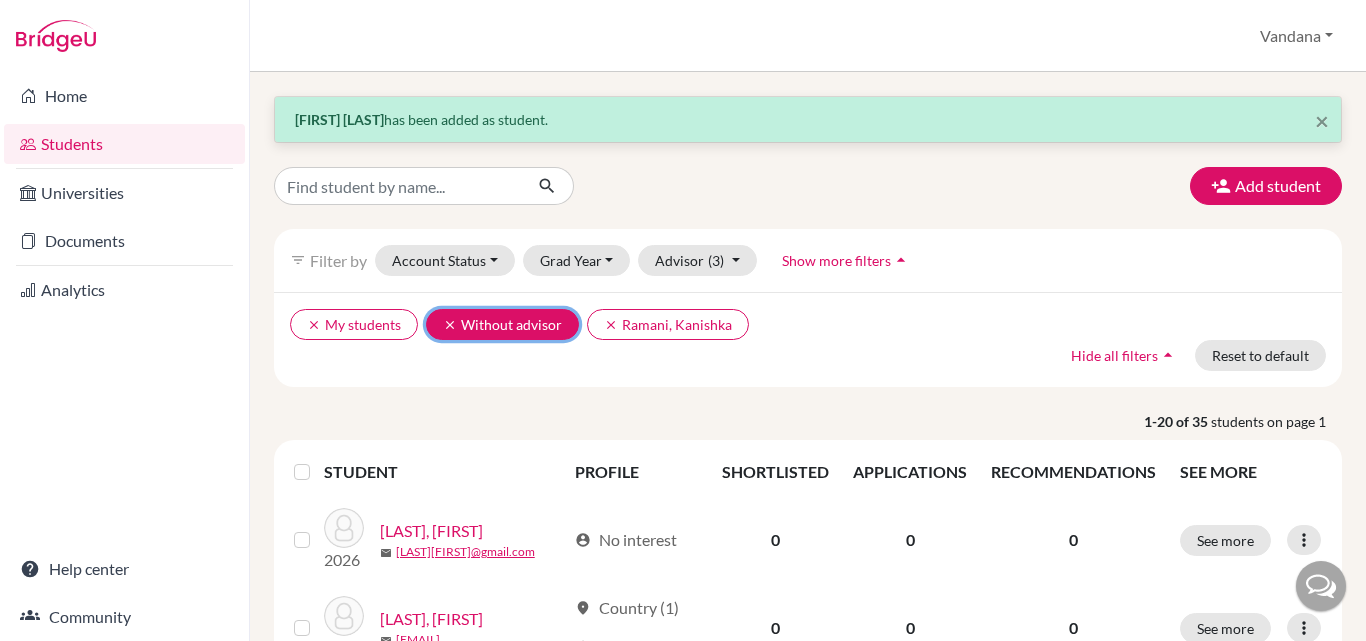 click on "clear" at bounding box center [450, 325] 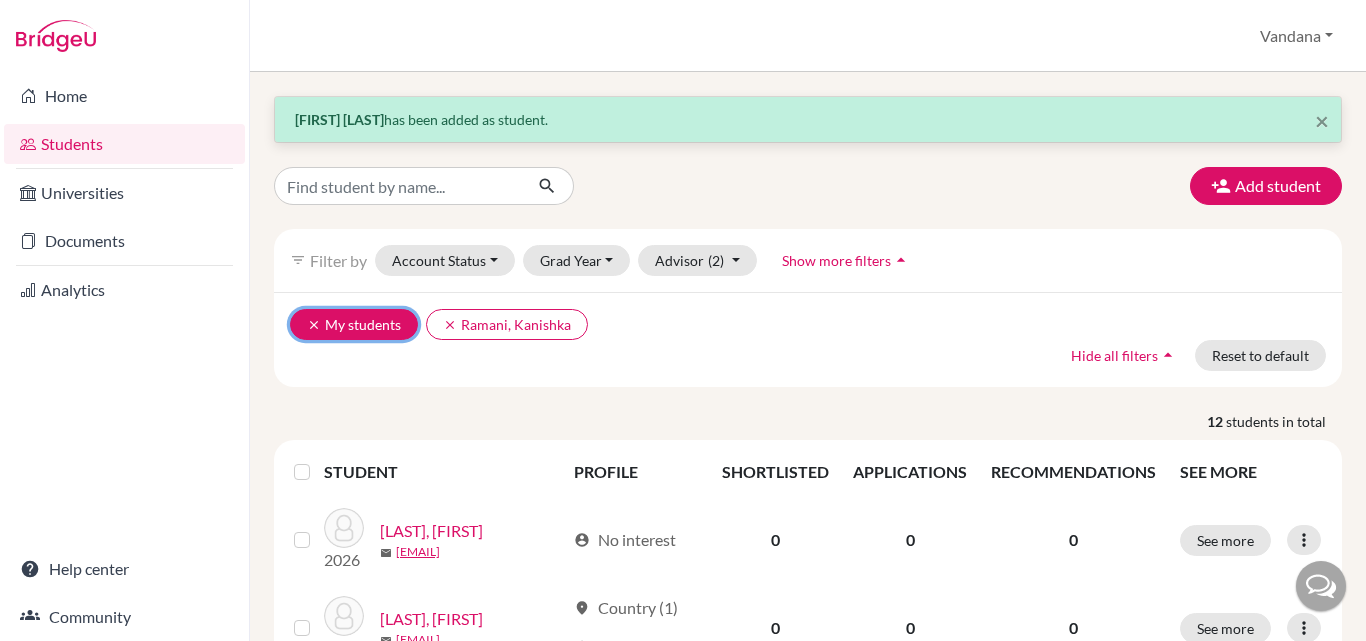 click on "clear" at bounding box center [314, 325] 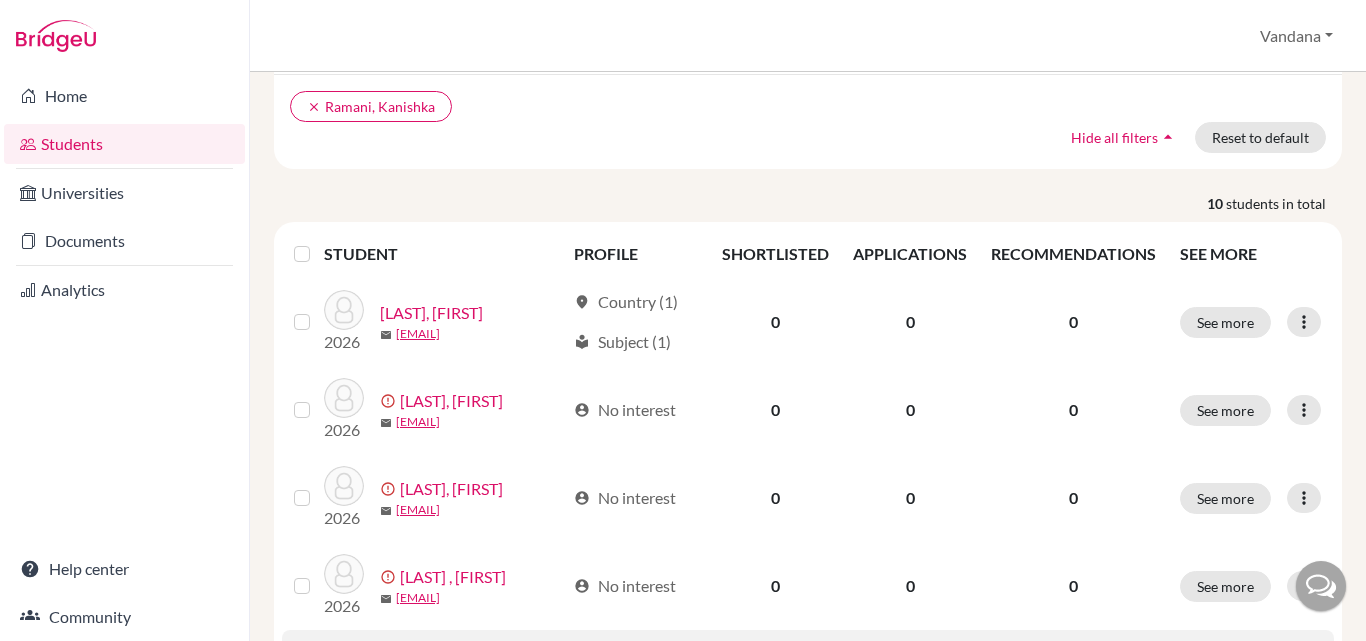 scroll, scrollTop: 233, scrollLeft: 0, axis: vertical 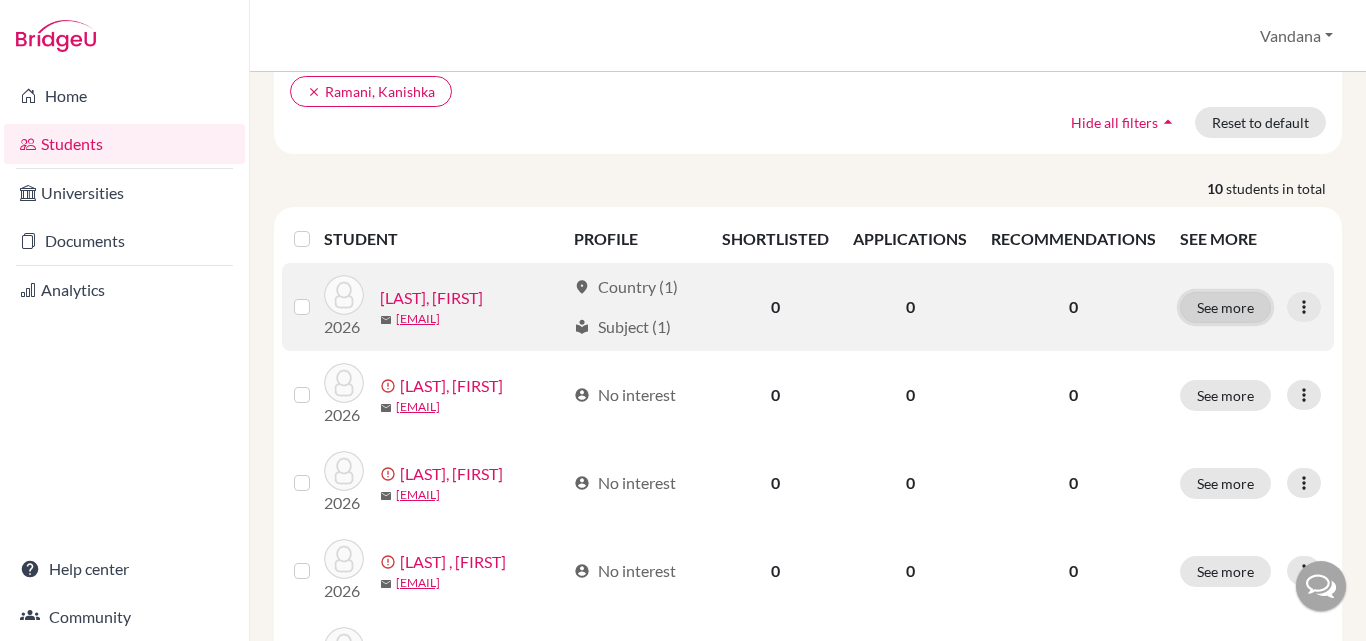 click on "See more" at bounding box center [1225, 307] 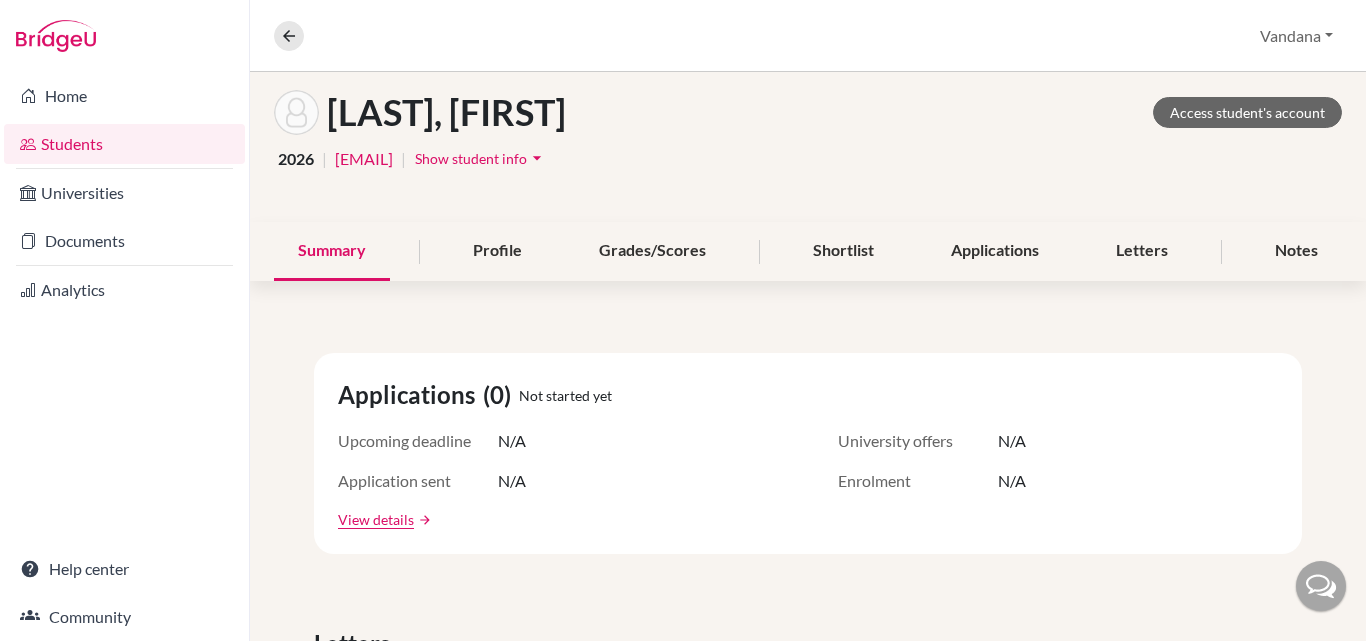 scroll, scrollTop: 200, scrollLeft: 0, axis: vertical 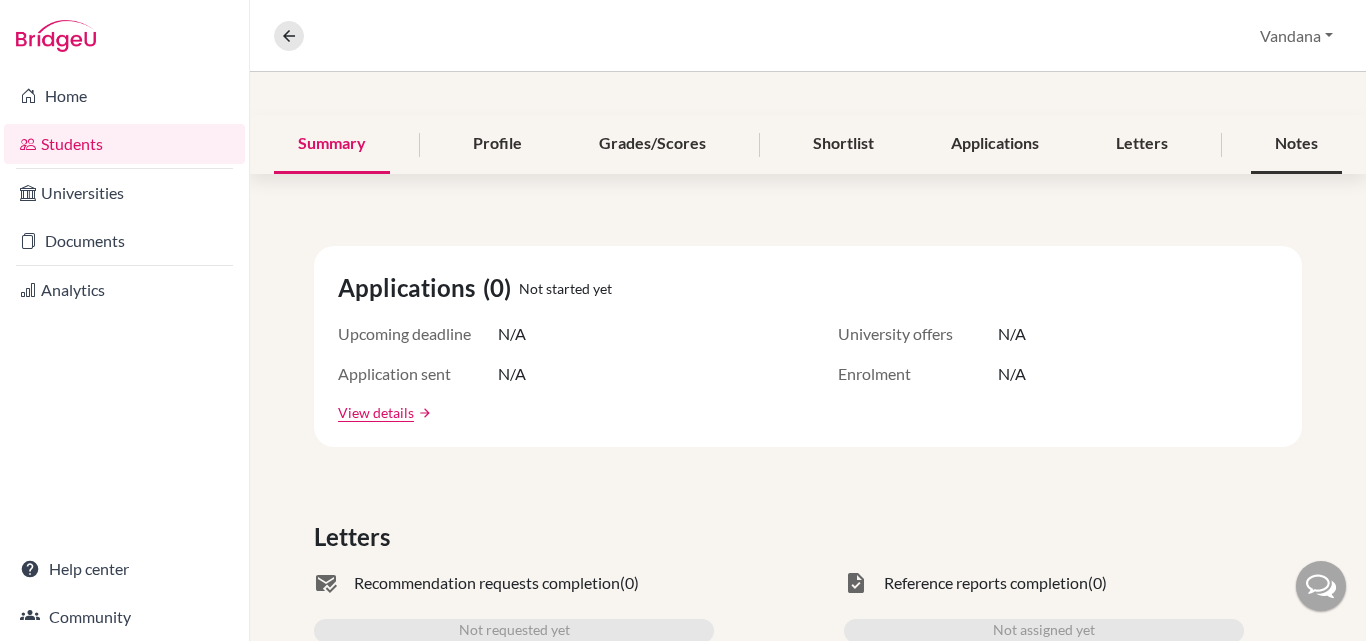click on "Notes" at bounding box center (1296, 144) 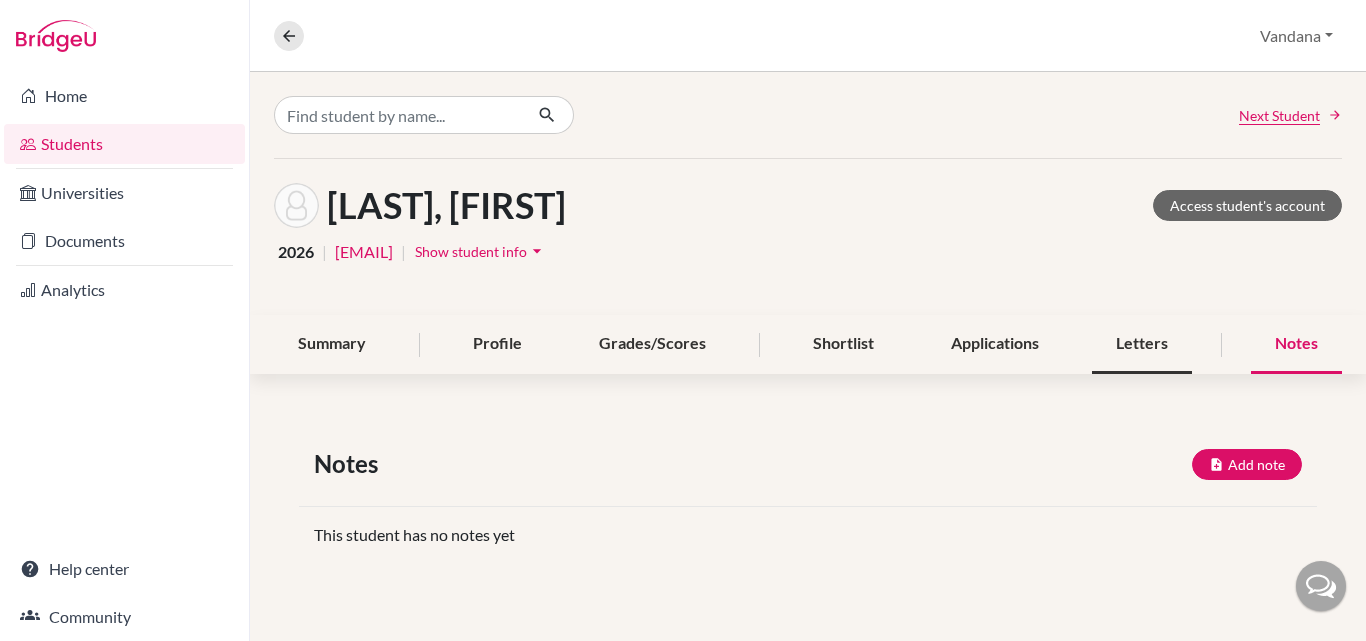 click on "Letters" at bounding box center [1142, 344] 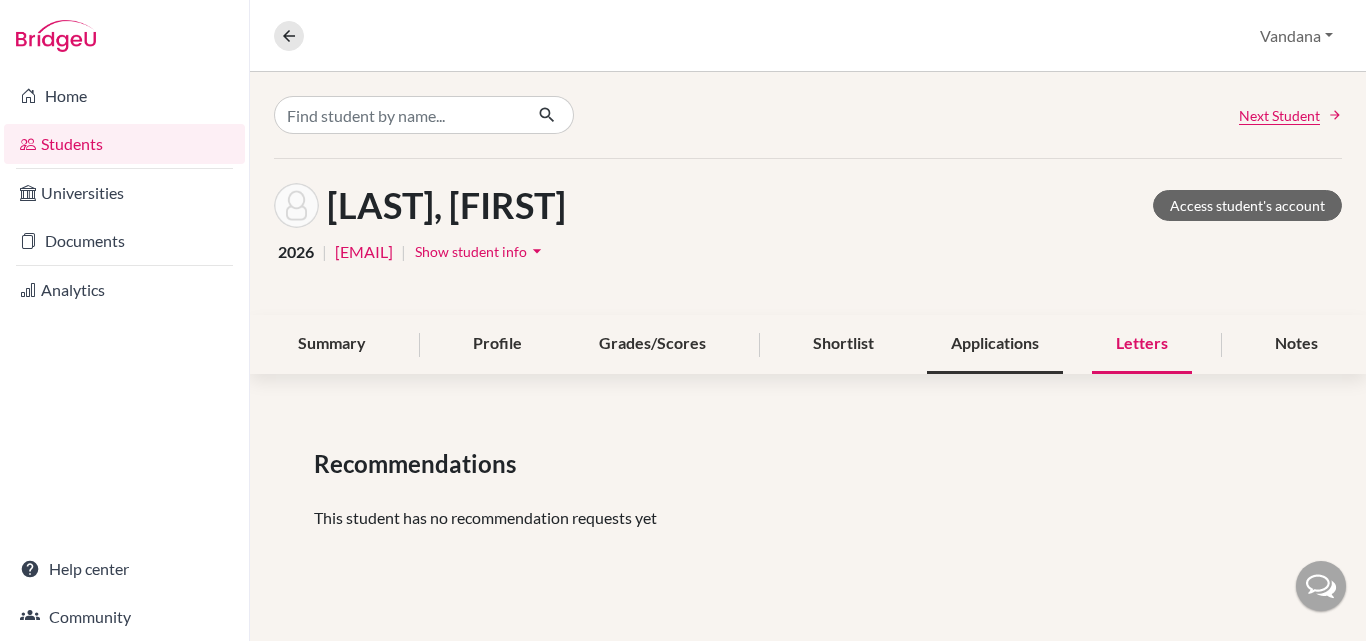 click on "Applications" at bounding box center [995, 344] 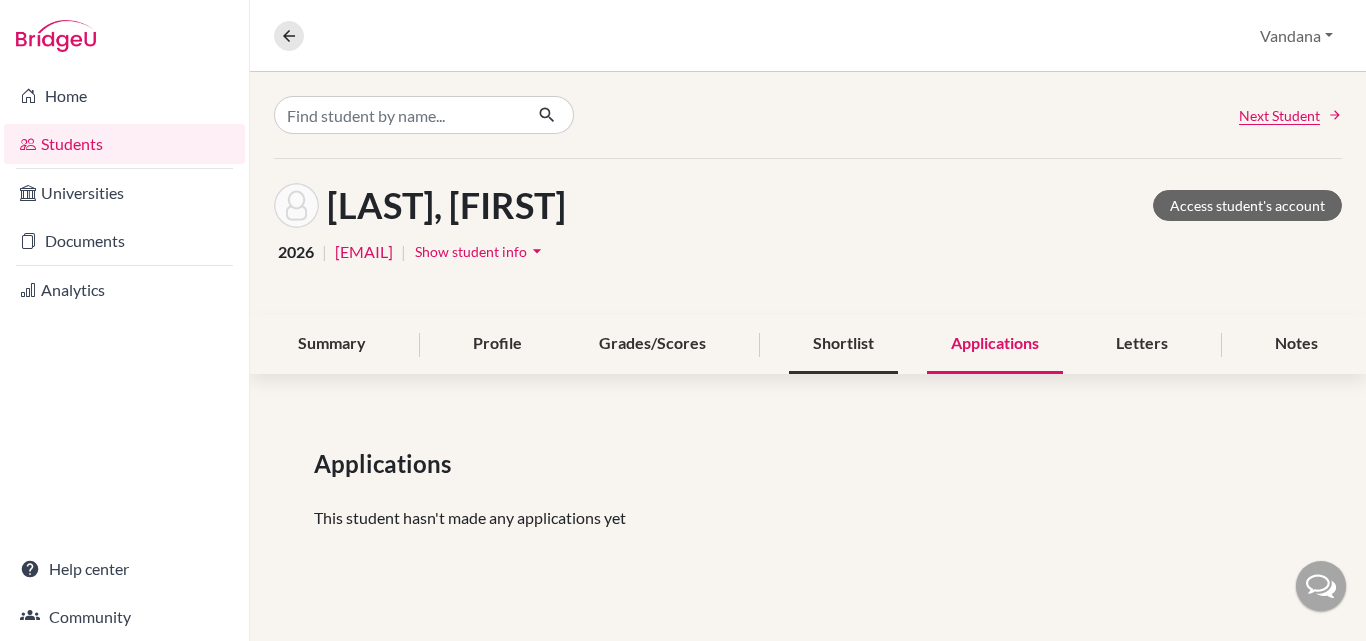 click on "Shortlist" at bounding box center (843, 344) 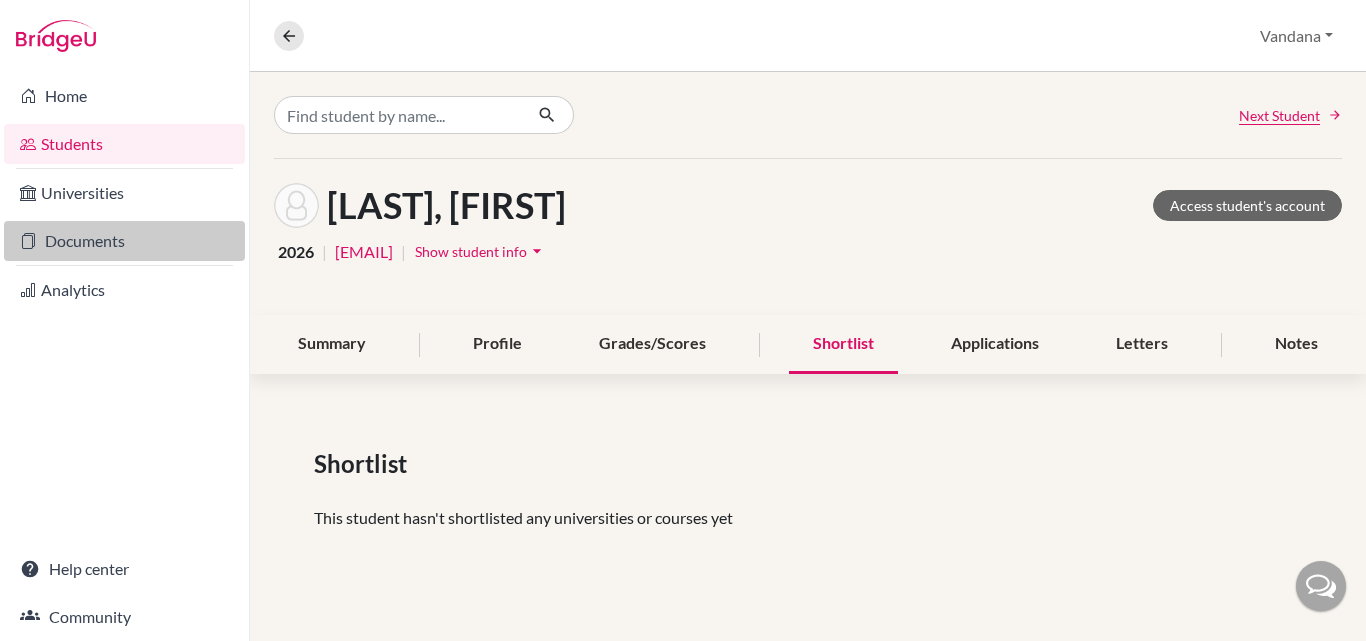 click on "Documents" at bounding box center (124, 241) 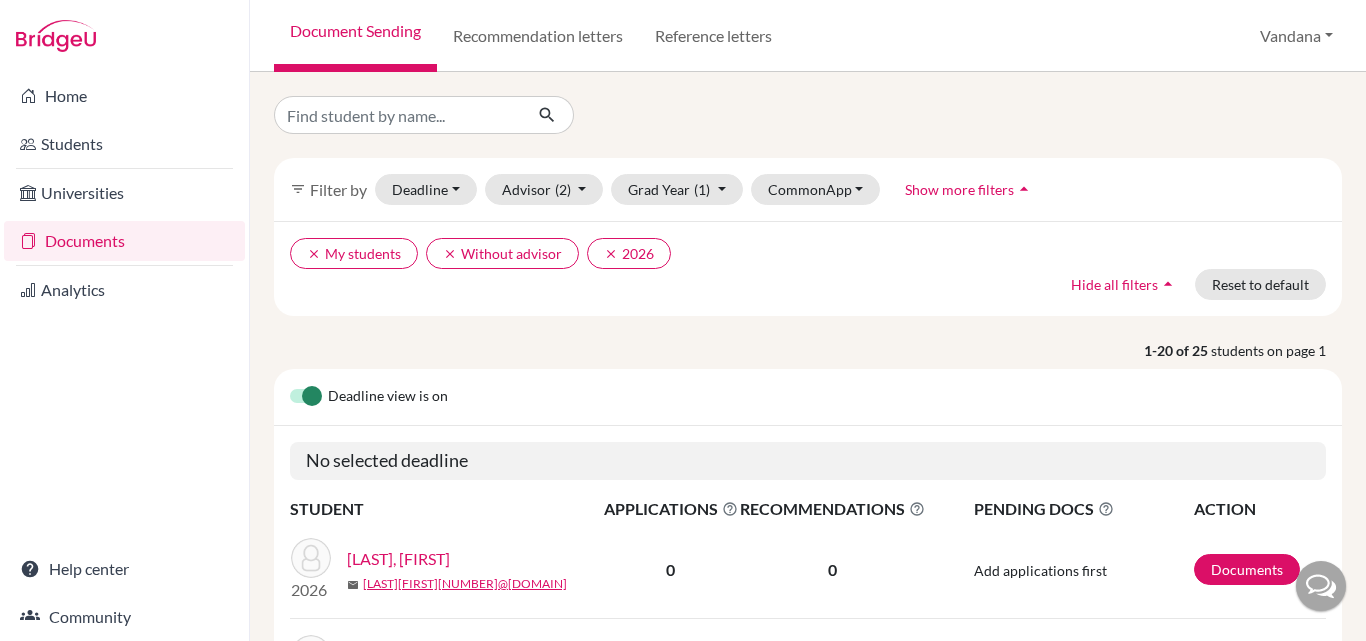 scroll, scrollTop: 0, scrollLeft: 0, axis: both 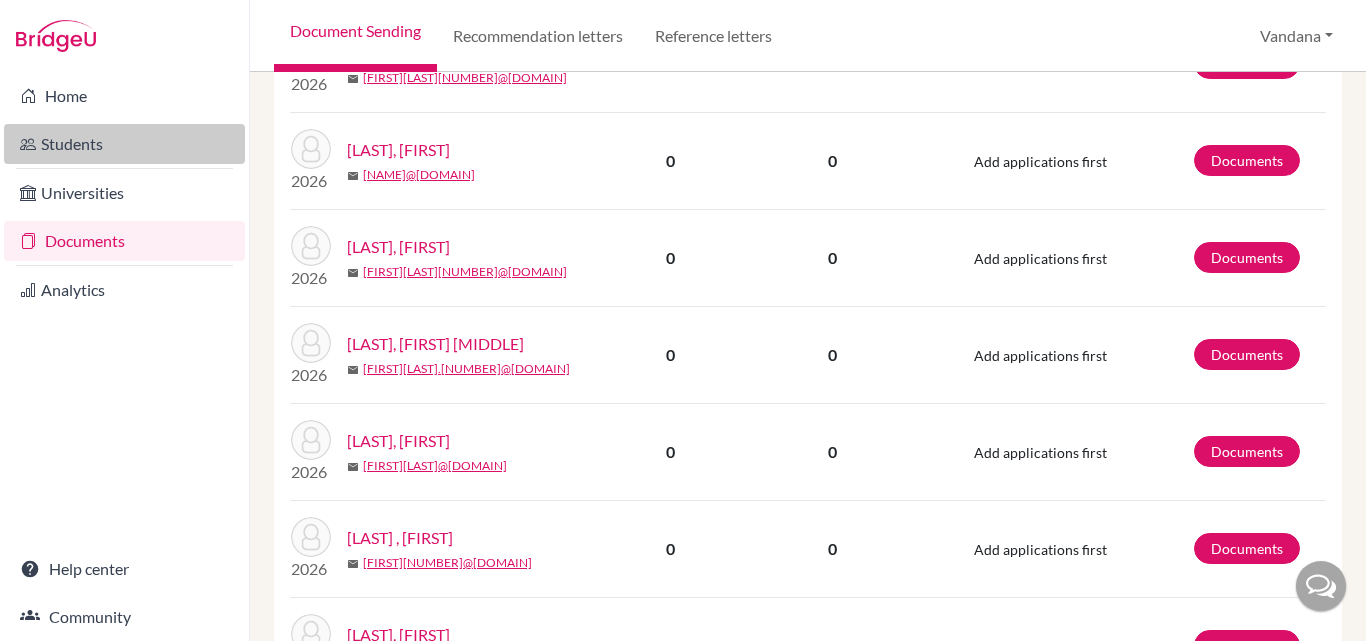 click on "Students" at bounding box center (124, 144) 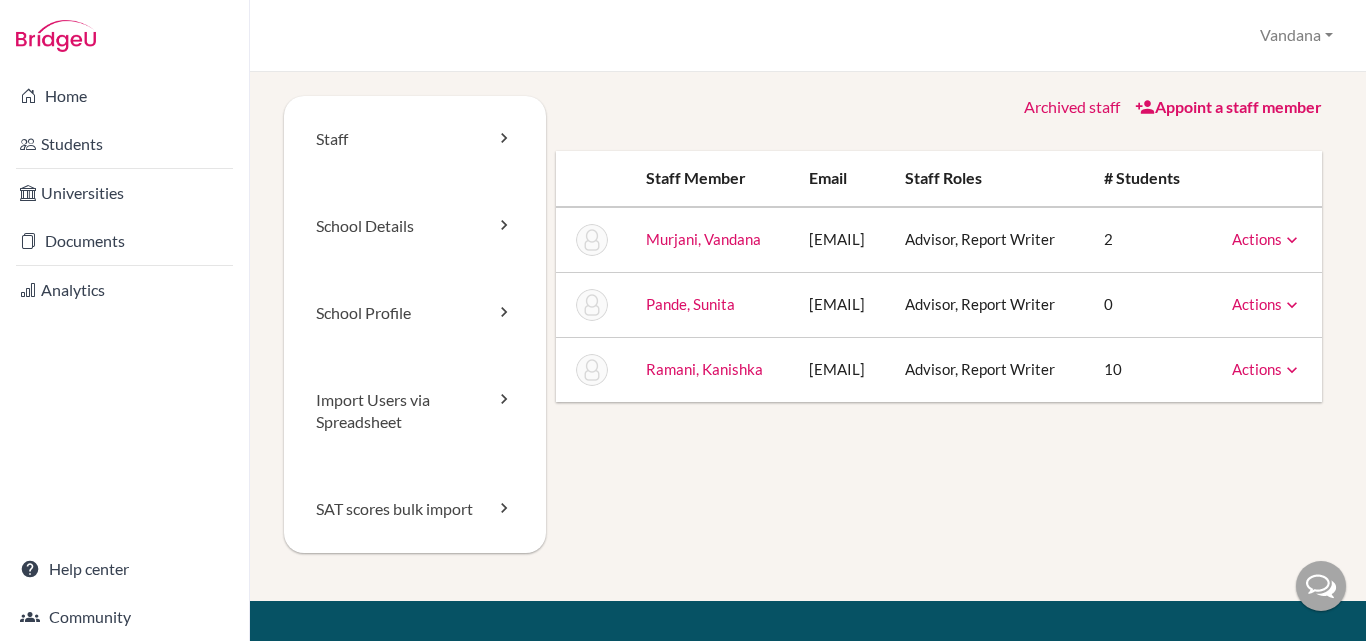 scroll, scrollTop: 0, scrollLeft: 0, axis: both 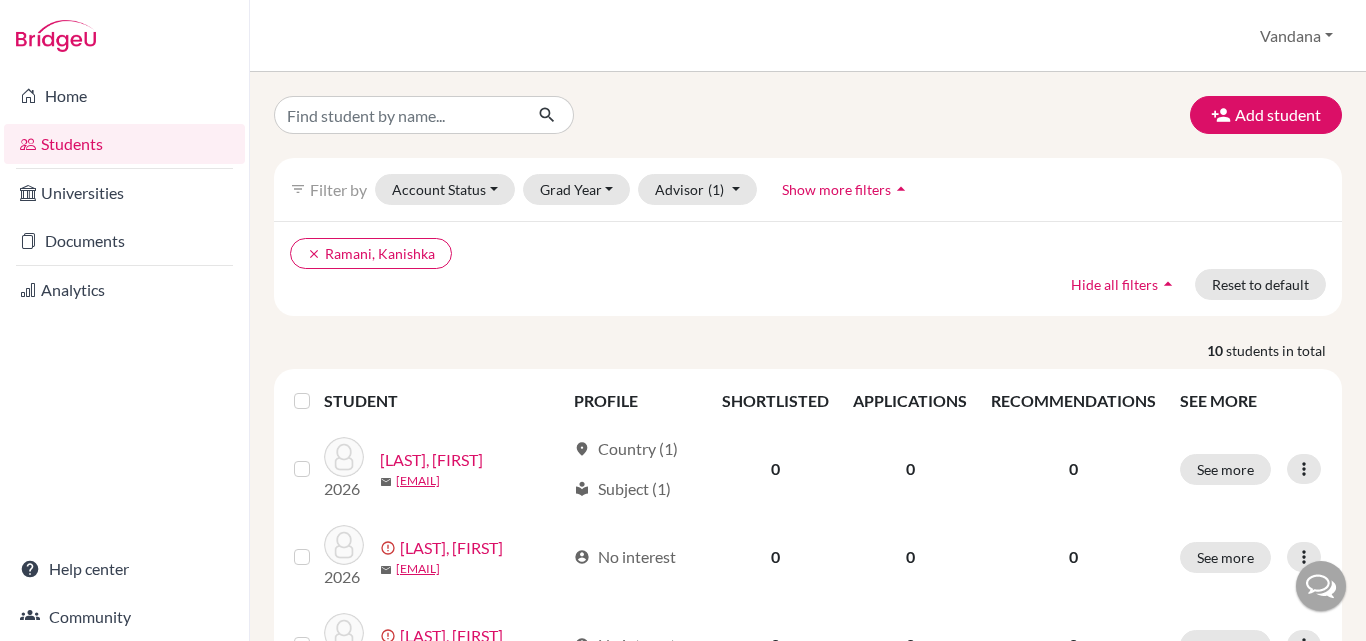 click on "[LAST], [FIRST]" at bounding box center (431, 460) 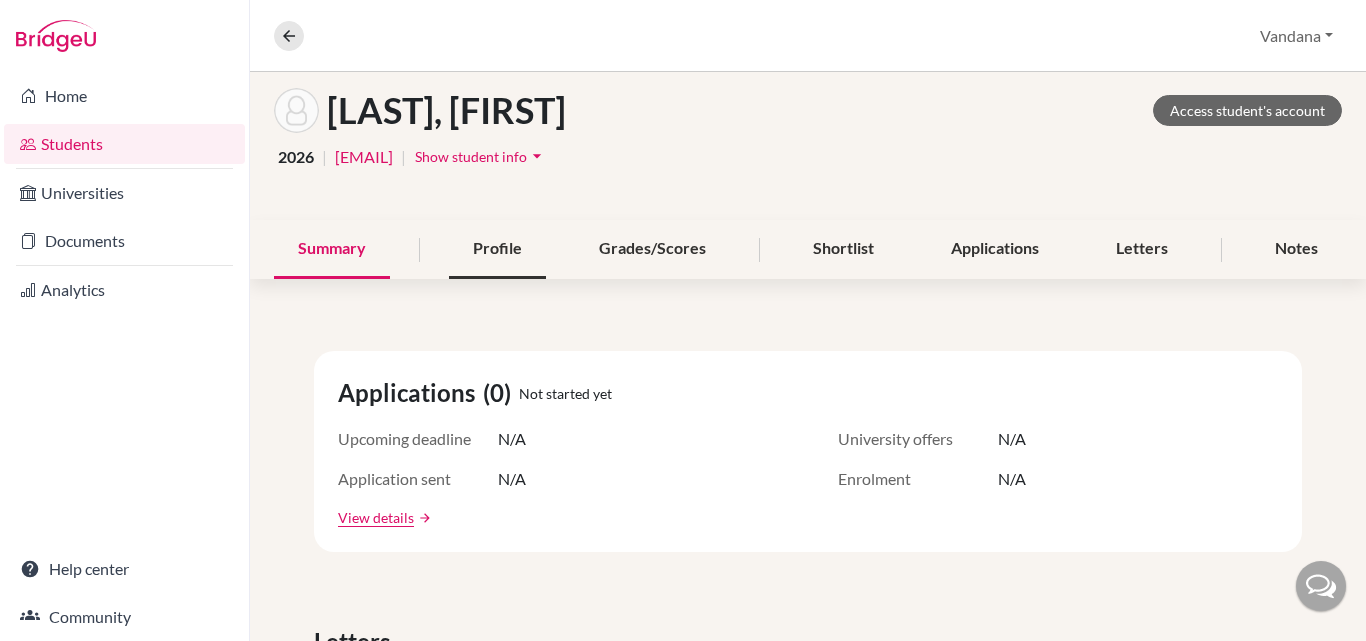 scroll, scrollTop: 0, scrollLeft: 0, axis: both 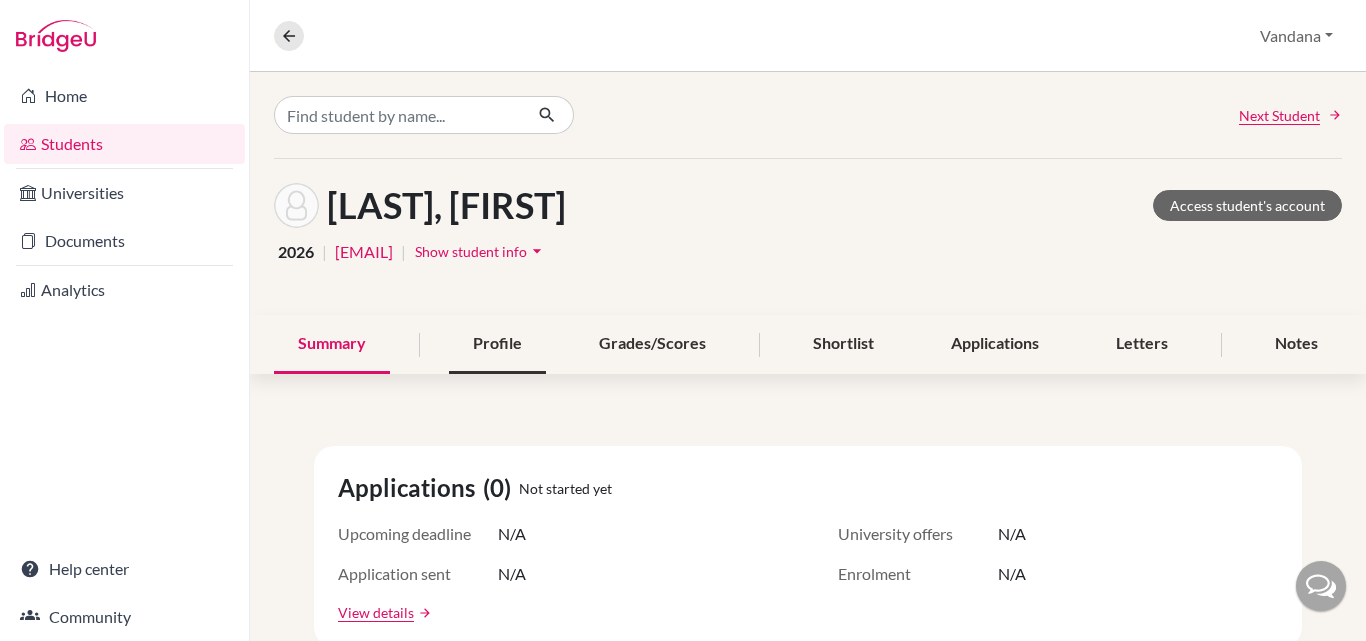 click on "Profile" at bounding box center (497, 344) 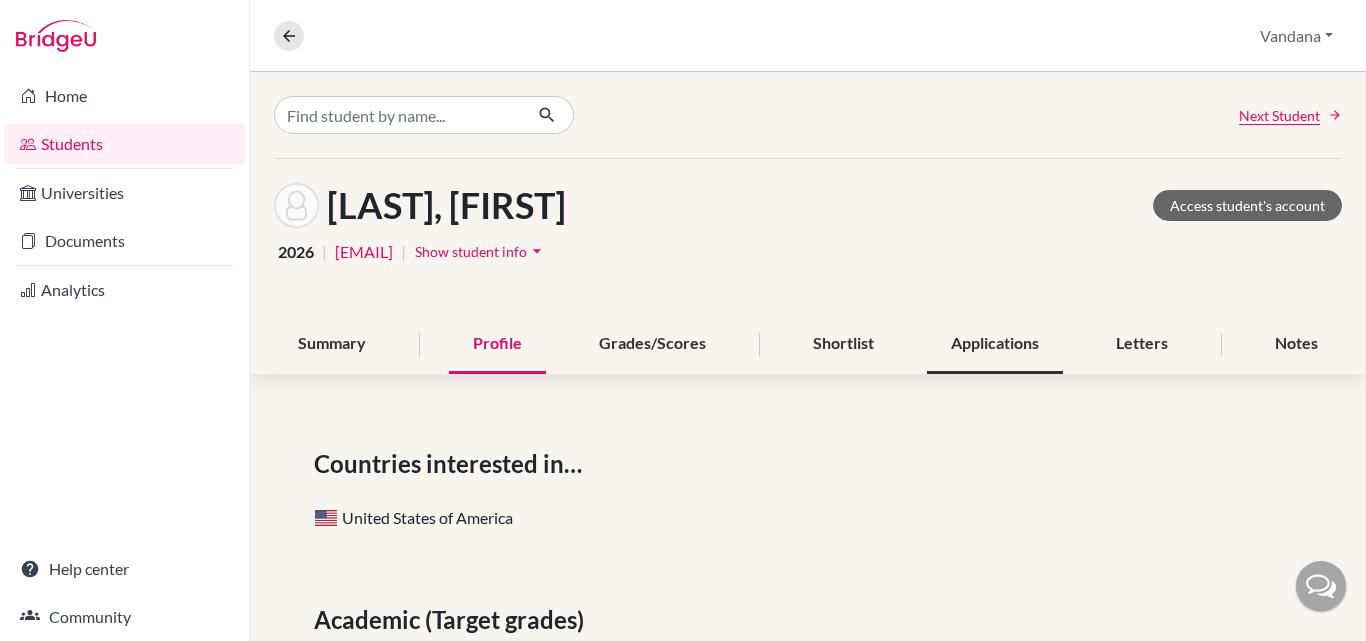 click on "Applications" at bounding box center (995, 344) 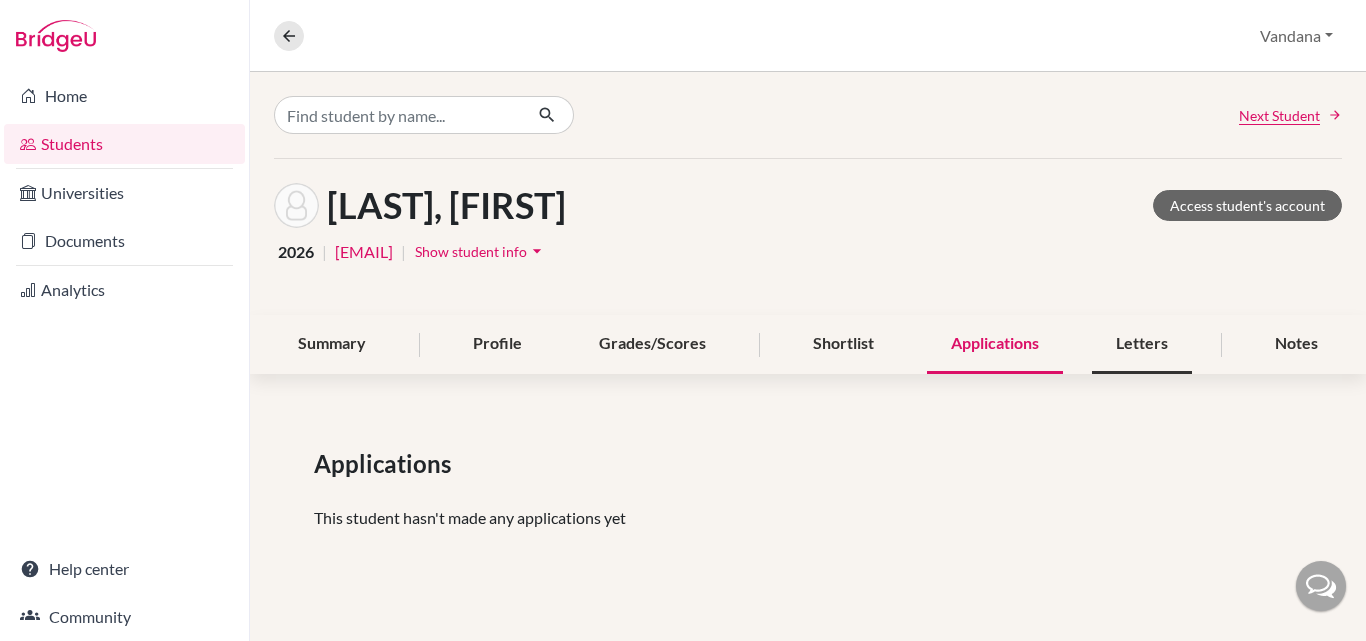 click on "Letters" at bounding box center (1142, 344) 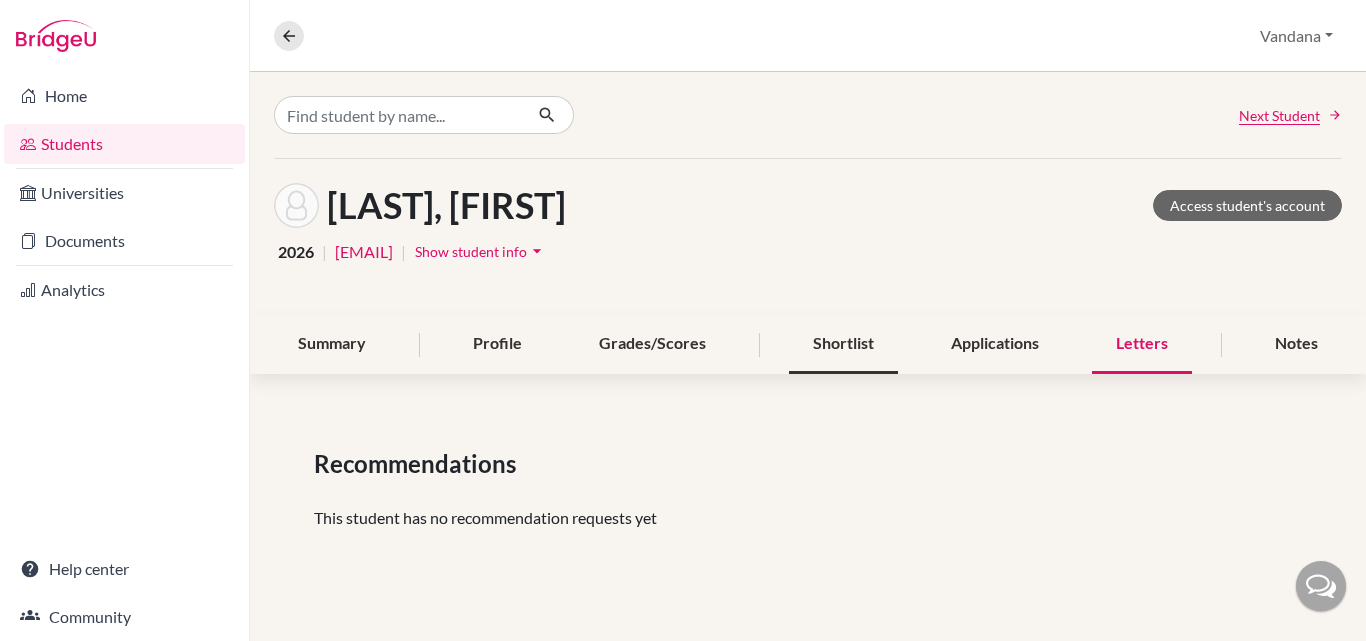 click on "Shortlist" at bounding box center [843, 344] 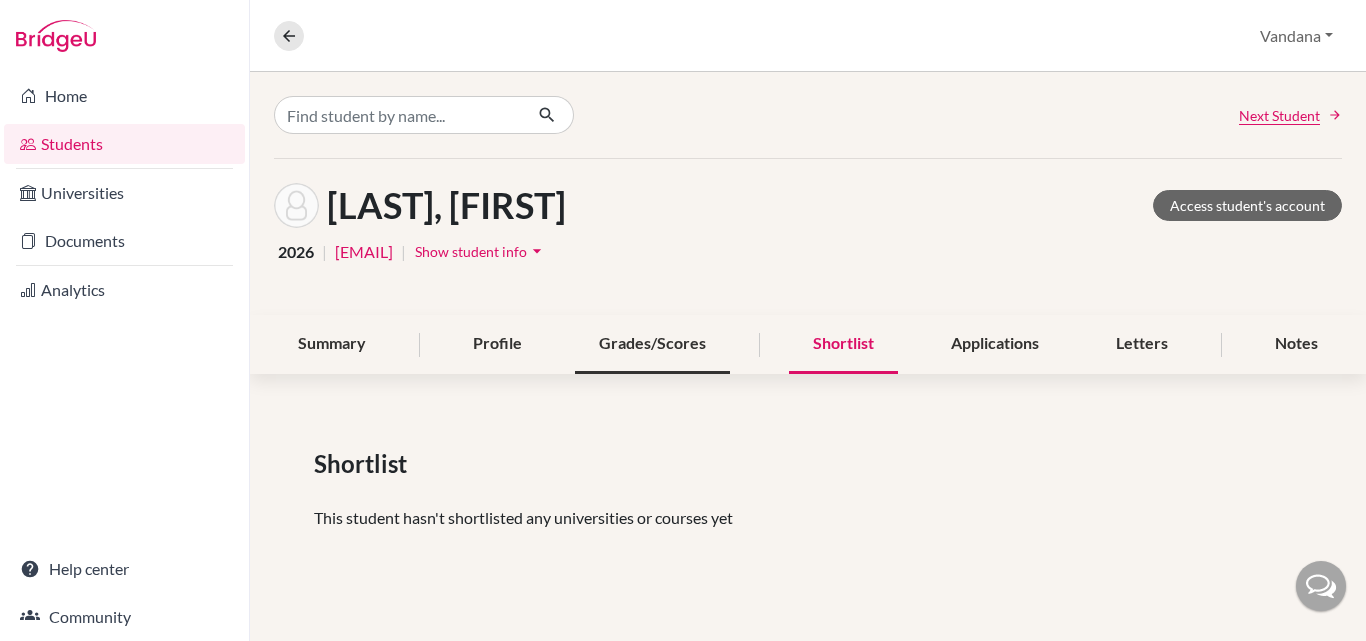 click on "Grades/Scores" at bounding box center (652, 344) 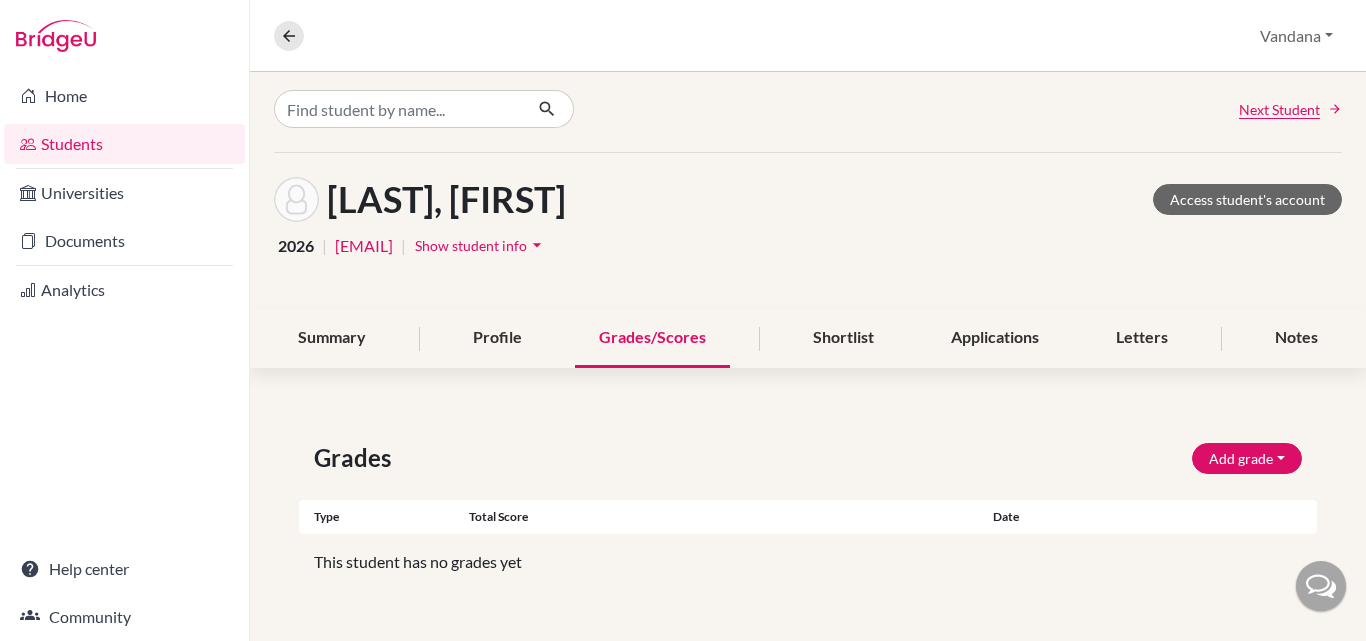 scroll, scrollTop: 0, scrollLeft: 0, axis: both 